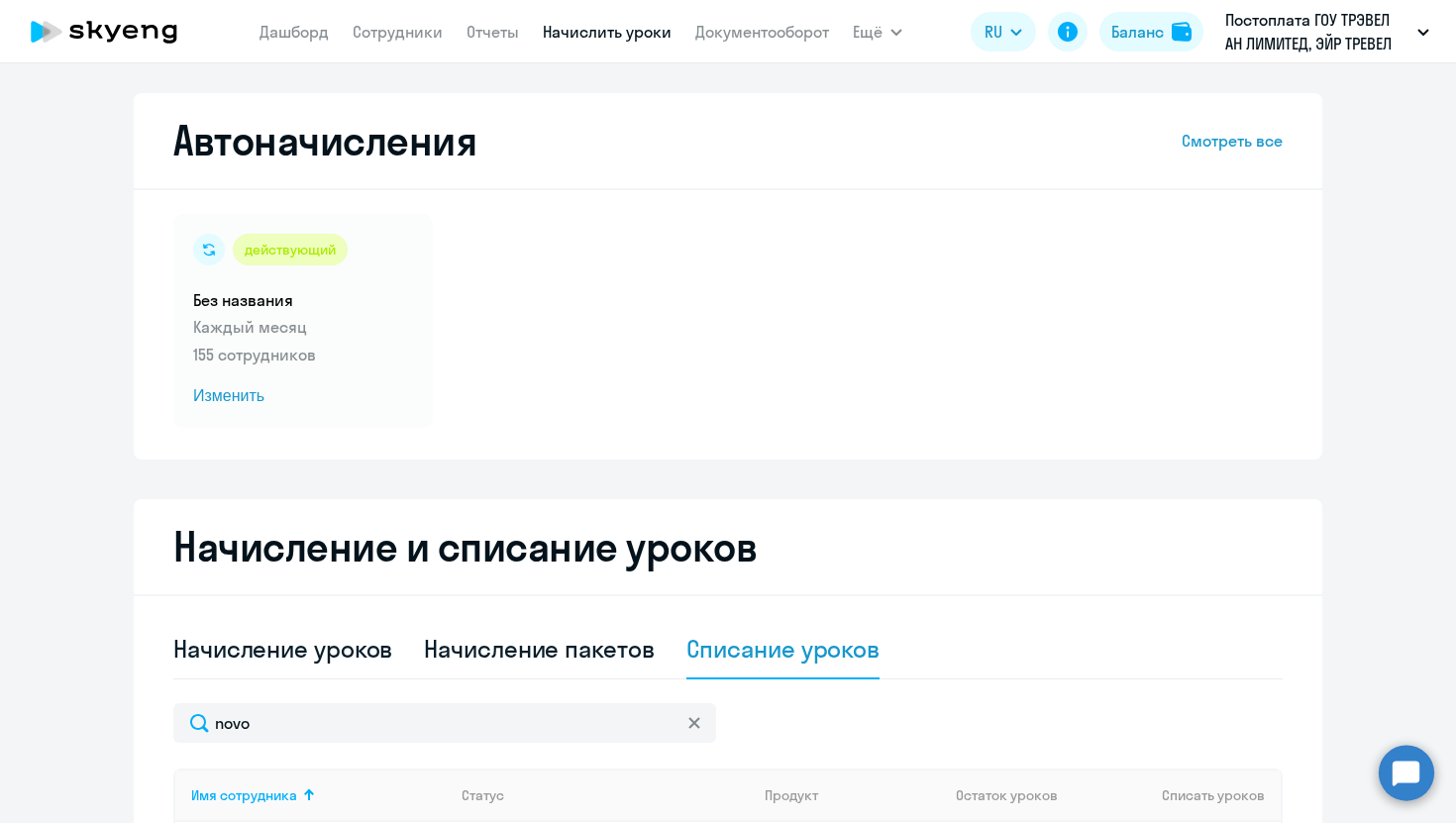select on "10" 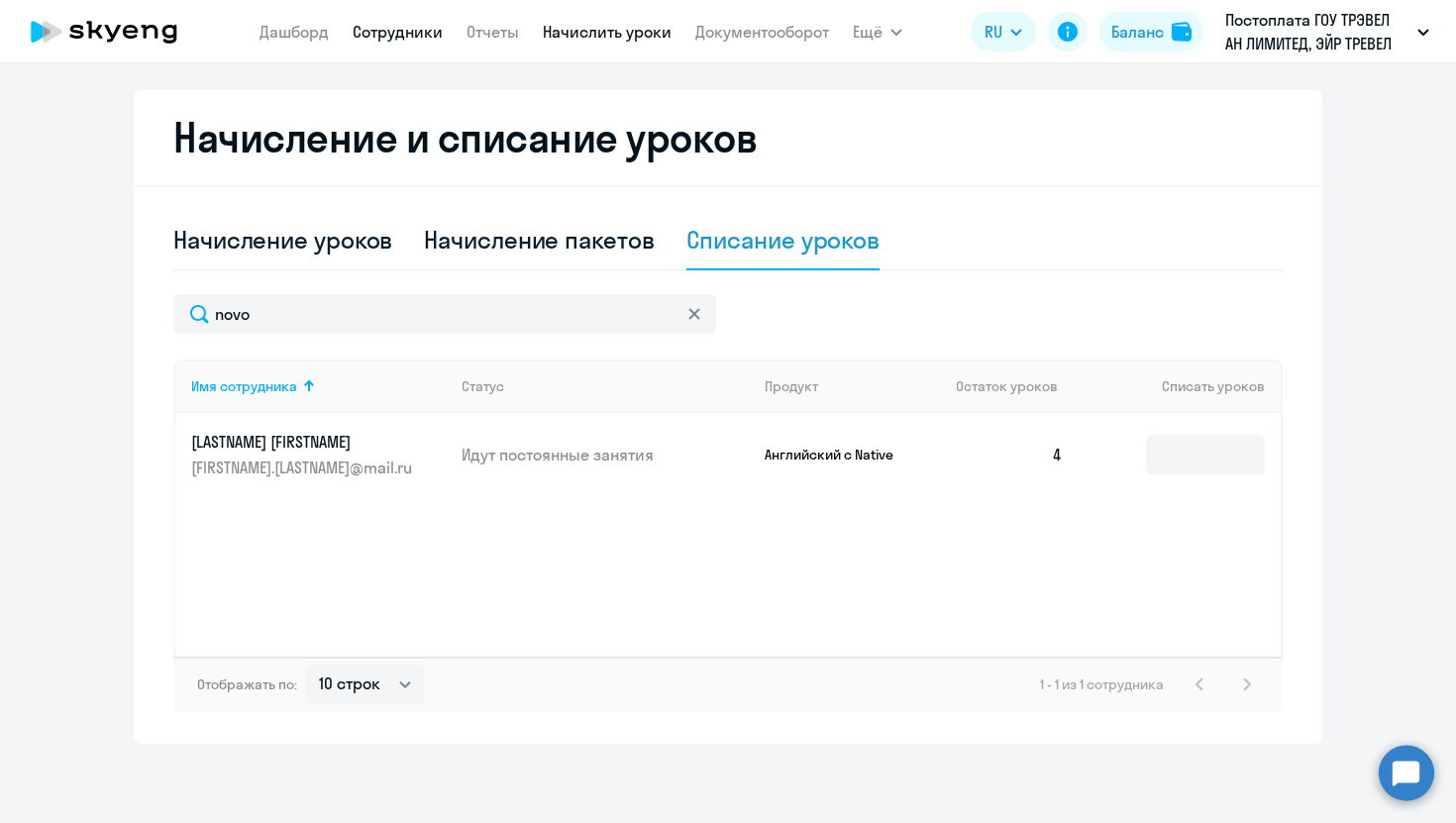 click on "Сотрудники" at bounding box center [397, 32] 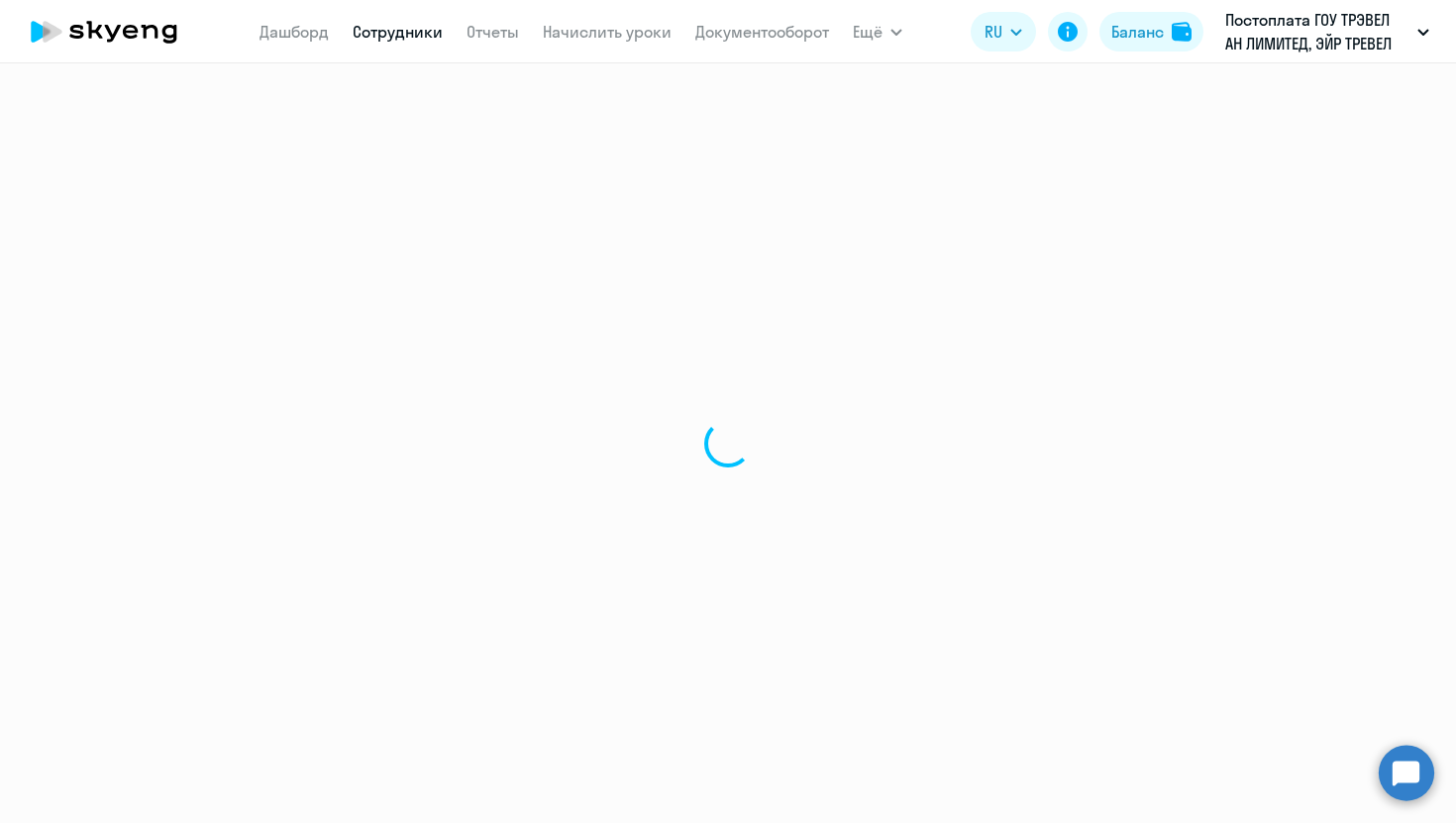 select on "30" 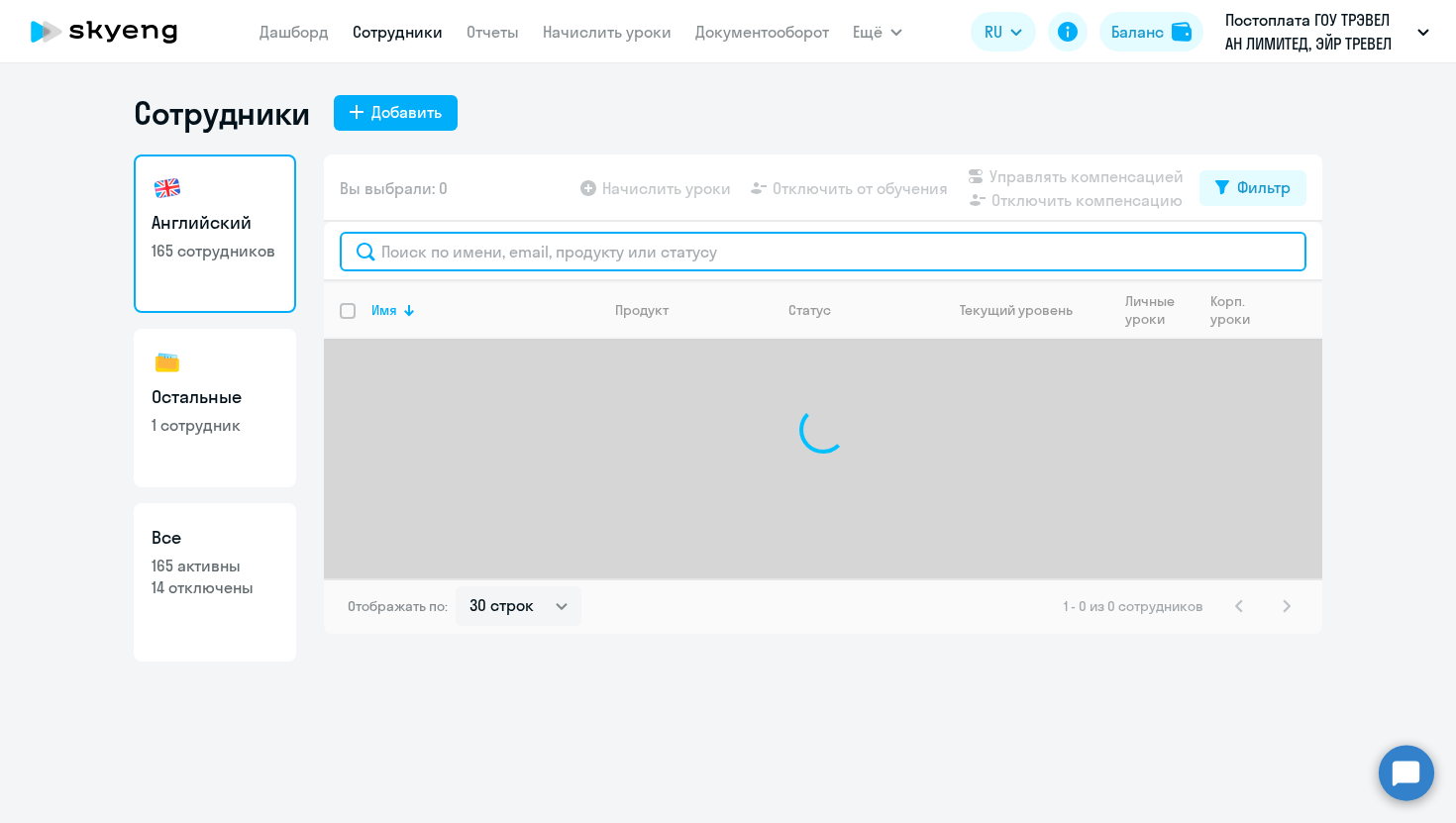 click 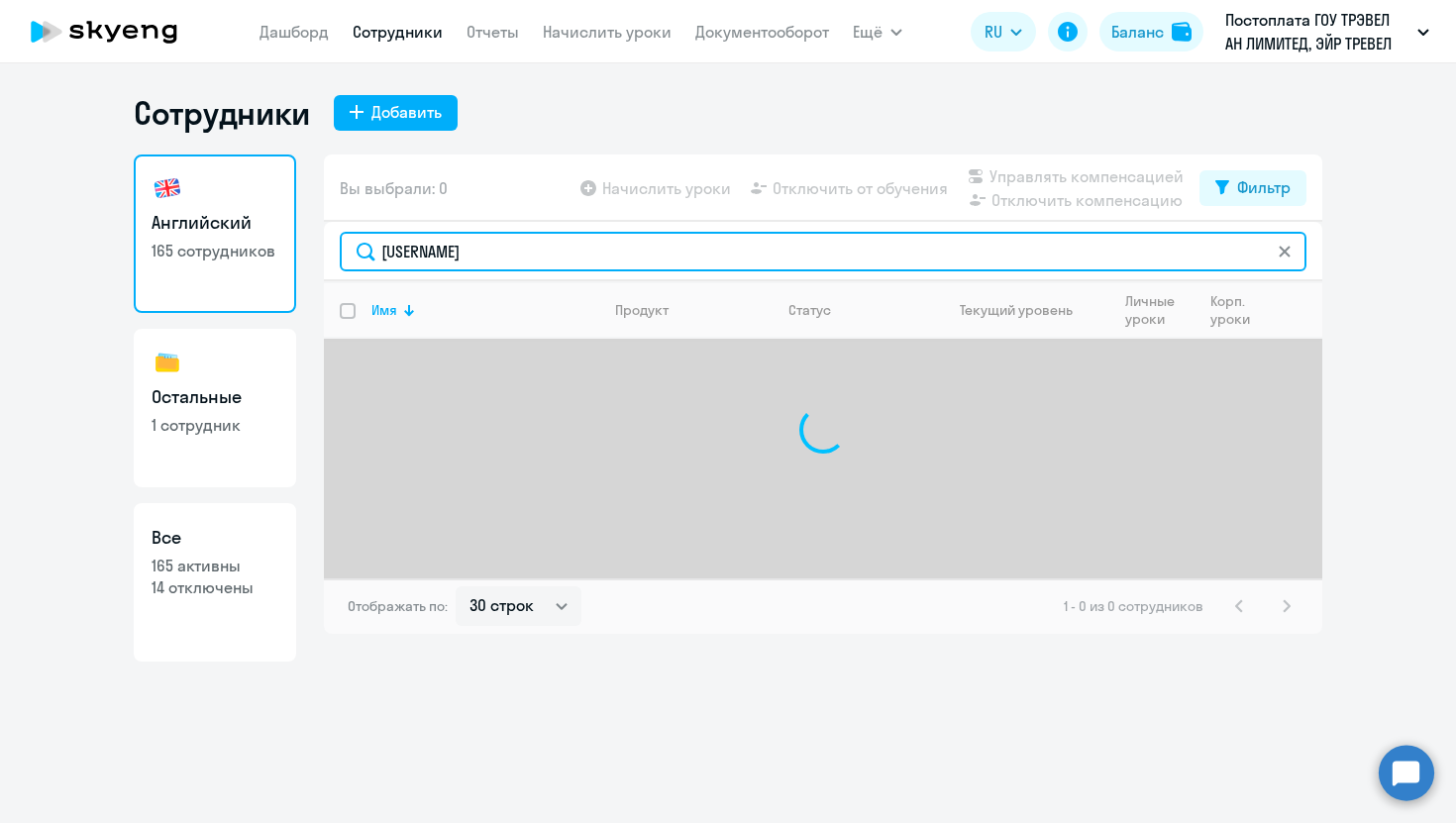 type on "п" 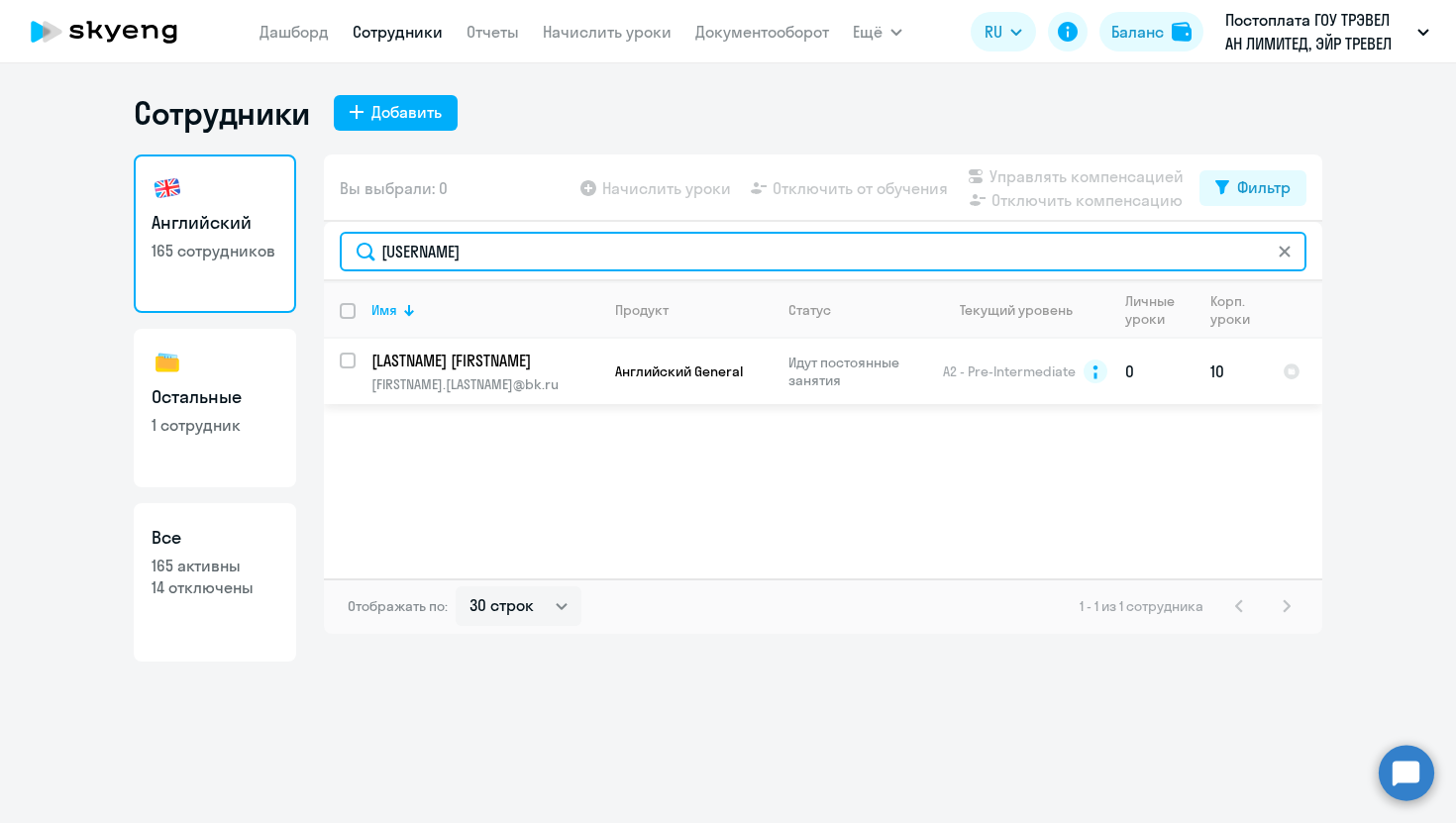 type on "galit" 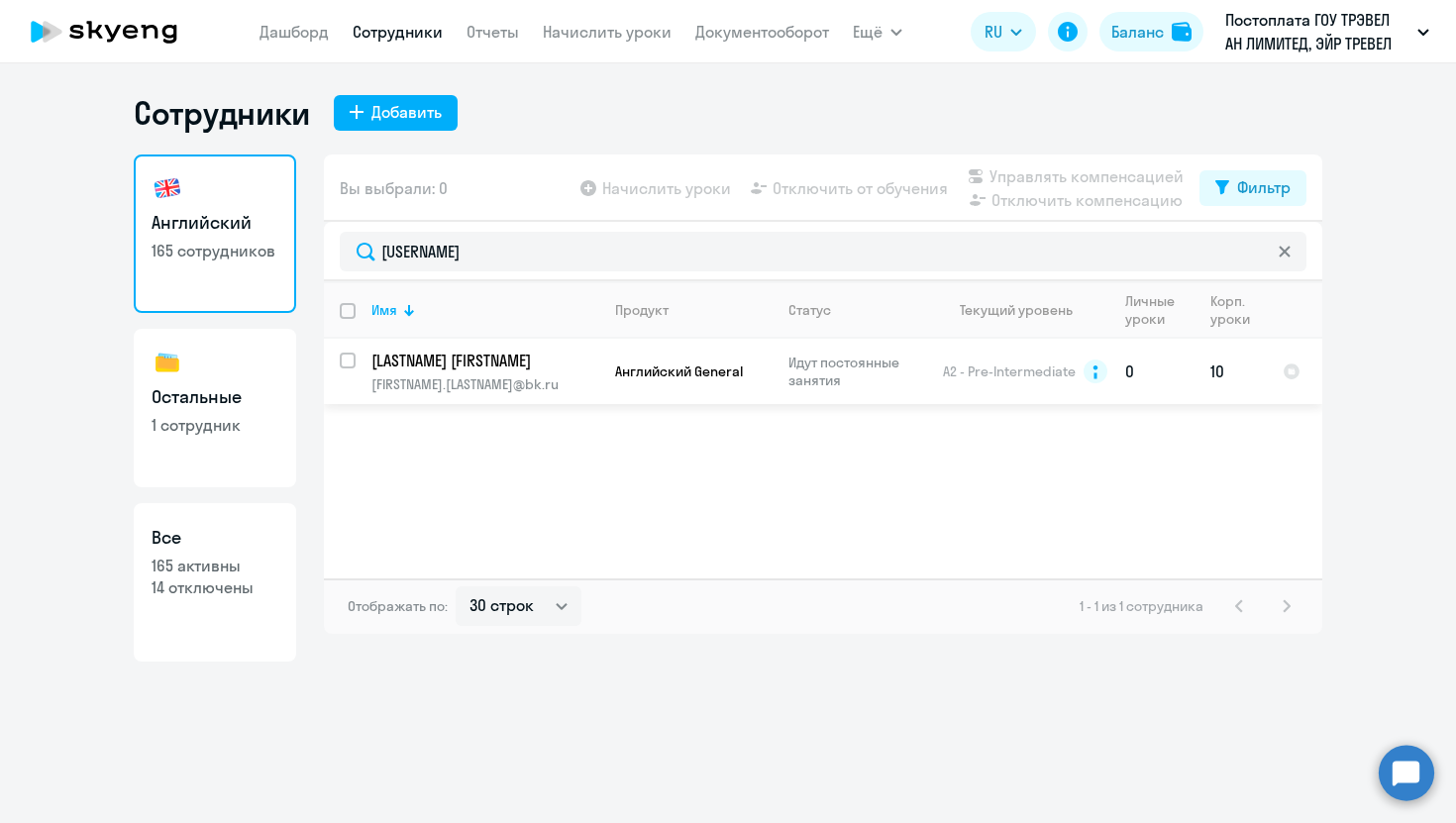 click at bounding box center [360, 372] 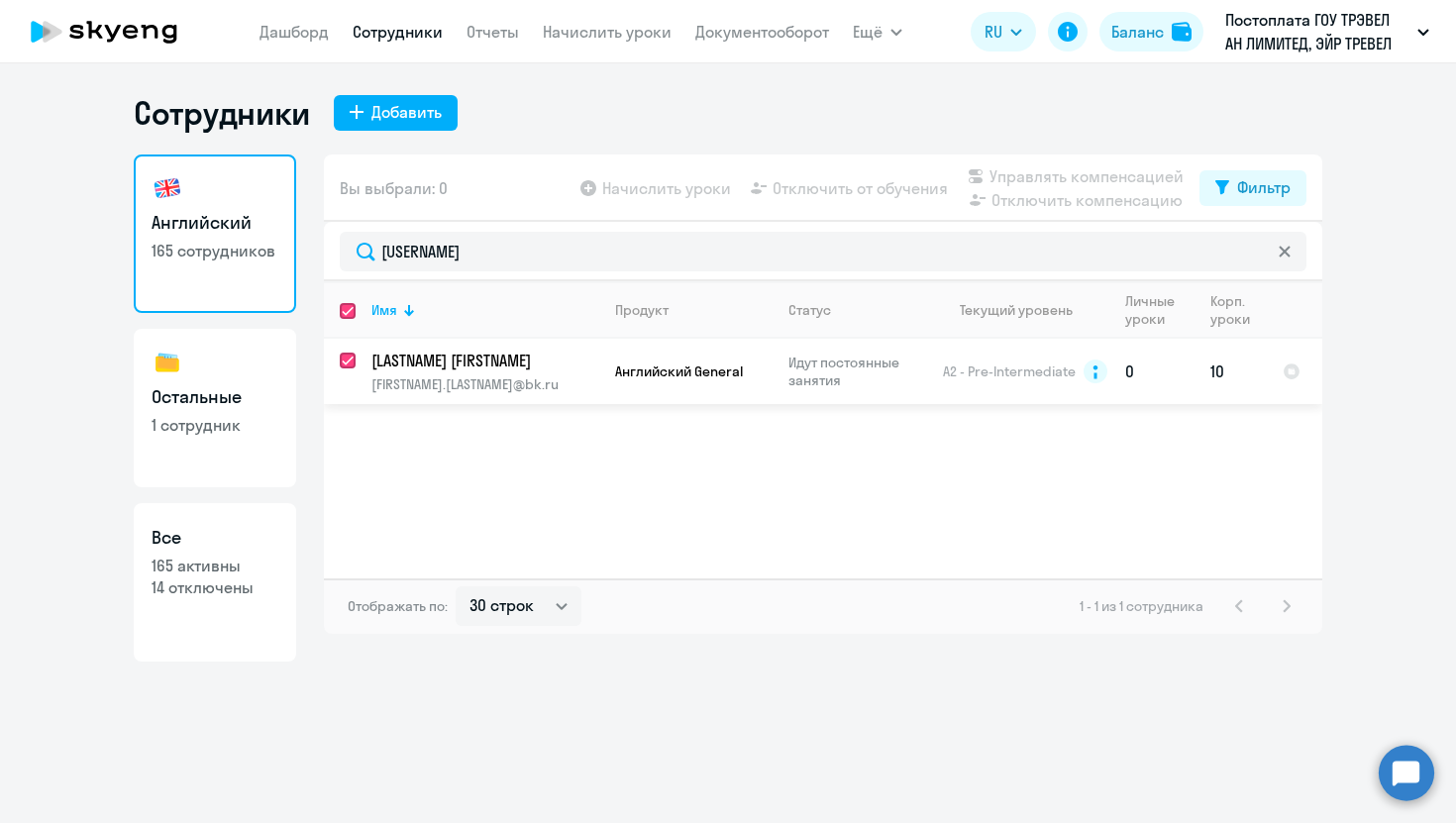 checkbox on "true" 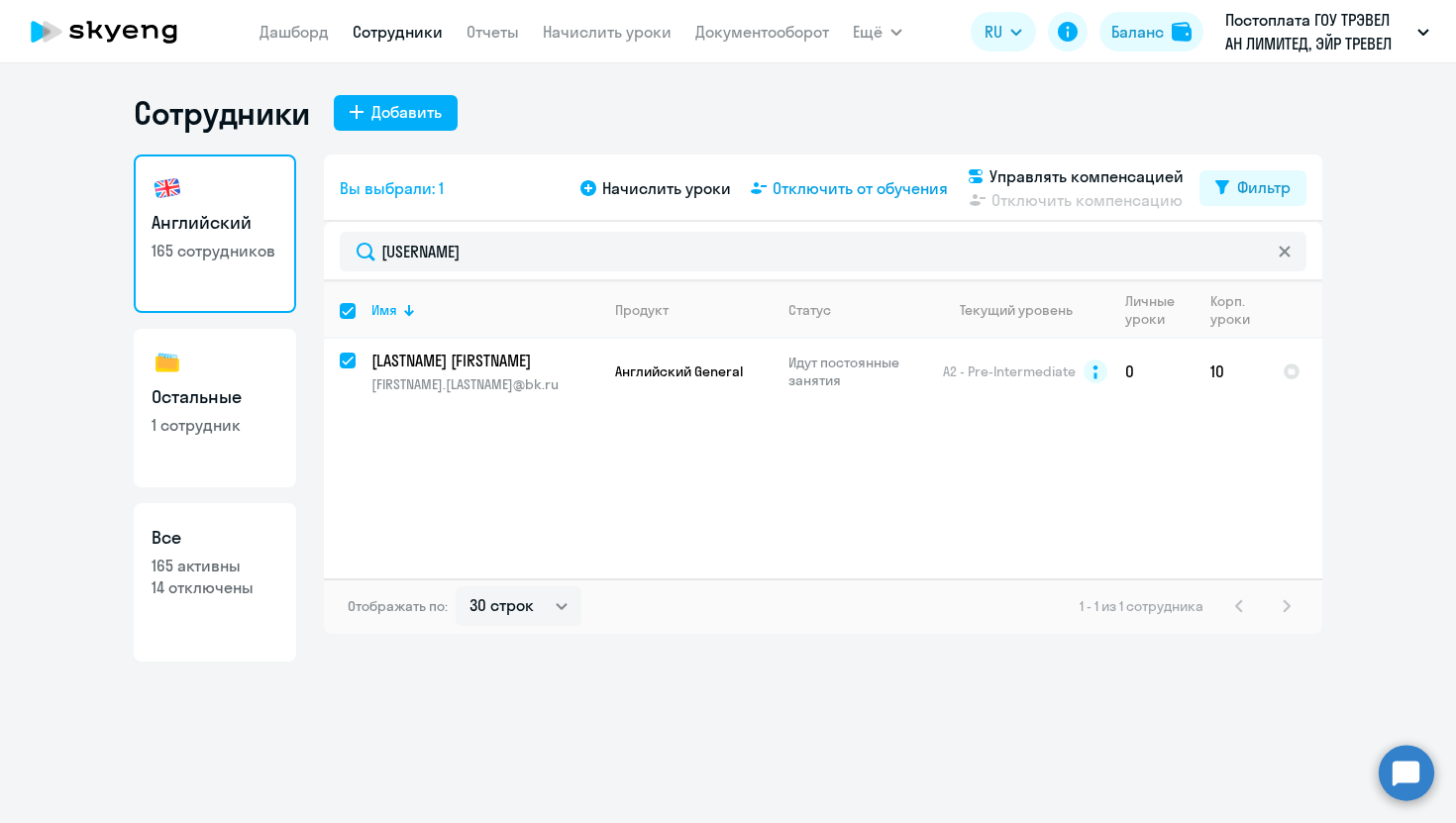 click on "Отключить от обучения" 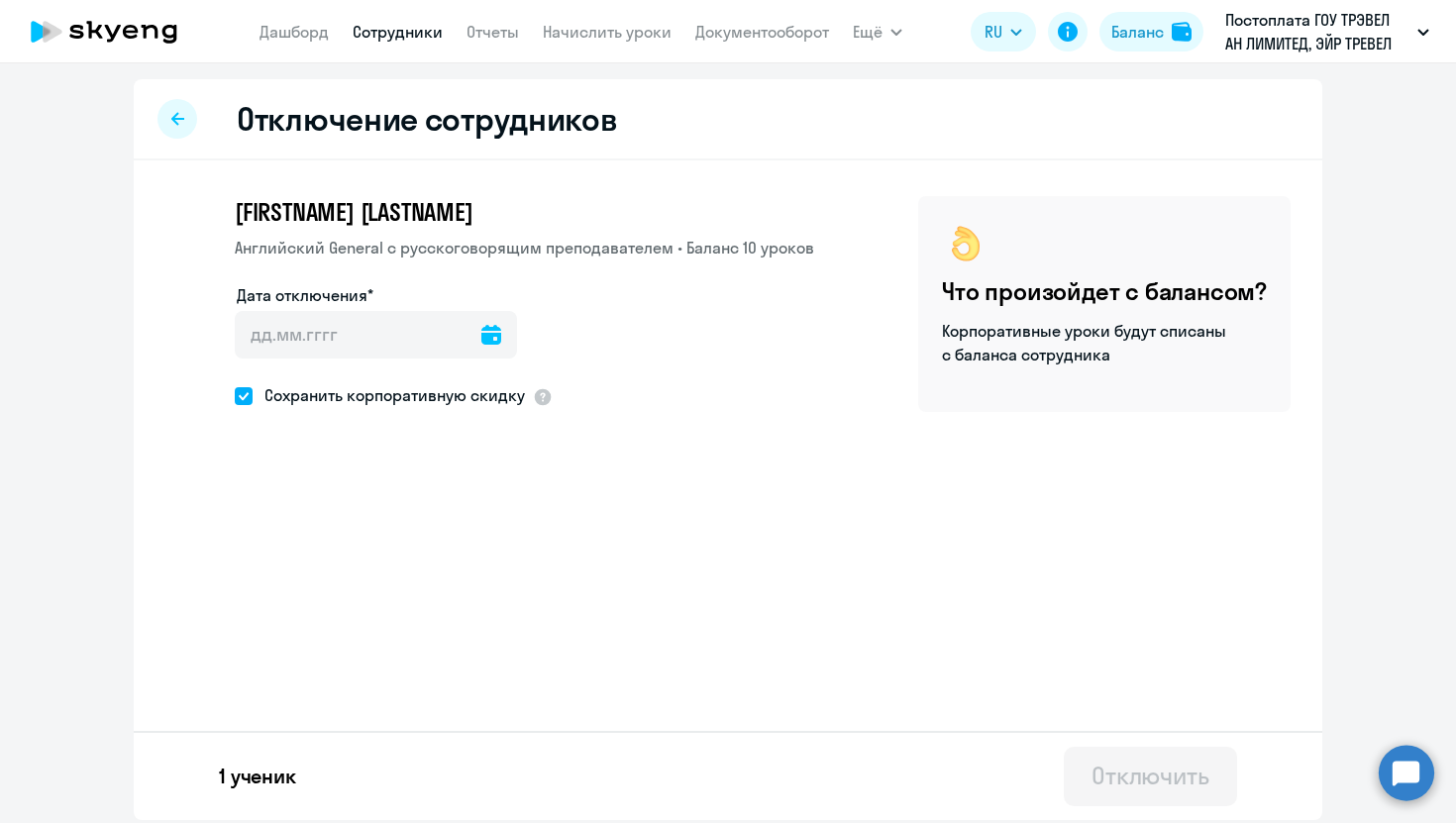 click 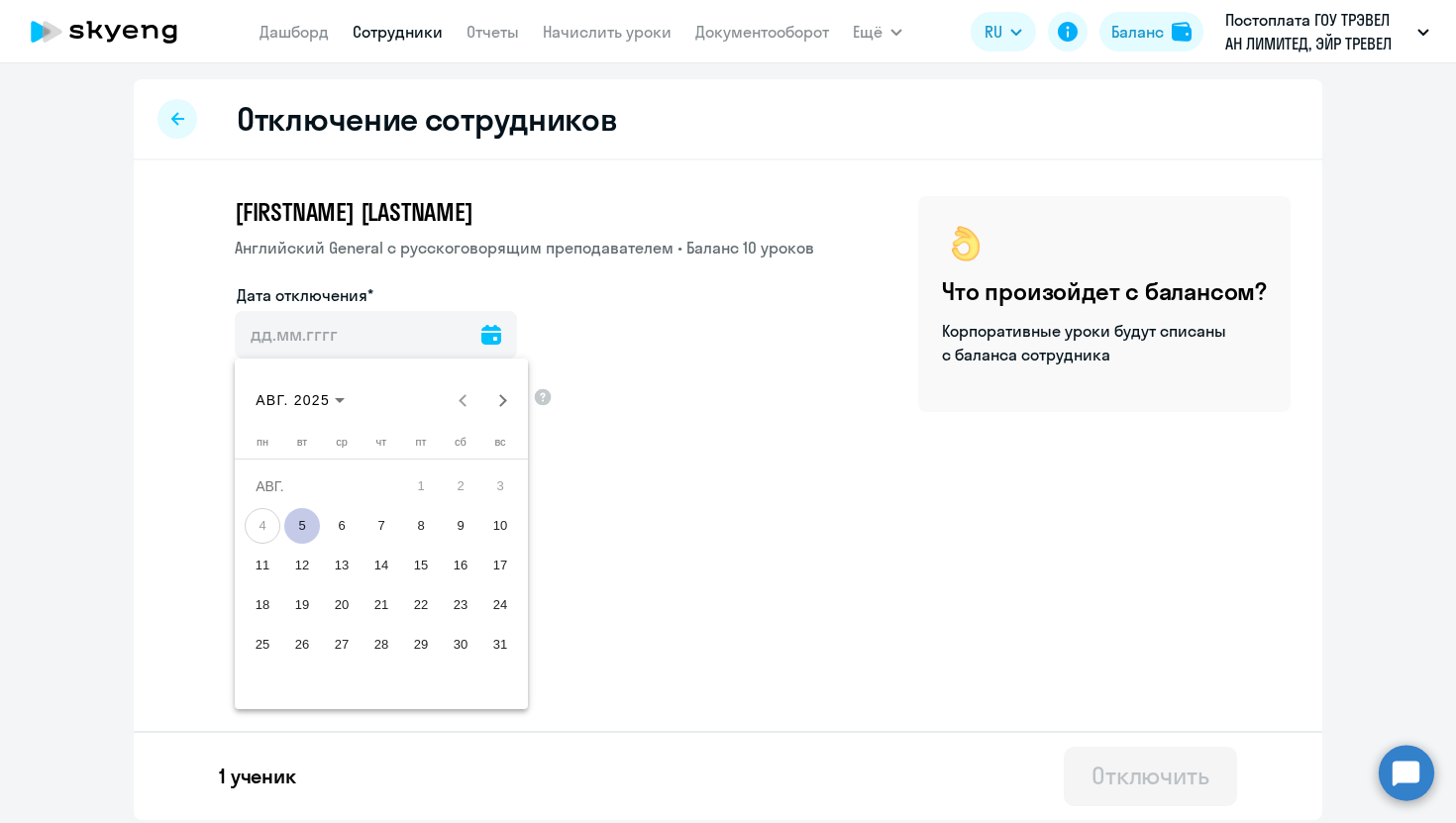 click on "5" at bounding box center (302, 526) 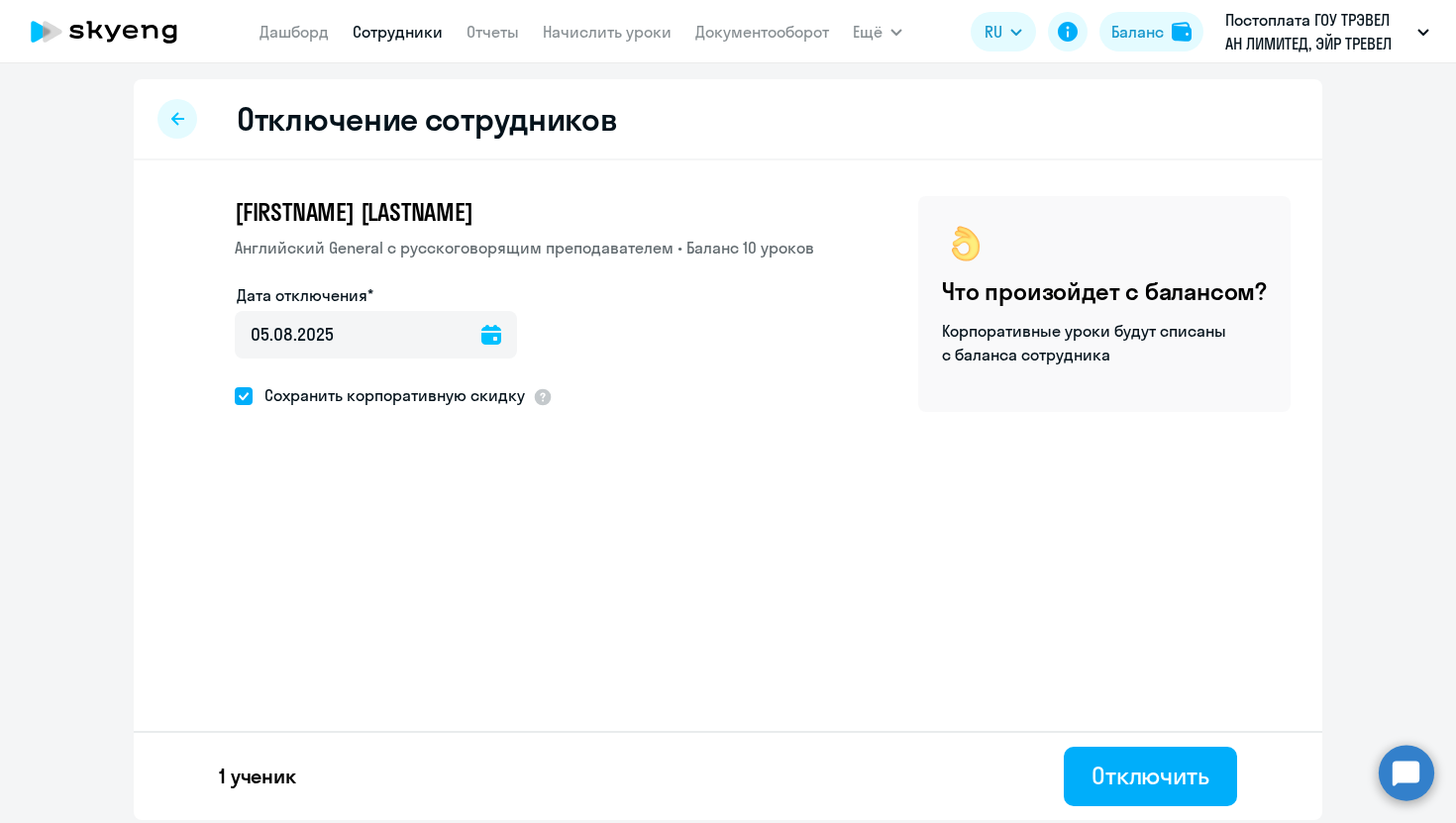 click on "Сохранить корпоративную скидку" 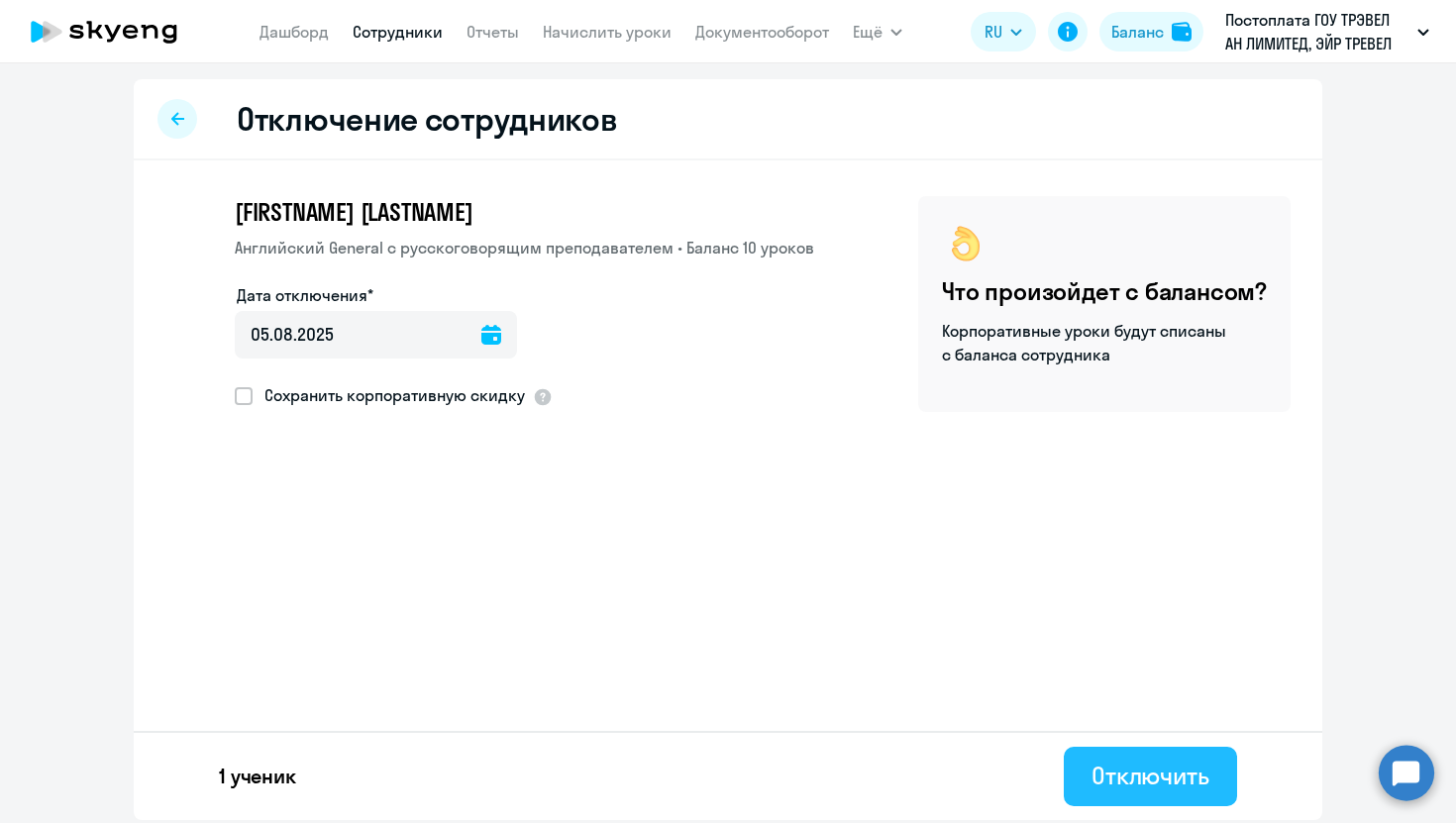 click on "Отключить" 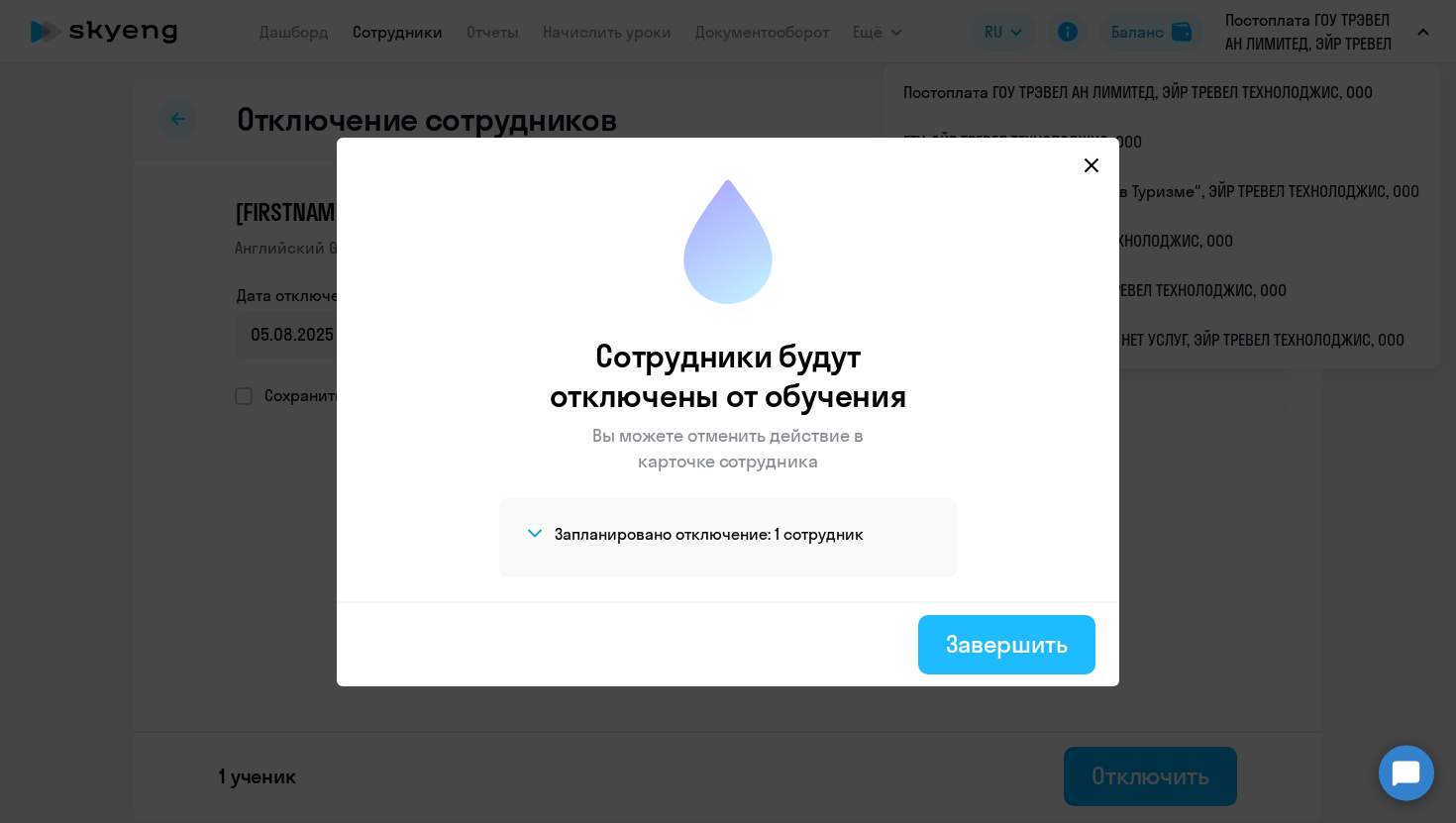click on "Завершить" at bounding box center [1006, 645] 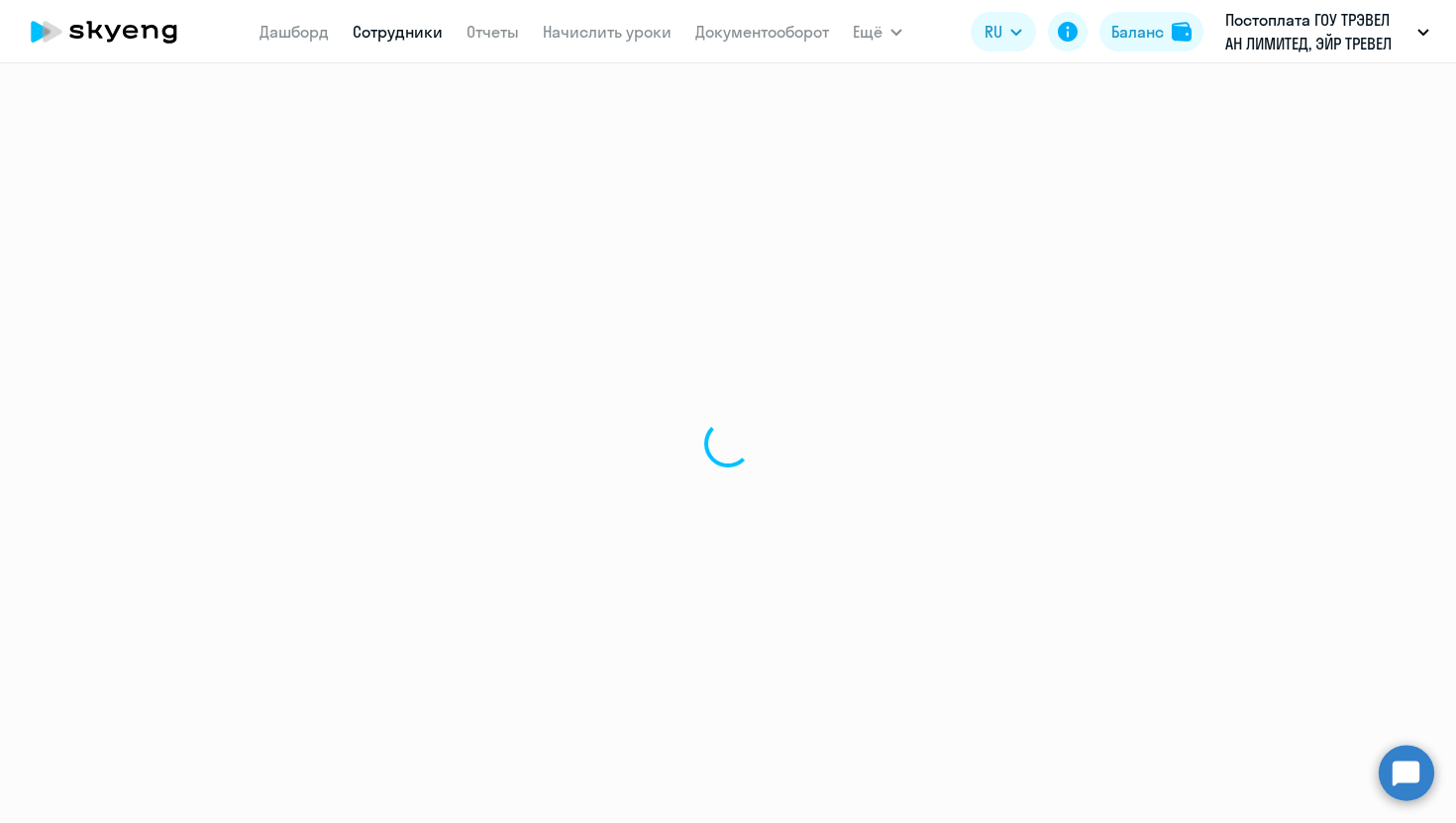 select on "30" 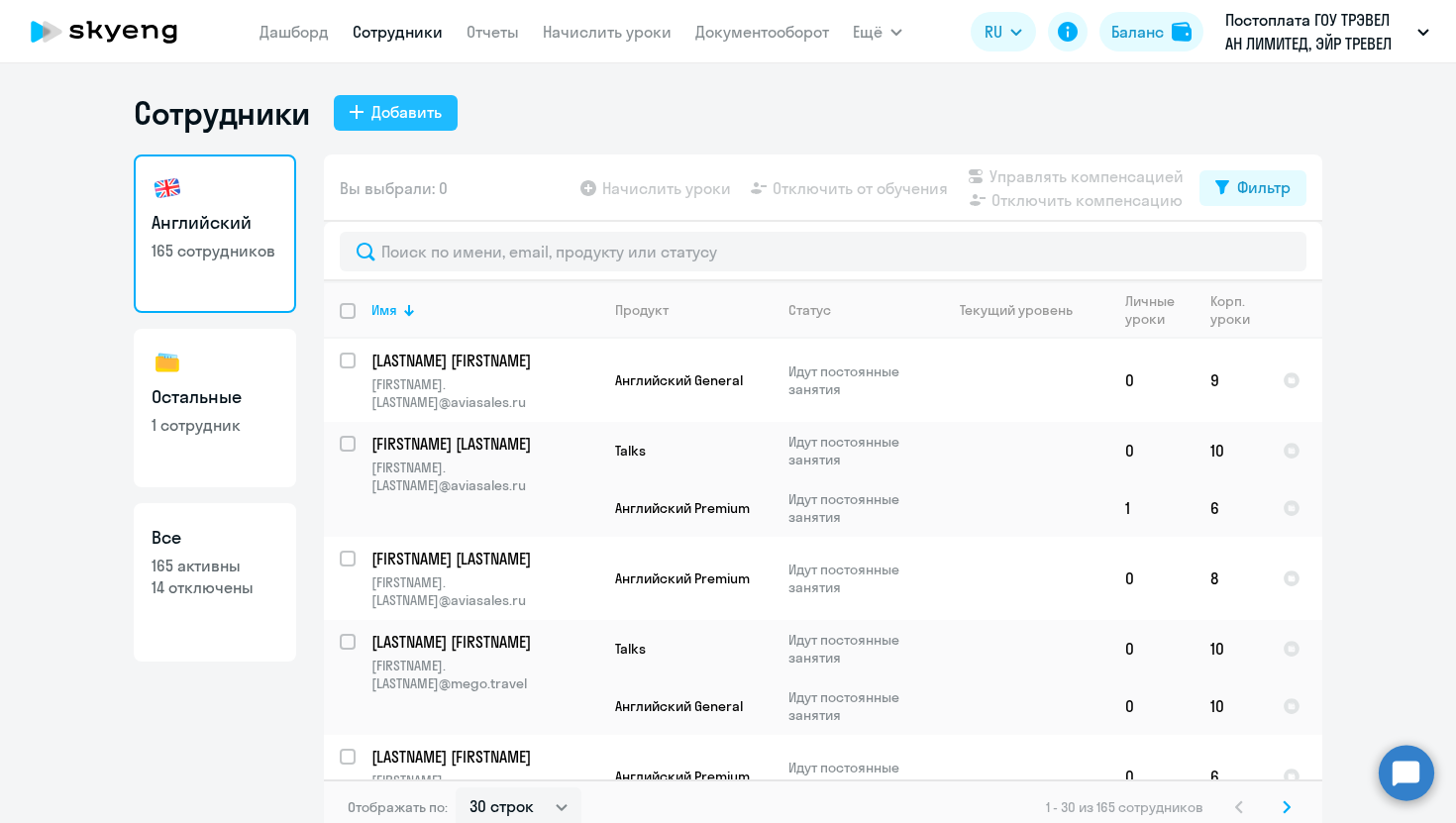 click on "Добавить" 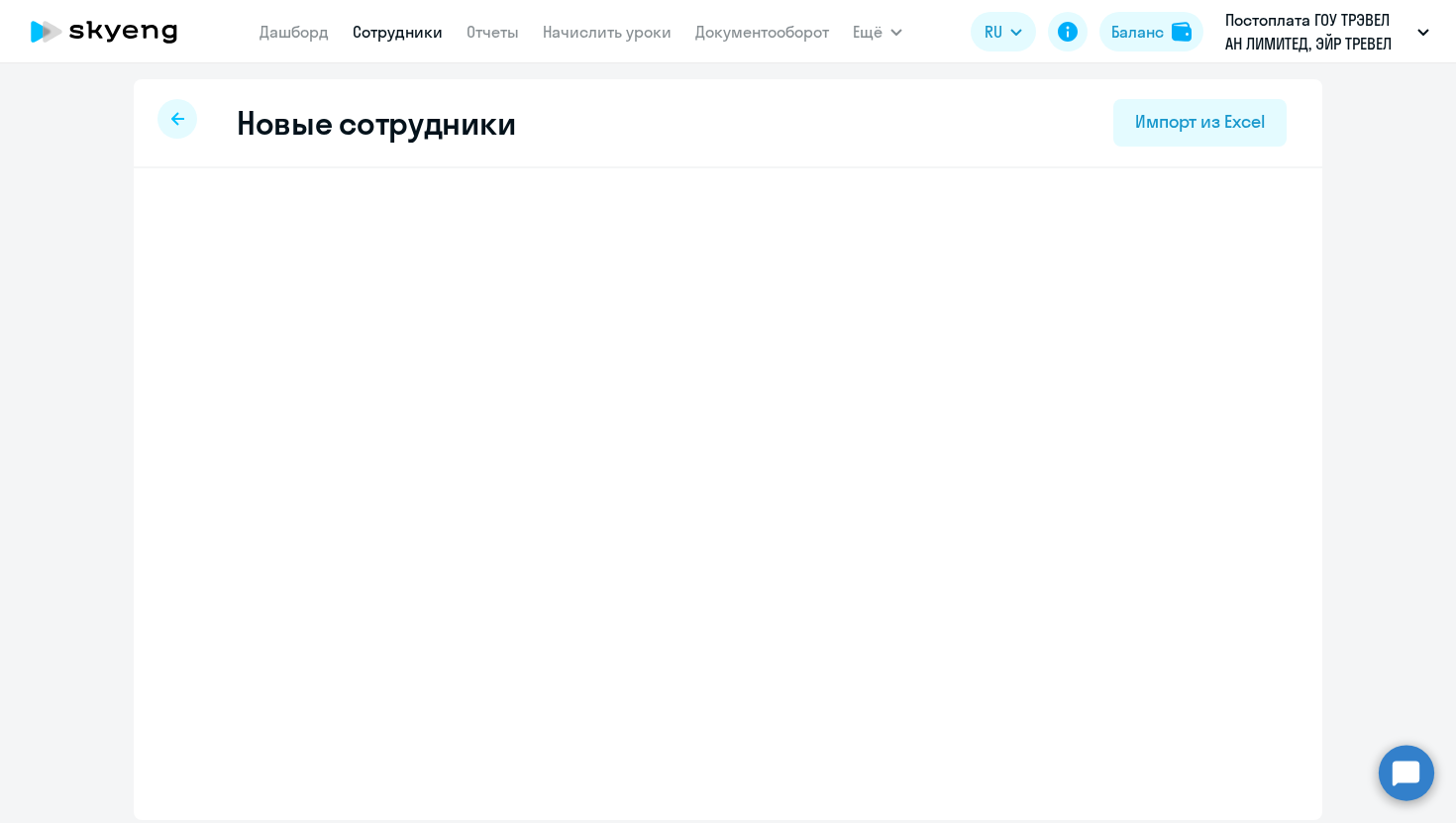 select on "english_adult_not_native_speaker" 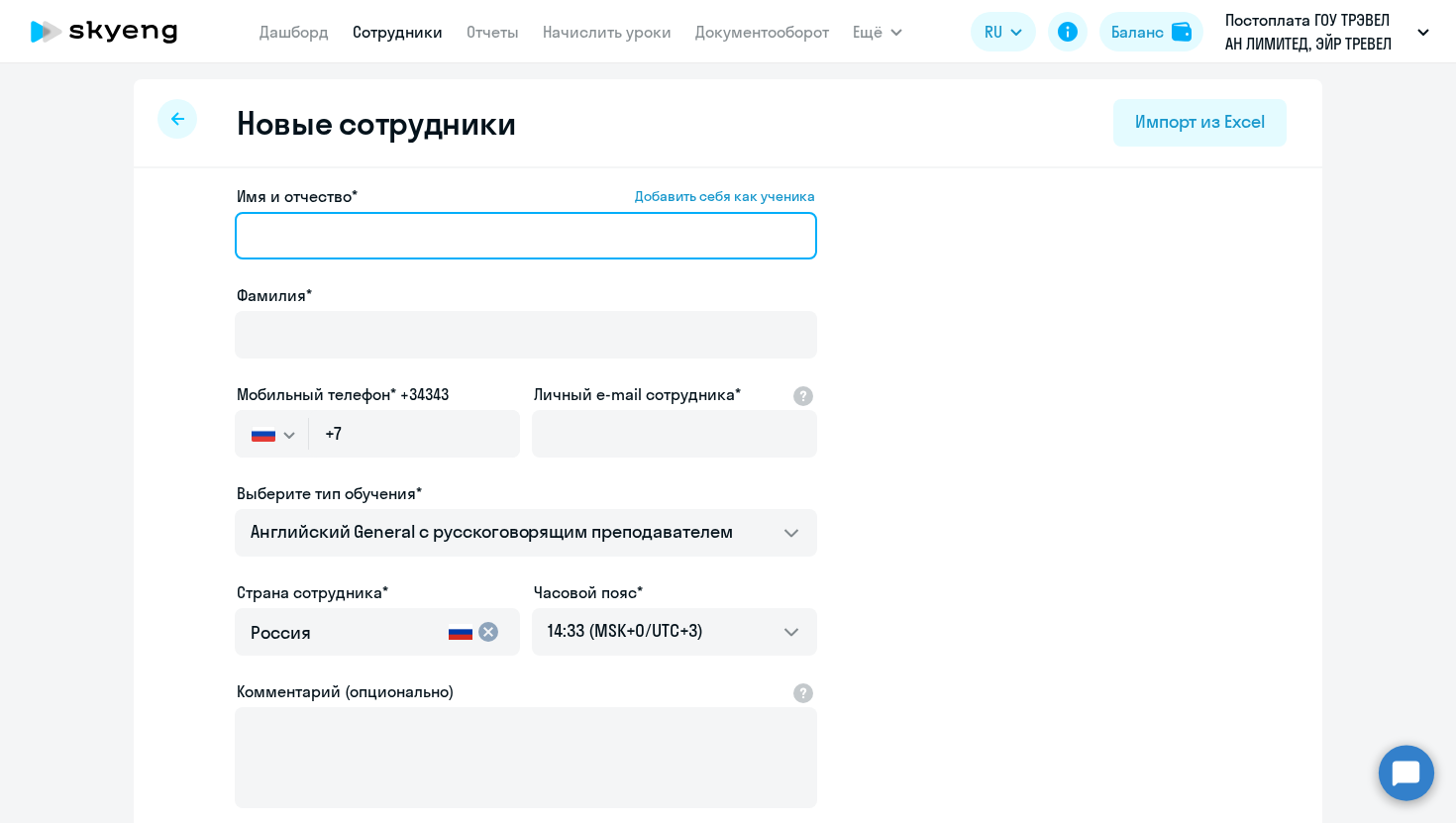 click on "Имя и отчество*  Добавить себя как ученика" at bounding box center (526, 236) 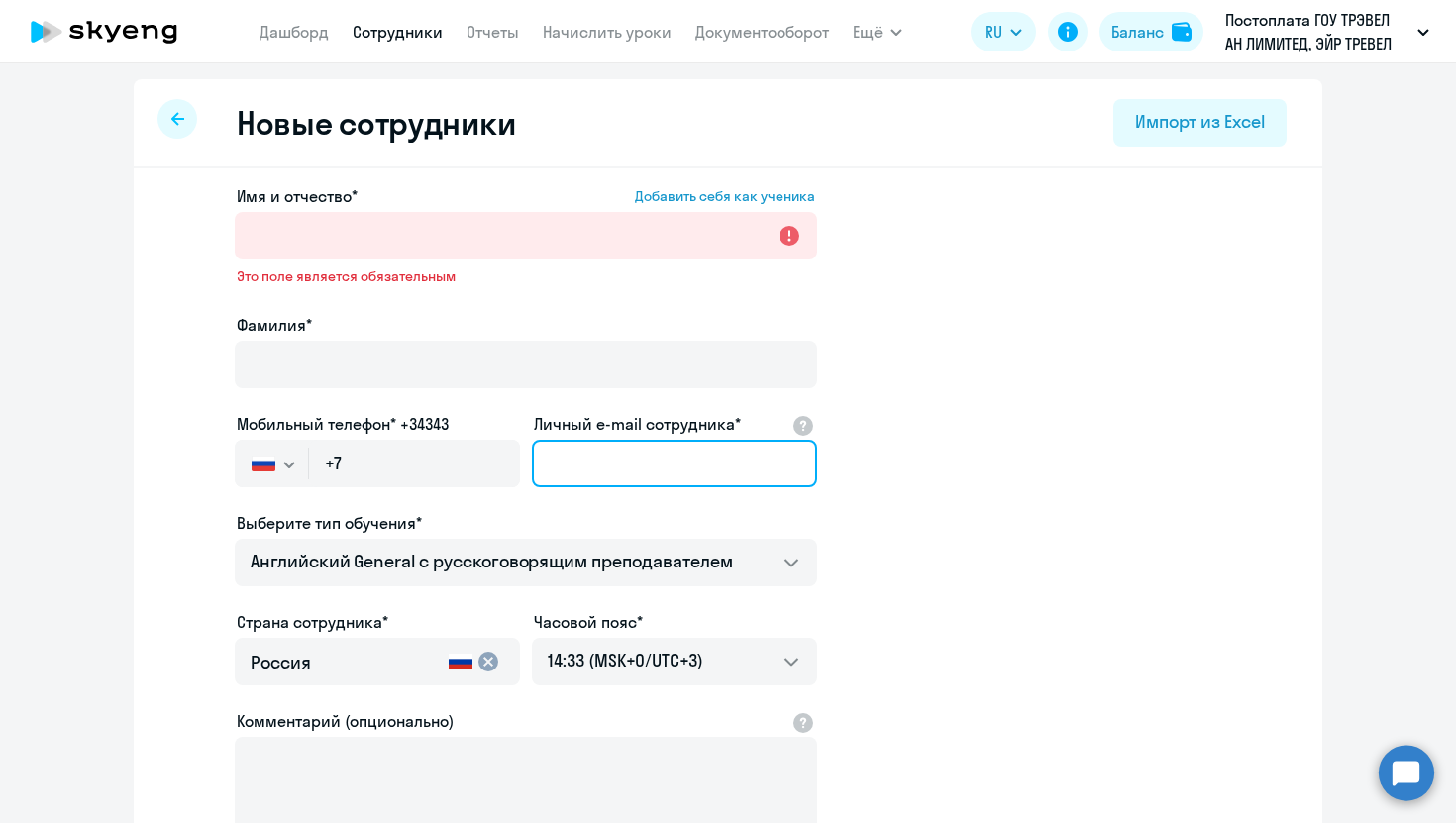 click on "Личный e-mail сотрудника*" at bounding box center [675, 463] 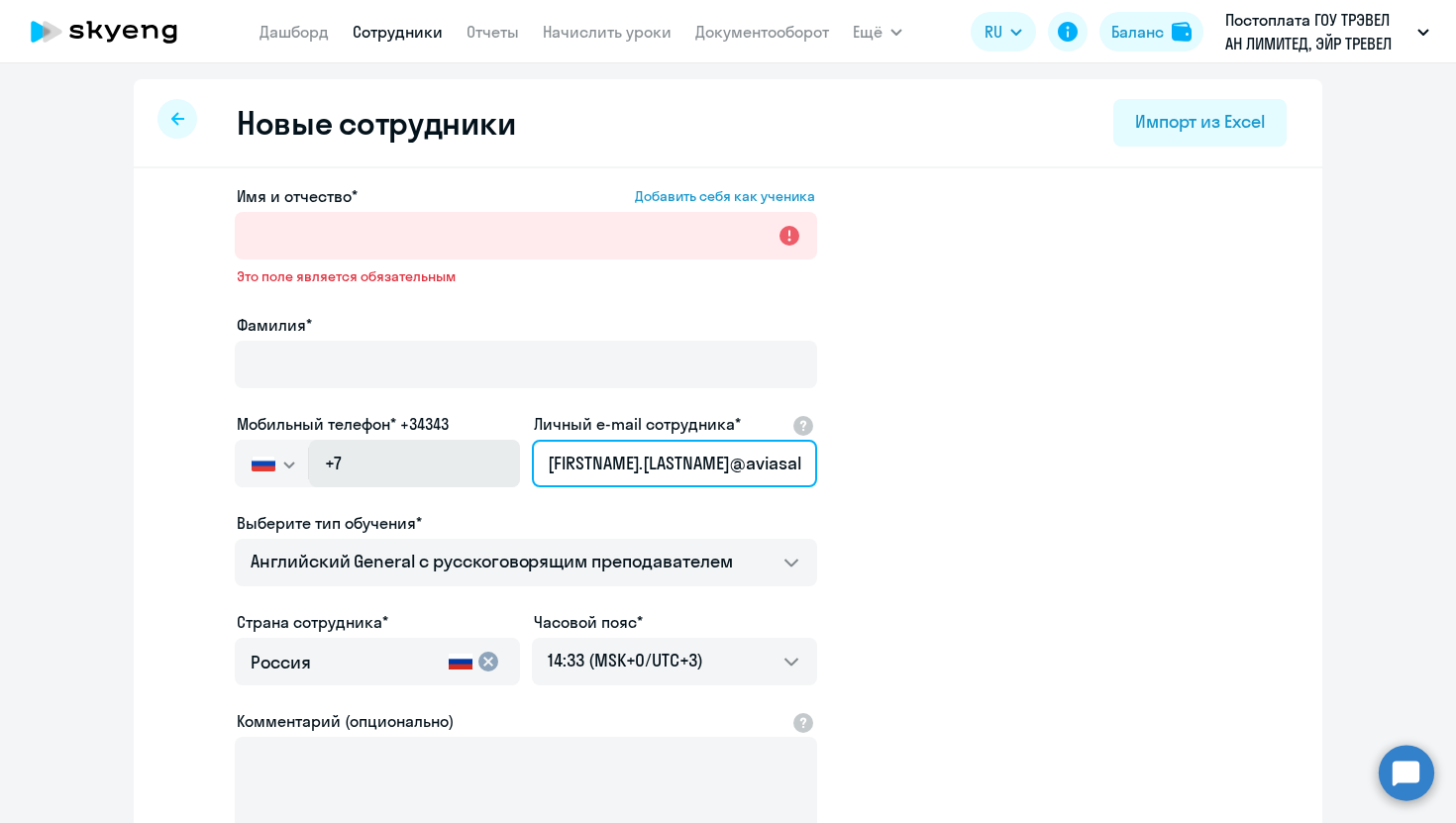 drag, startPoint x: 657, startPoint y: 463, endPoint x: 497, endPoint y: 461, distance: 160.0125 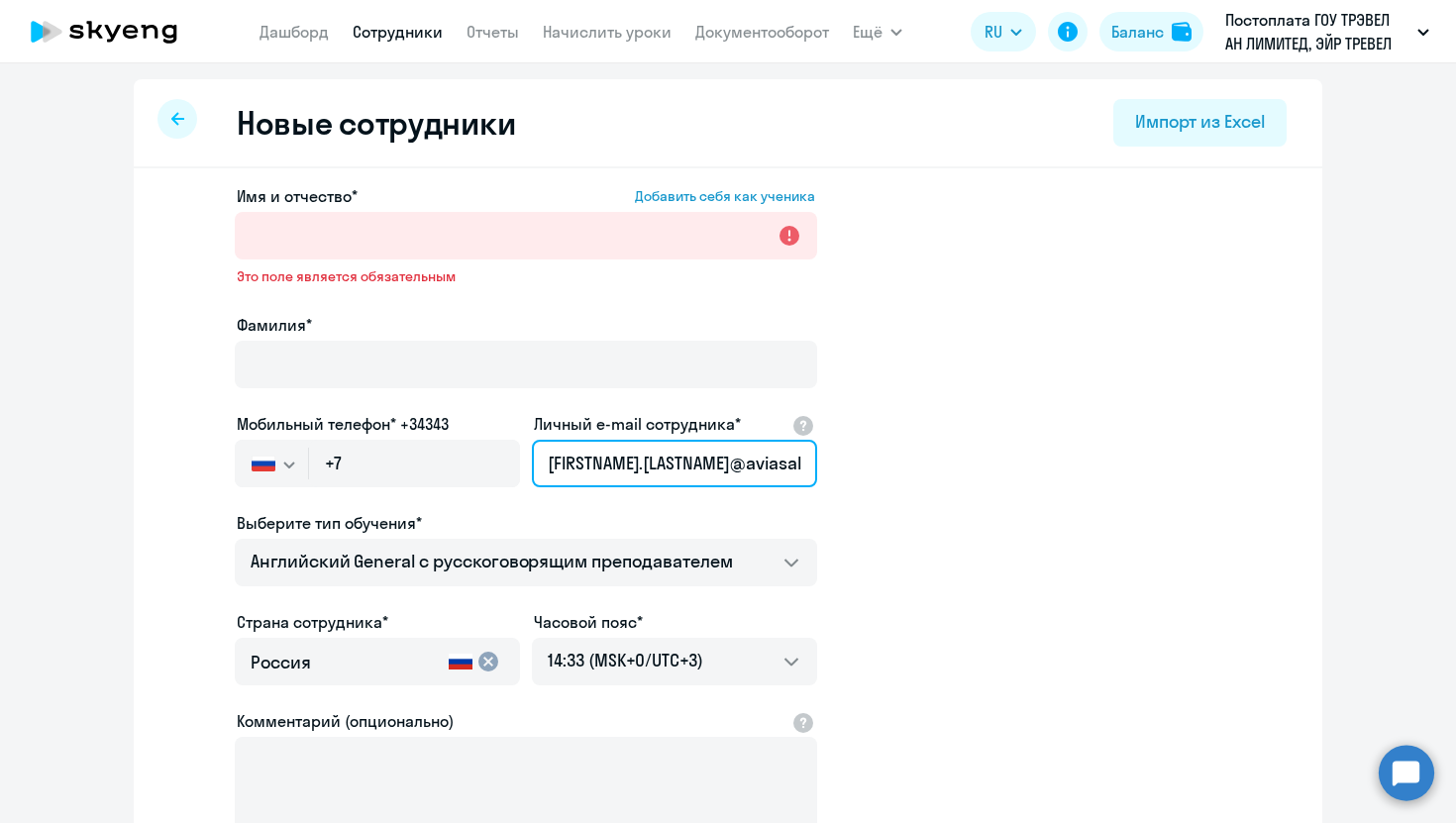 type on "andrey.matey@aviasales.ru" 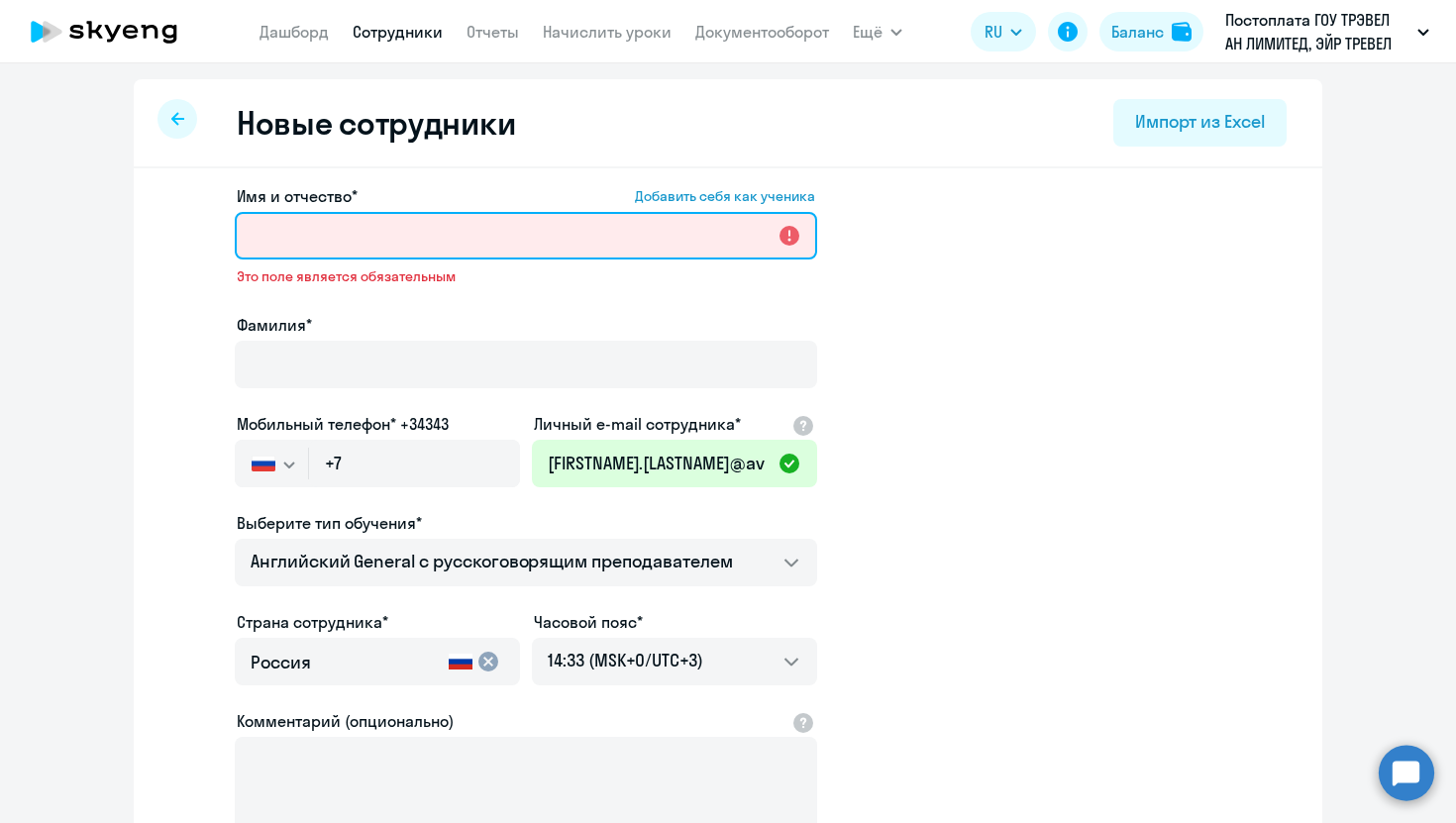 click on "Имя и отчество*  Добавить себя как ученика" at bounding box center (526, 236) 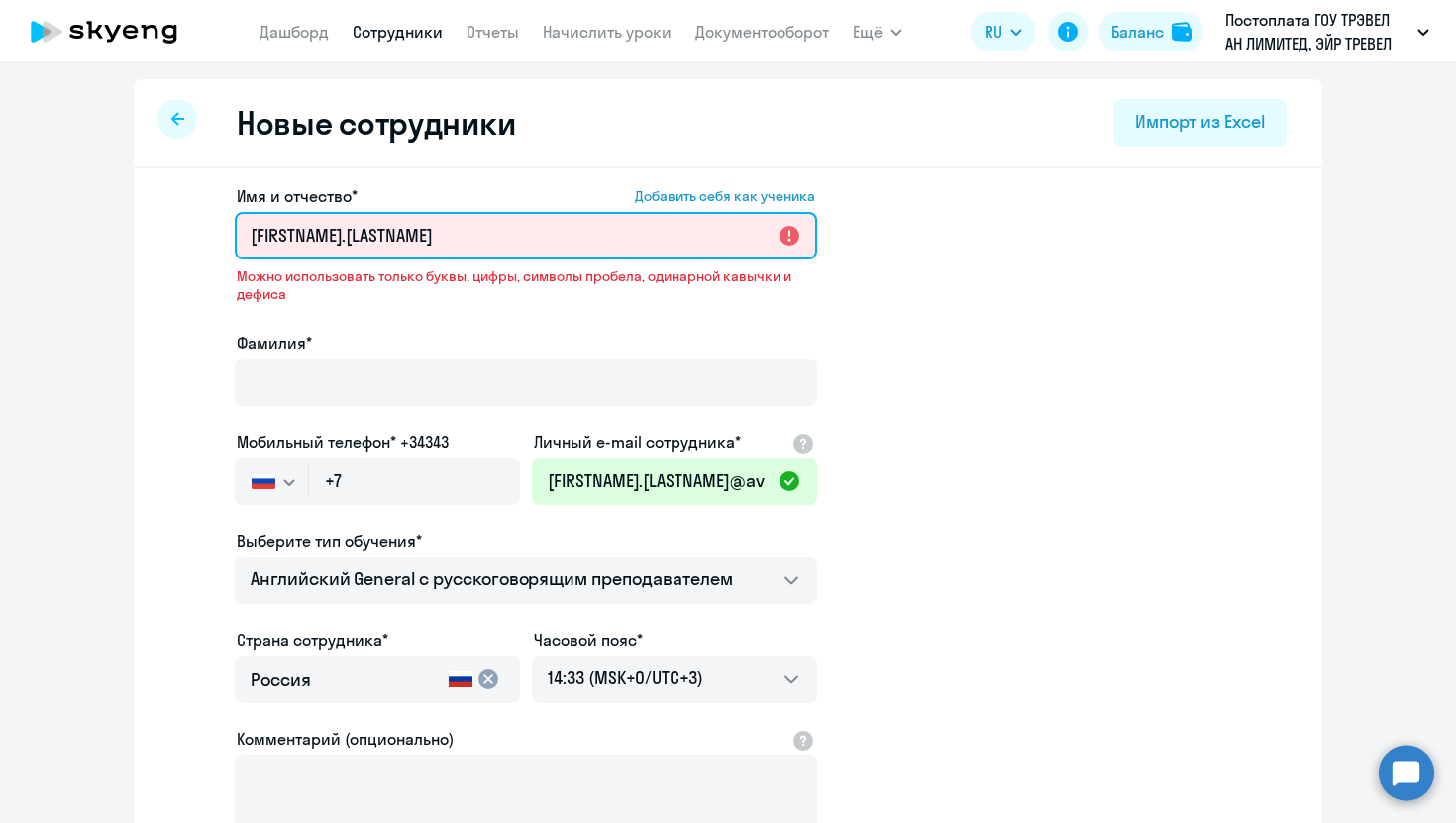 drag, startPoint x: 392, startPoint y: 241, endPoint x: 326, endPoint y: 239, distance: 66.0303 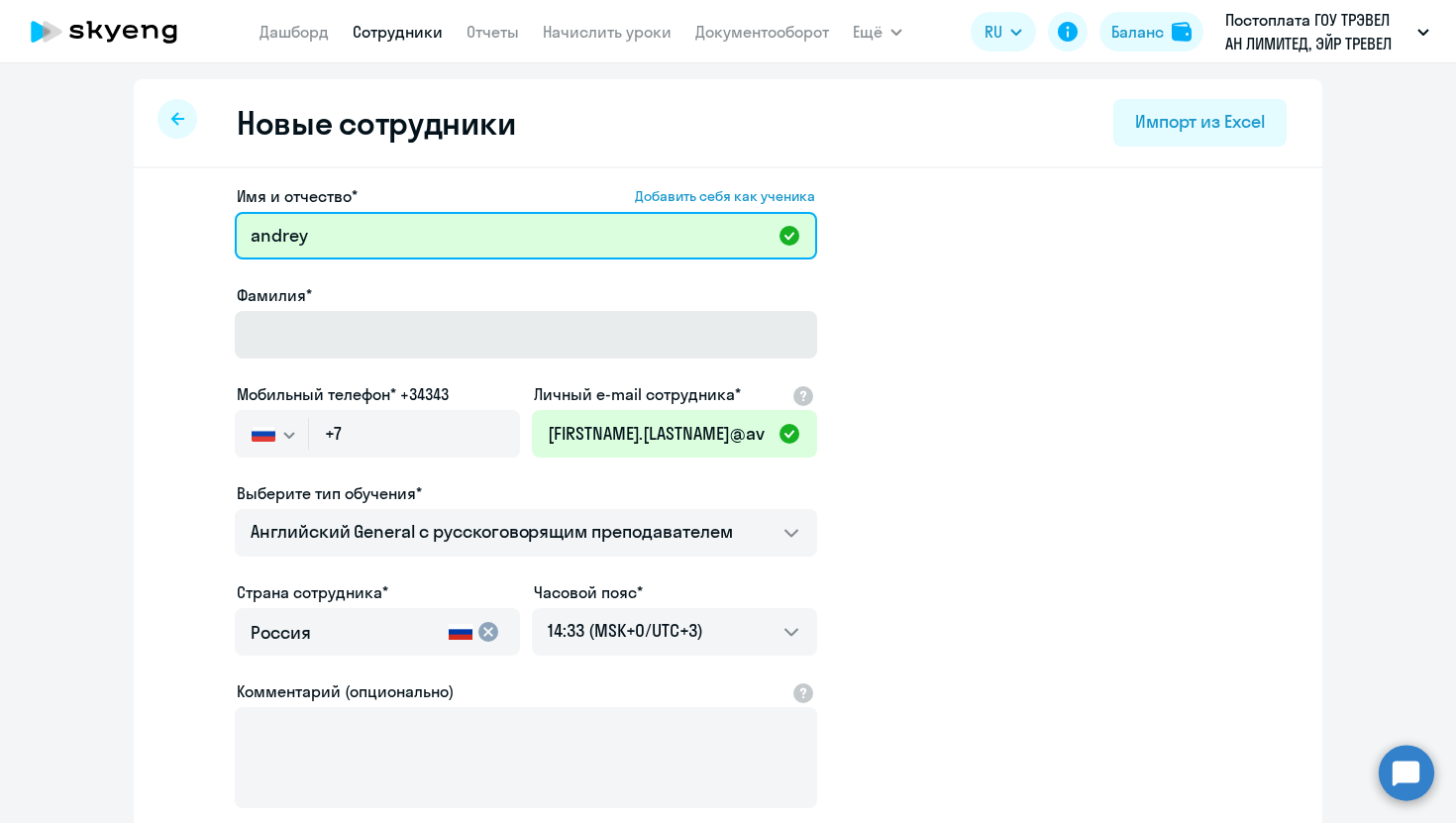 type on "andrey" 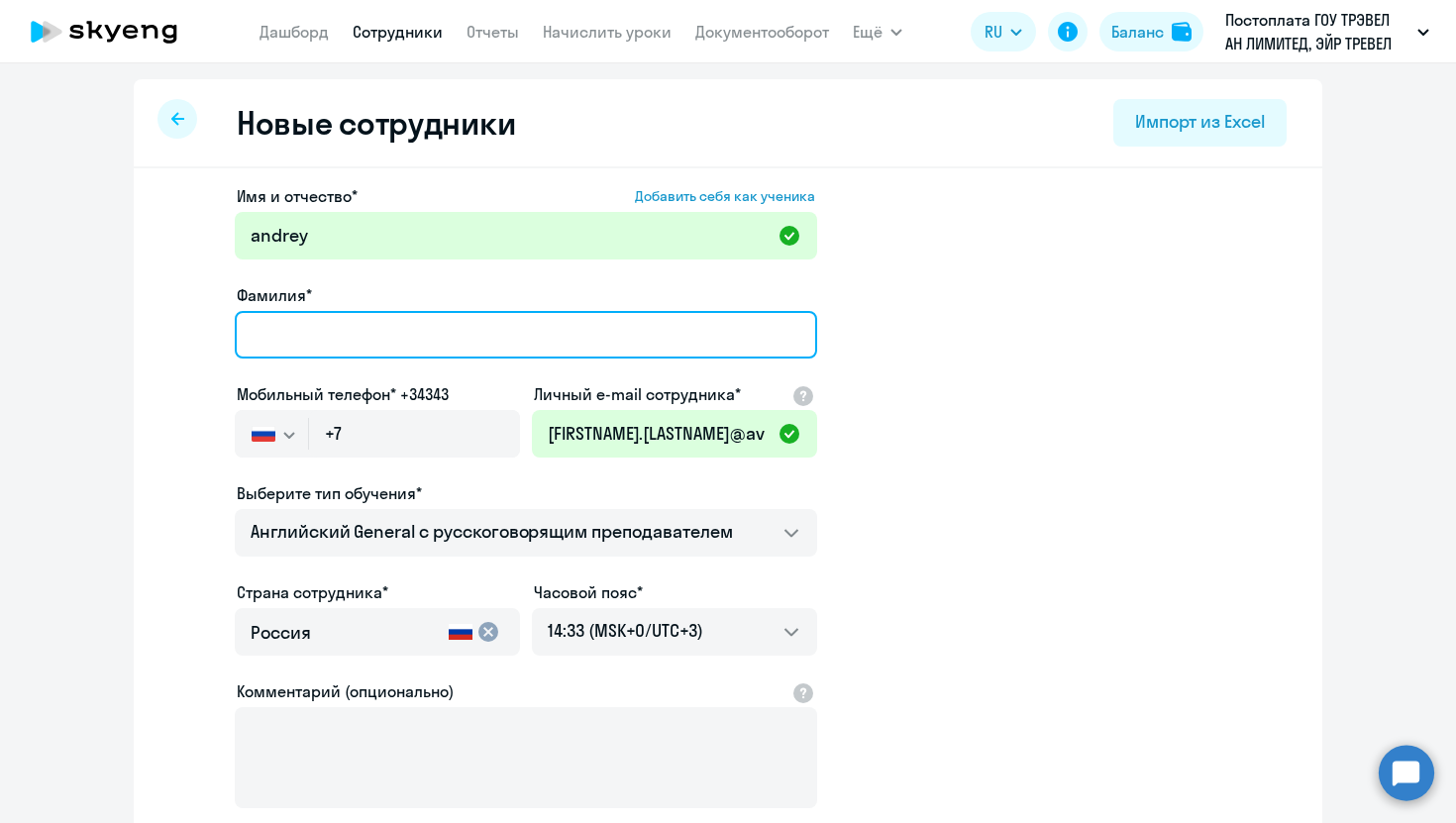 click on "Фамилия*" at bounding box center (526, 335) 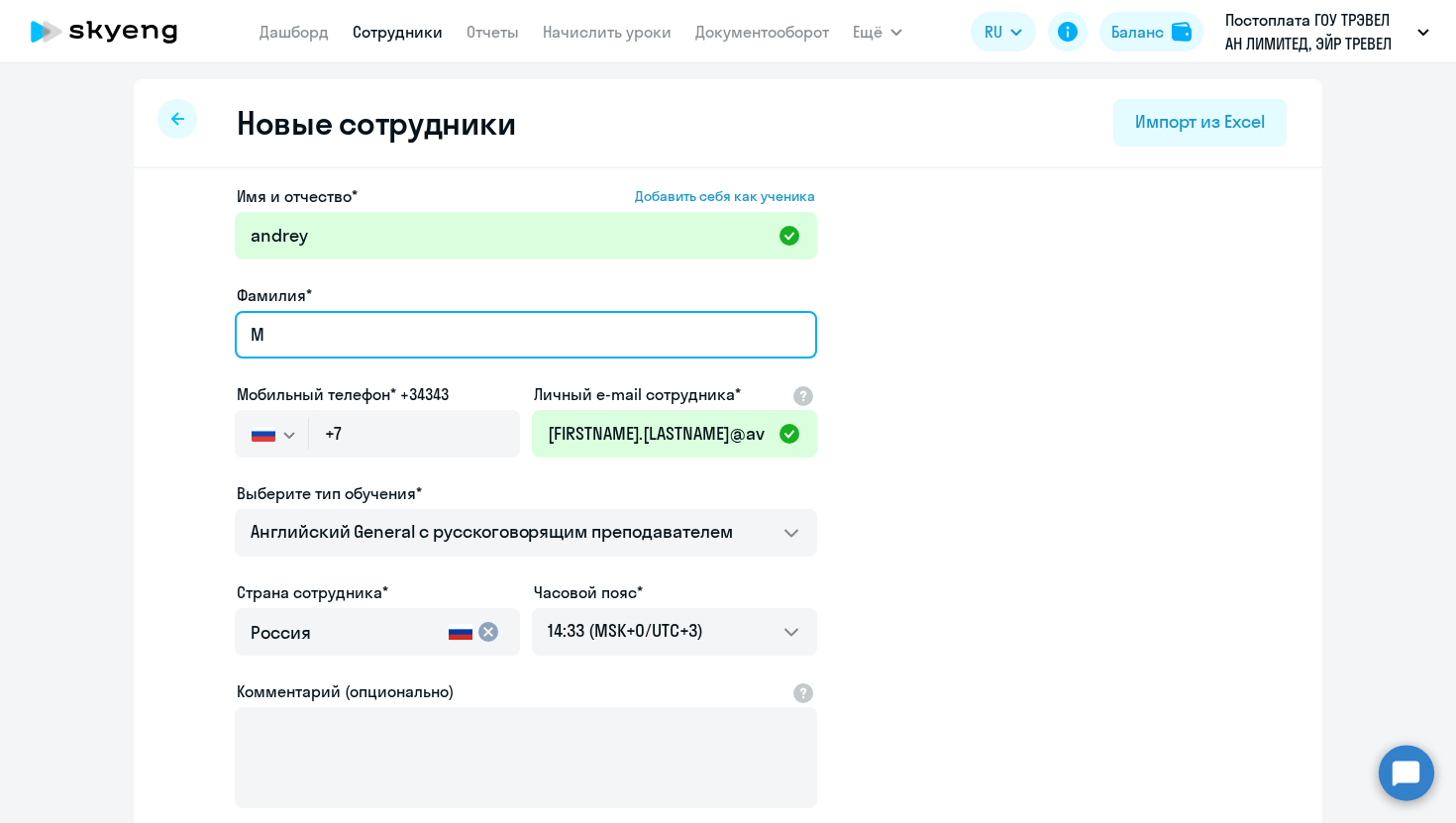 paste on "atey" 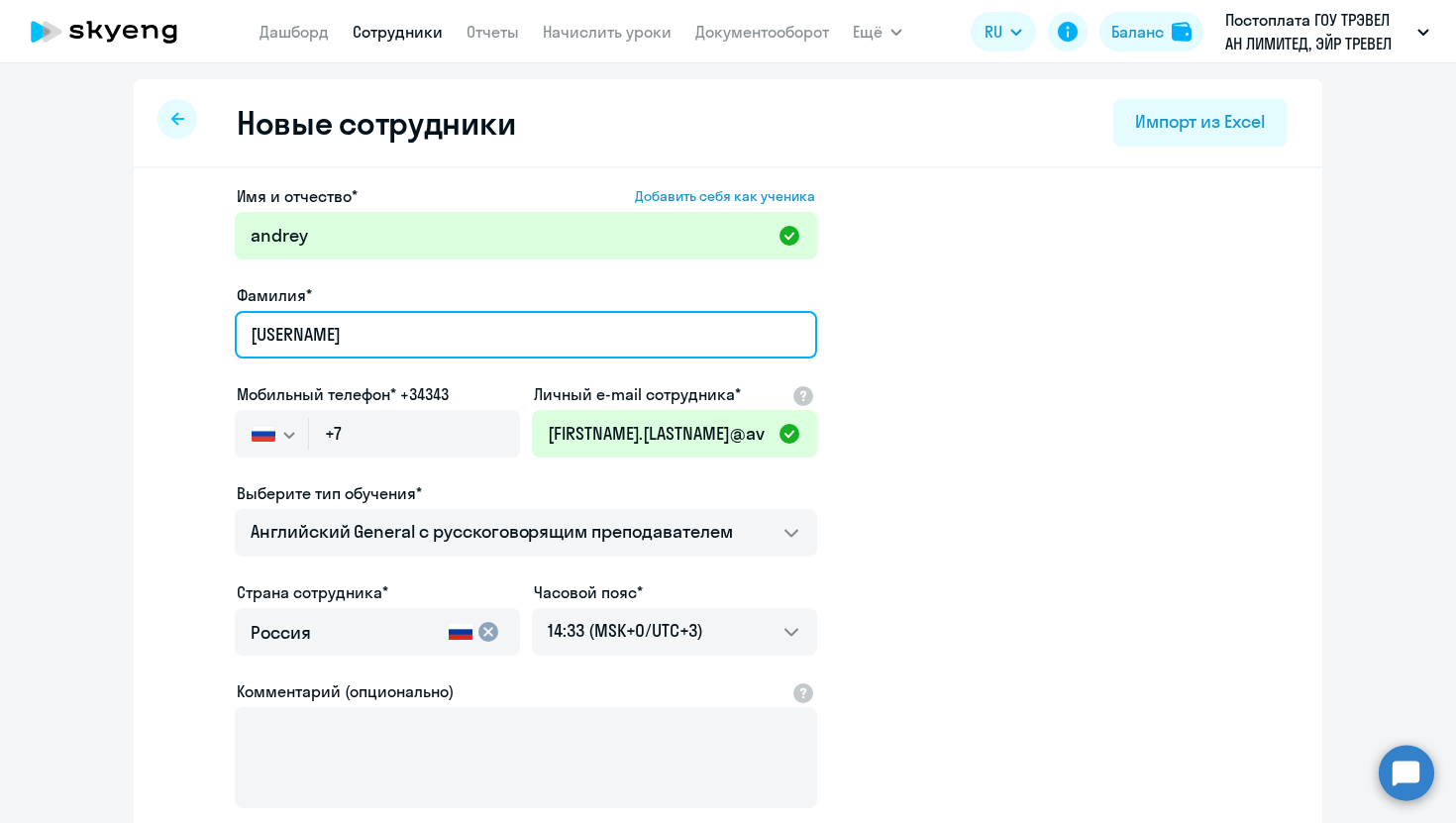 type on "Matey" 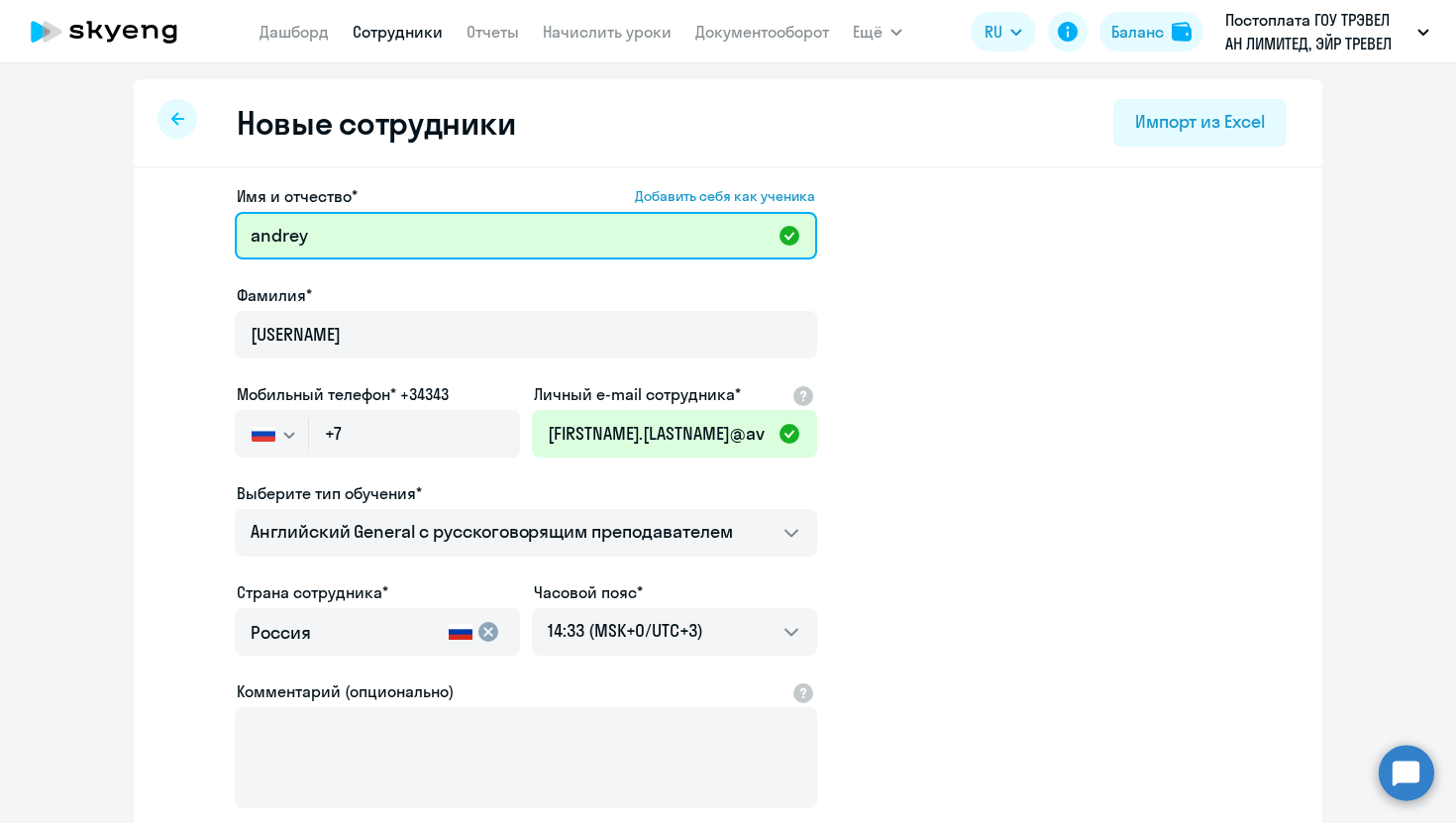 click on "andrey" at bounding box center [526, 236] 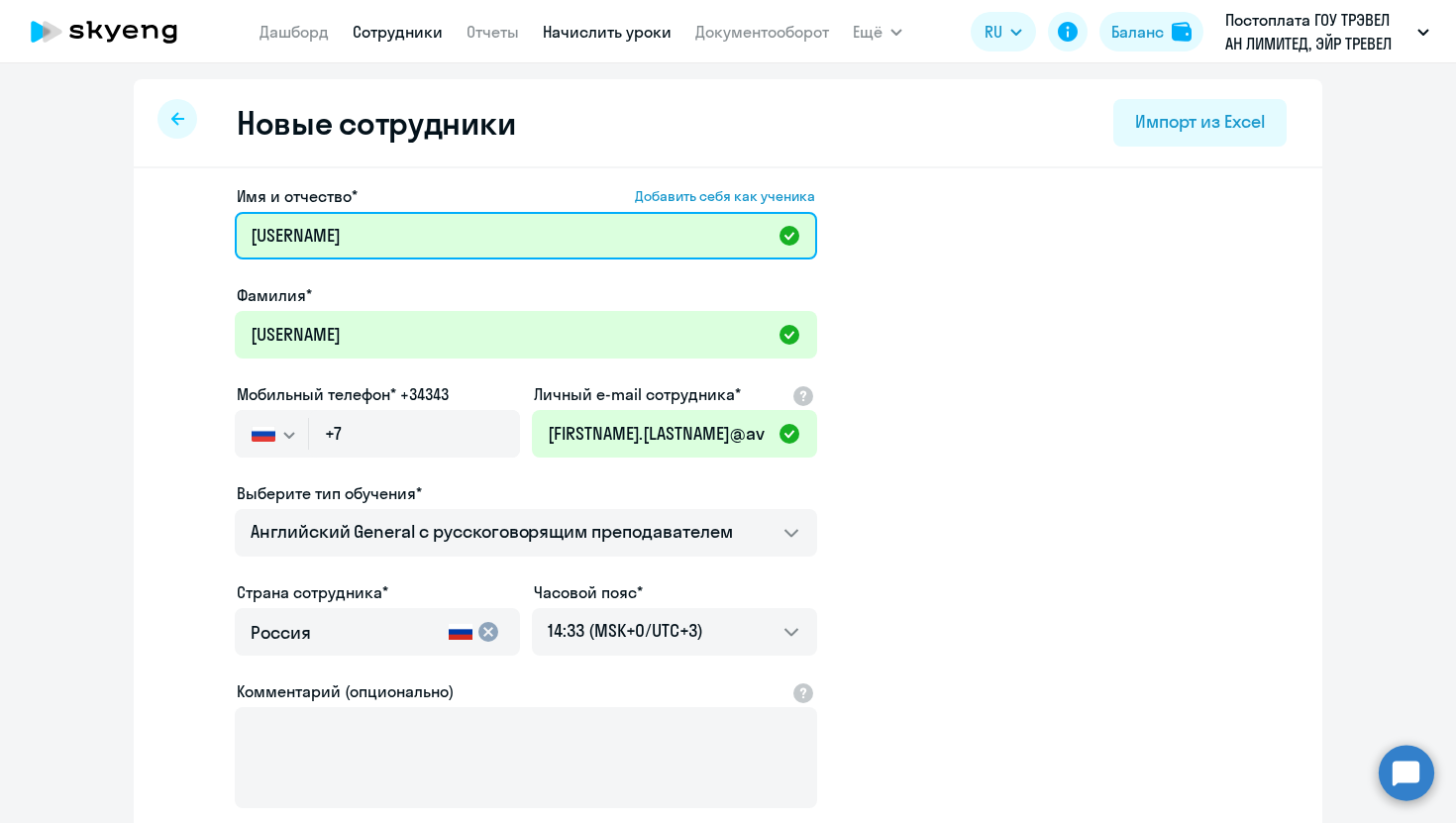 type on "Andrey" 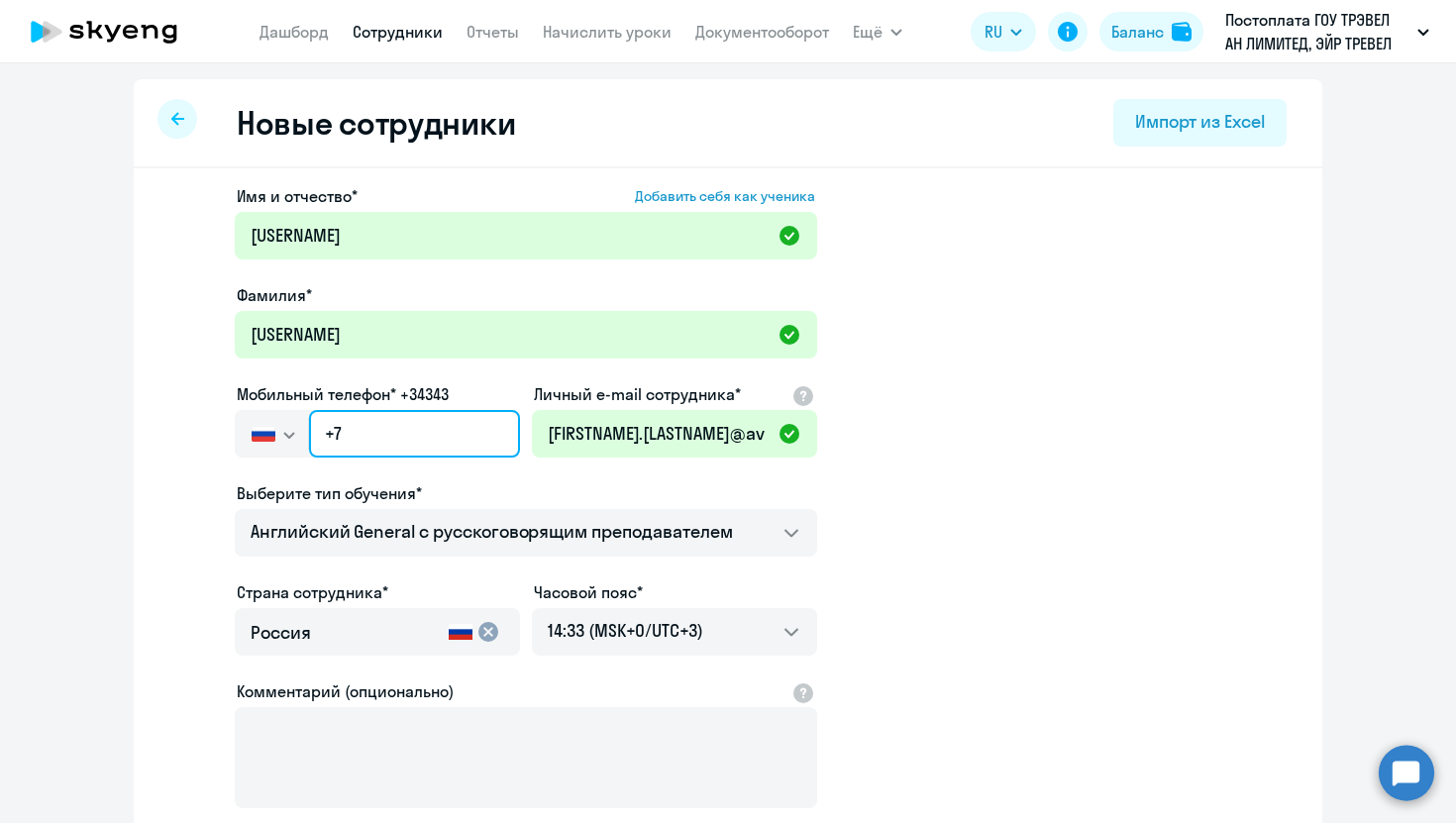 click on "+7" 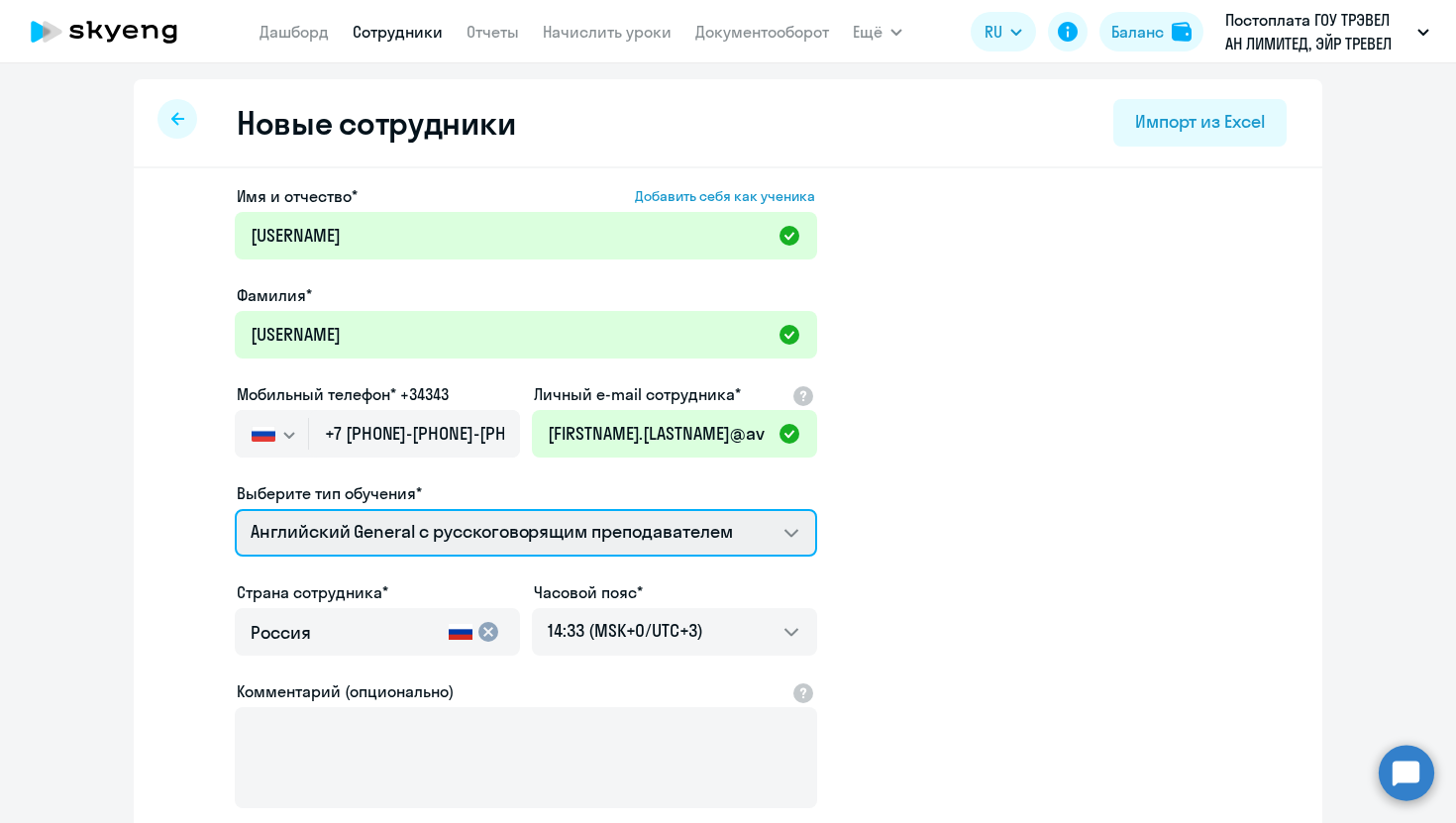 click on "Screening Test   Talks 15 минутные разговоры на английском   Премиум английский с русскоговорящим преподавателем   Английский General с англоговорящим преподавателем   Английский General с русскоговорящим преподавателем" at bounding box center [526, 533] 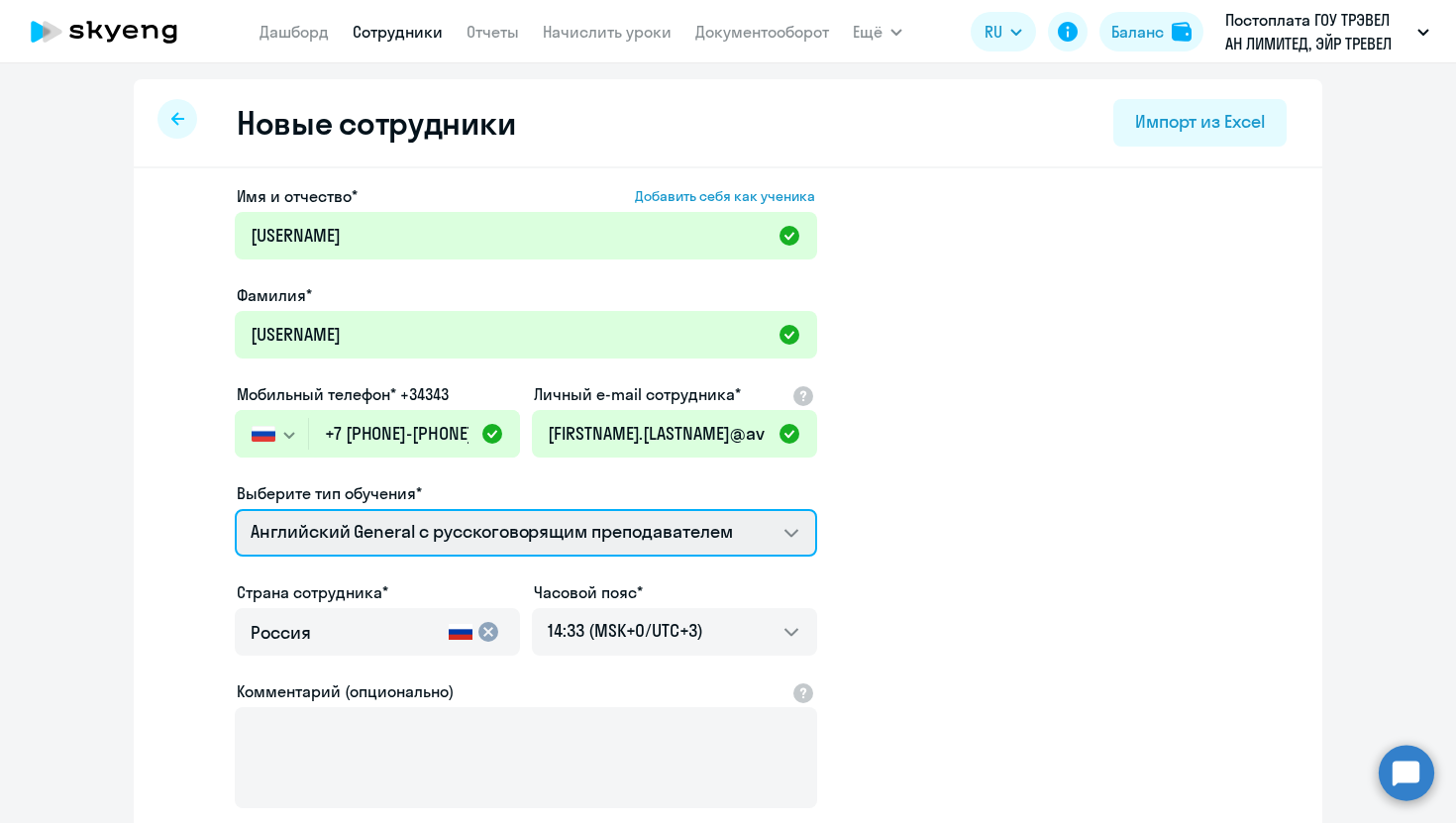 select on "english_adult_not_native_speaker_premium" 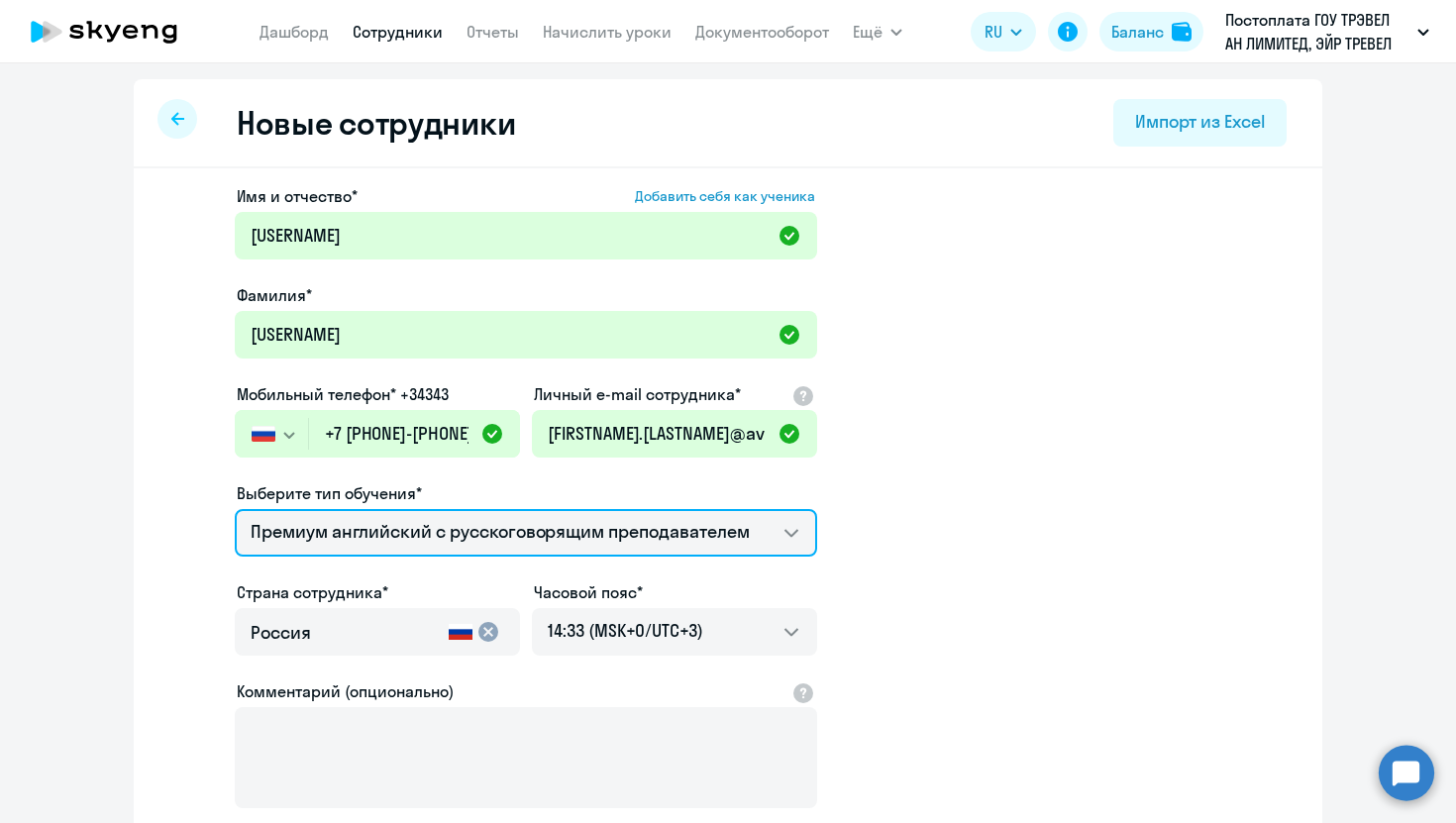 scroll, scrollTop: 215, scrollLeft: 0, axis: vertical 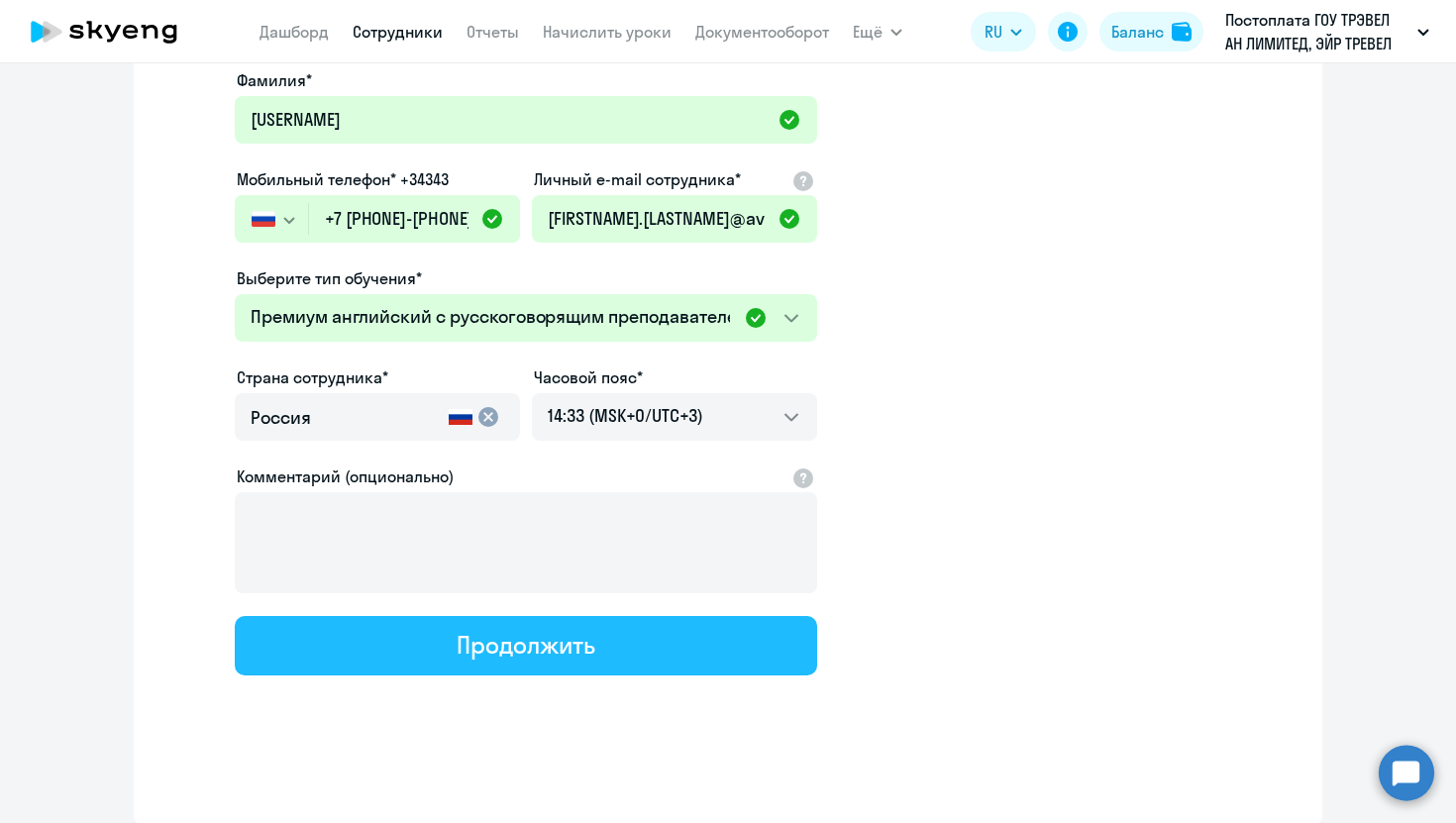 click on "Продолжить" 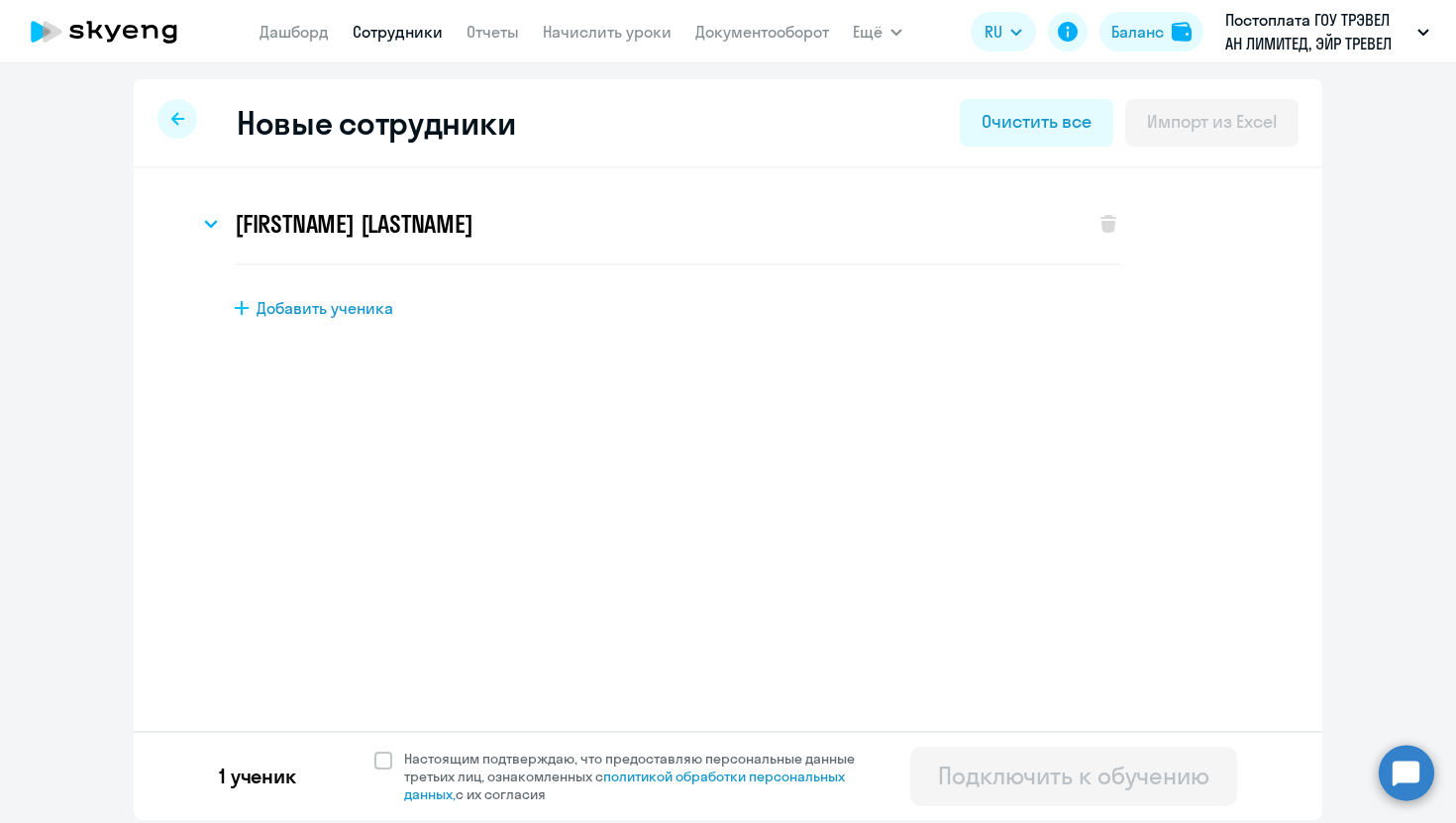 scroll, scrollTop: 0, scrollLeft: 0, axis: both 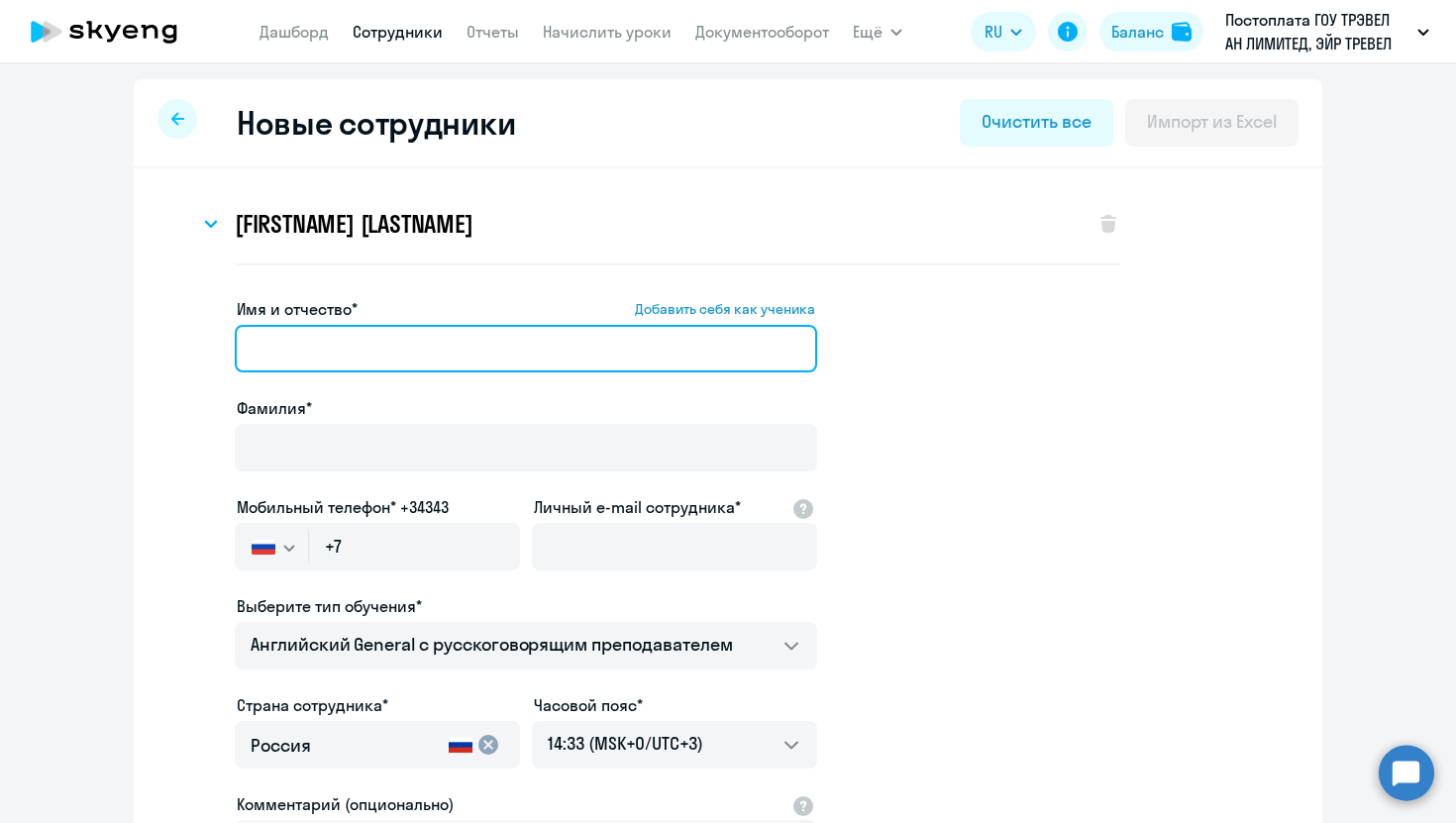click on "Имя и отчество*  Добавить себя как ученика" at bounding box center (526, 349) 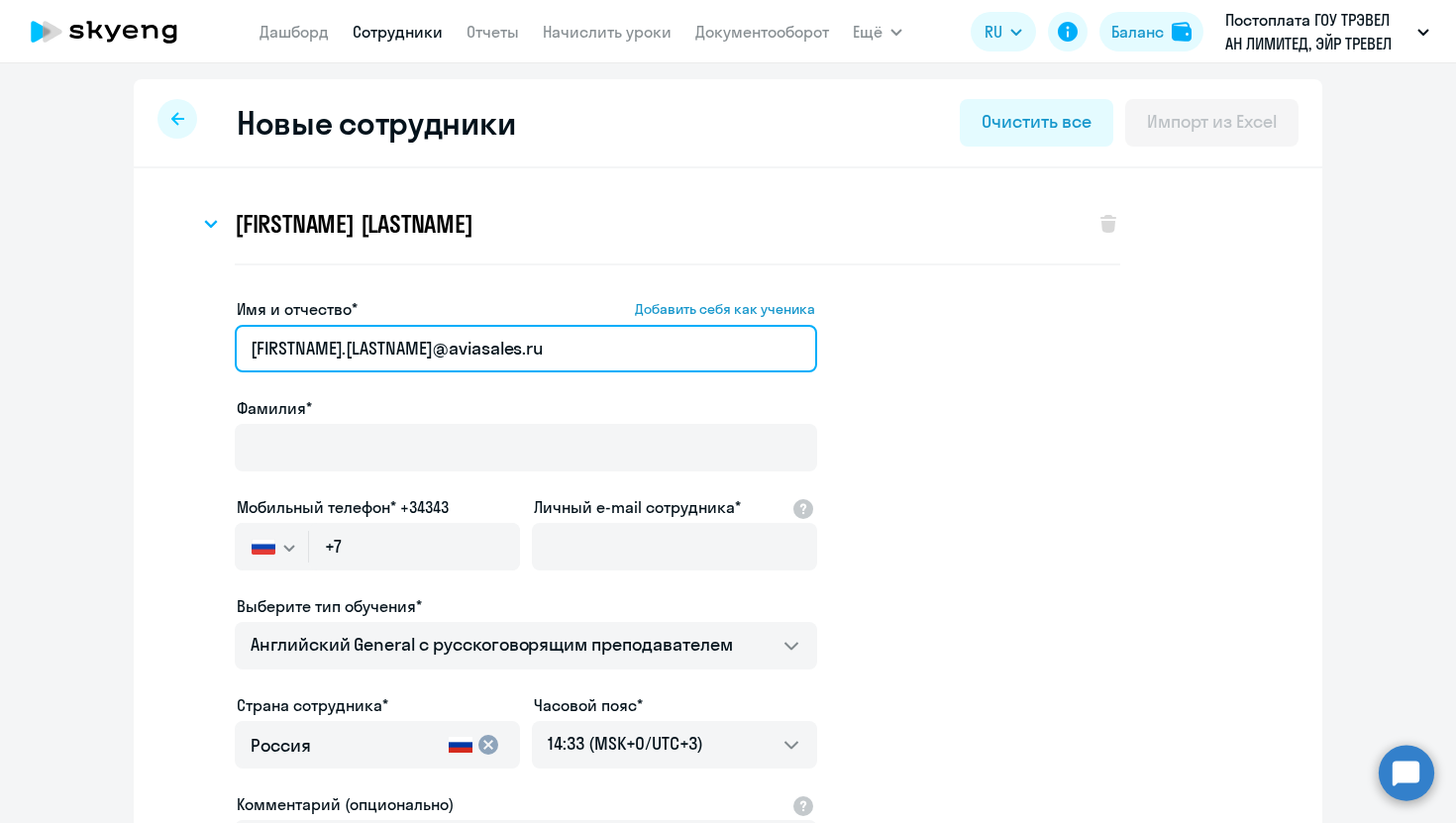 click on "[EMAIL]" at bounding box center [526, 349] 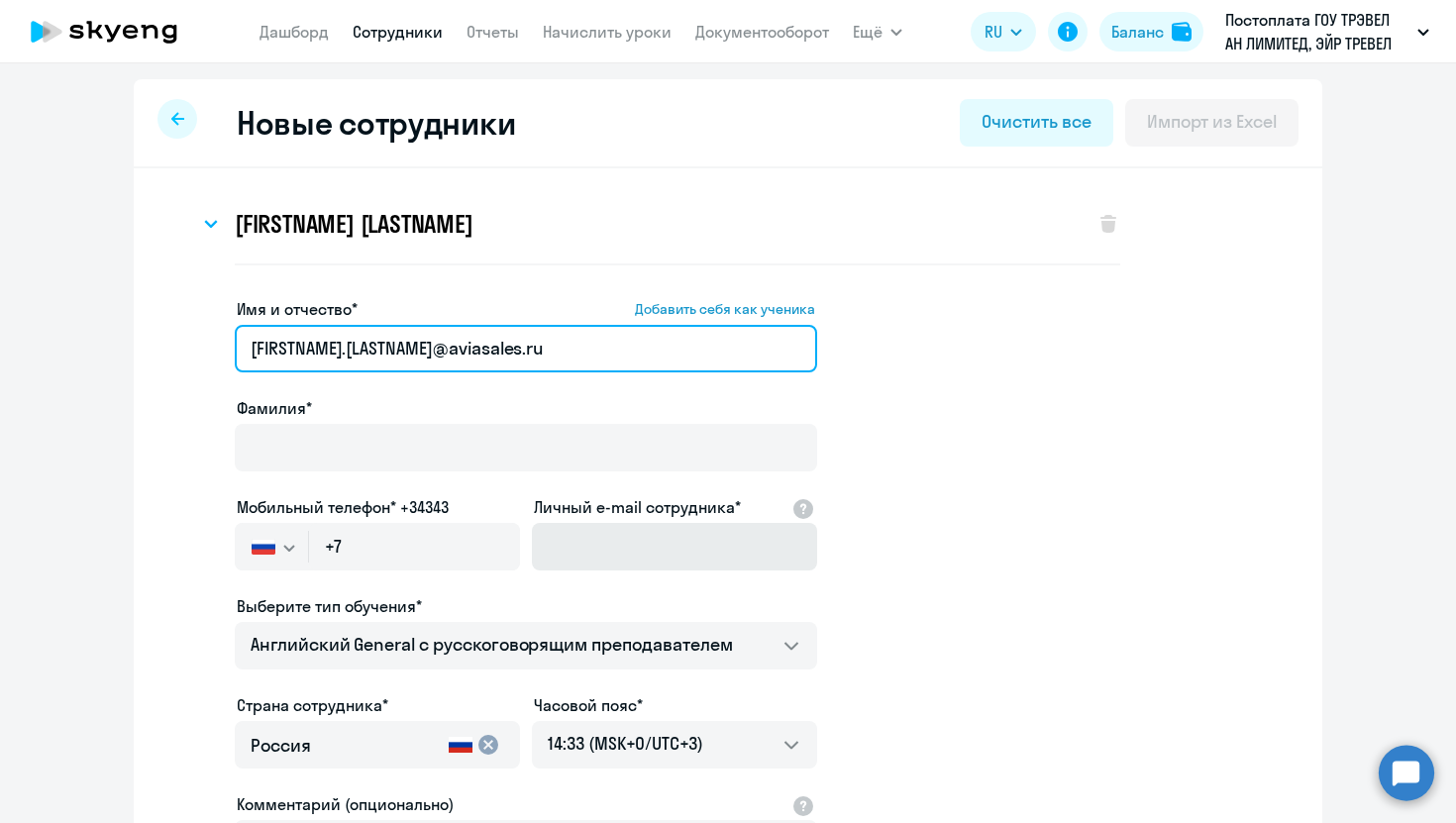 type on "[EMAIL]" 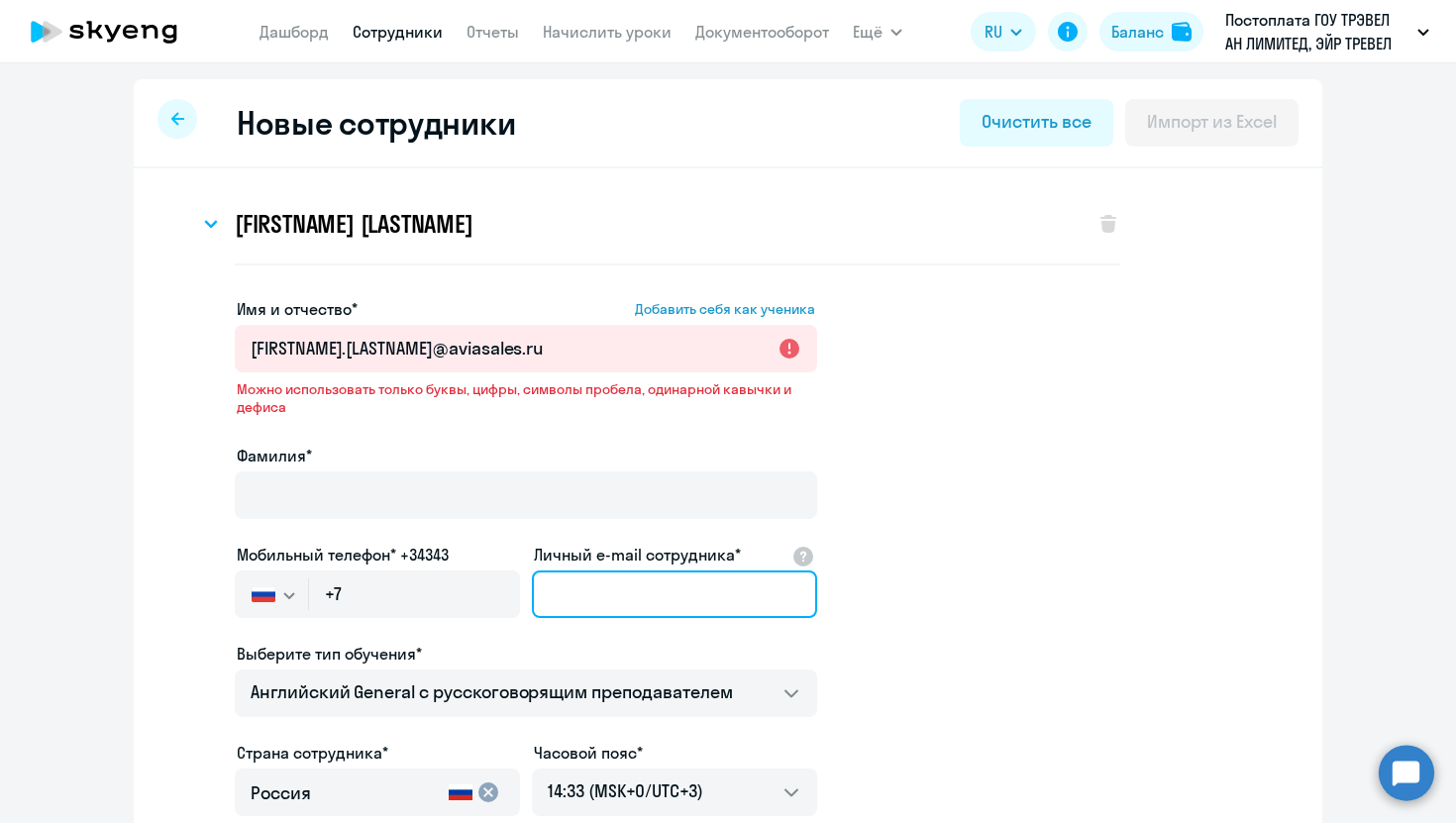 click on "Личный e-mail сотрудника*" at bounding box center [675, 594] 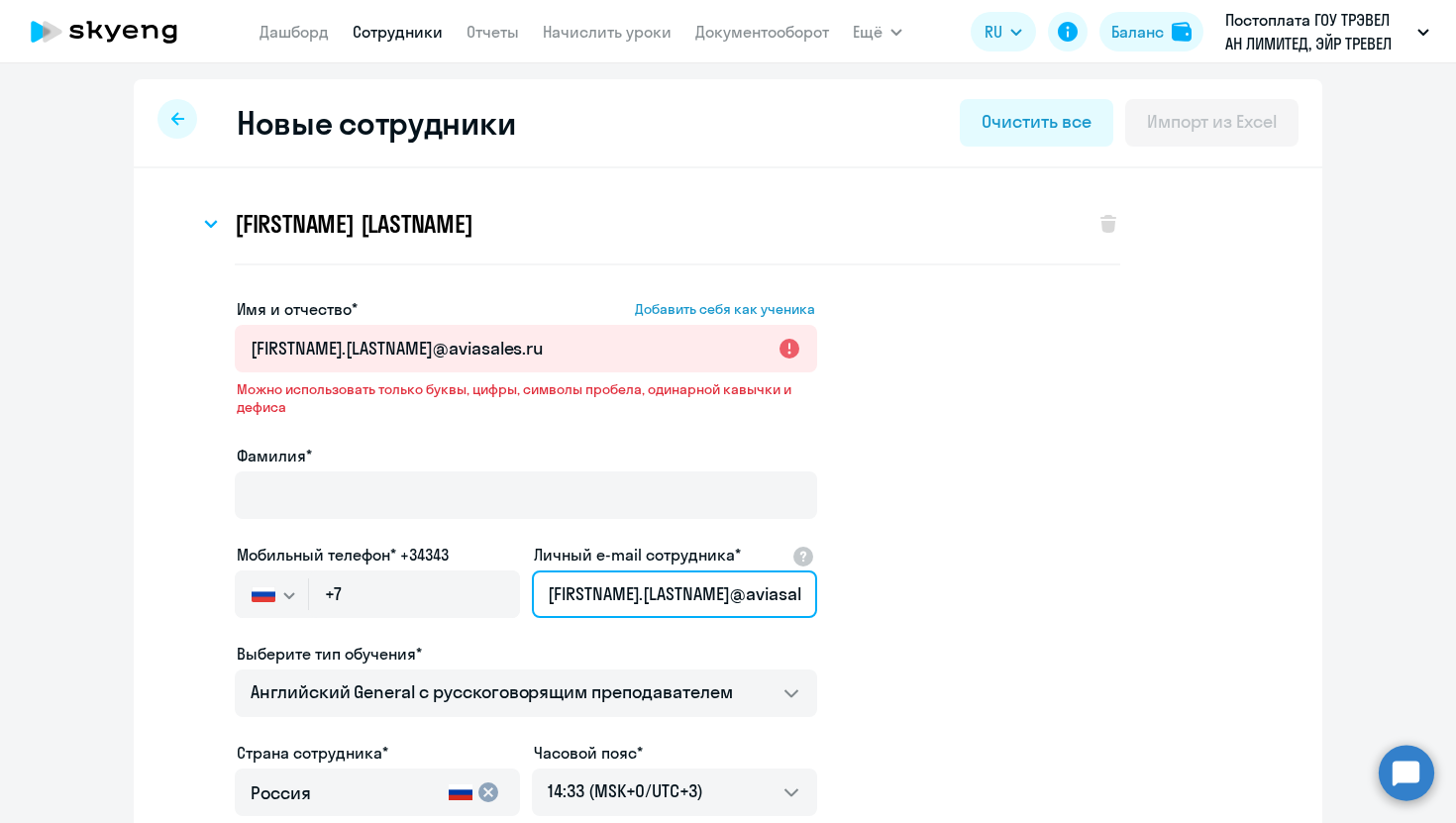 type on "[EMAIL]" 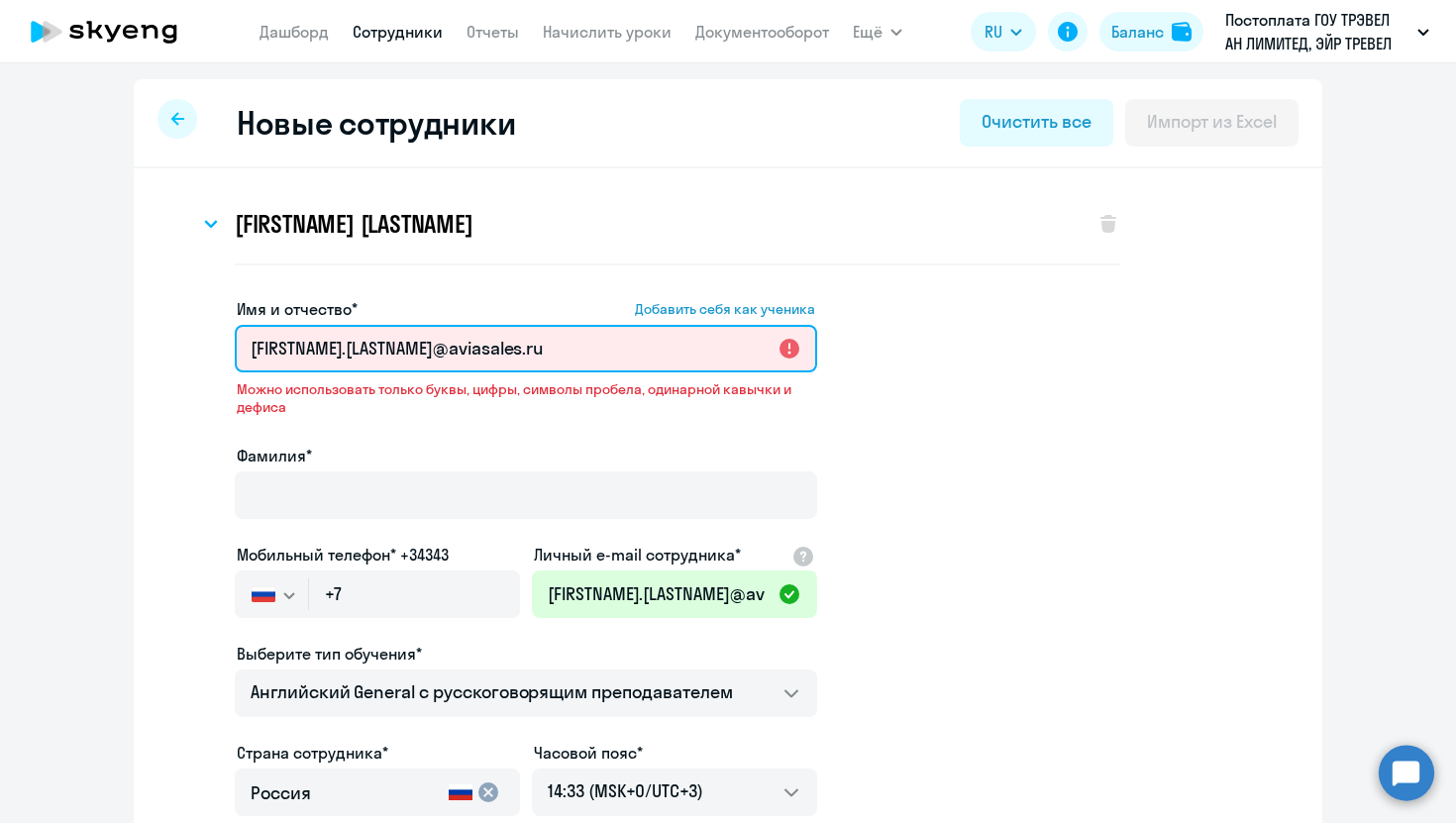 drag, startPoint x: 479, startPoint y: 360, endPoint x: 340, endPoint y: 358, distance: 139.0144 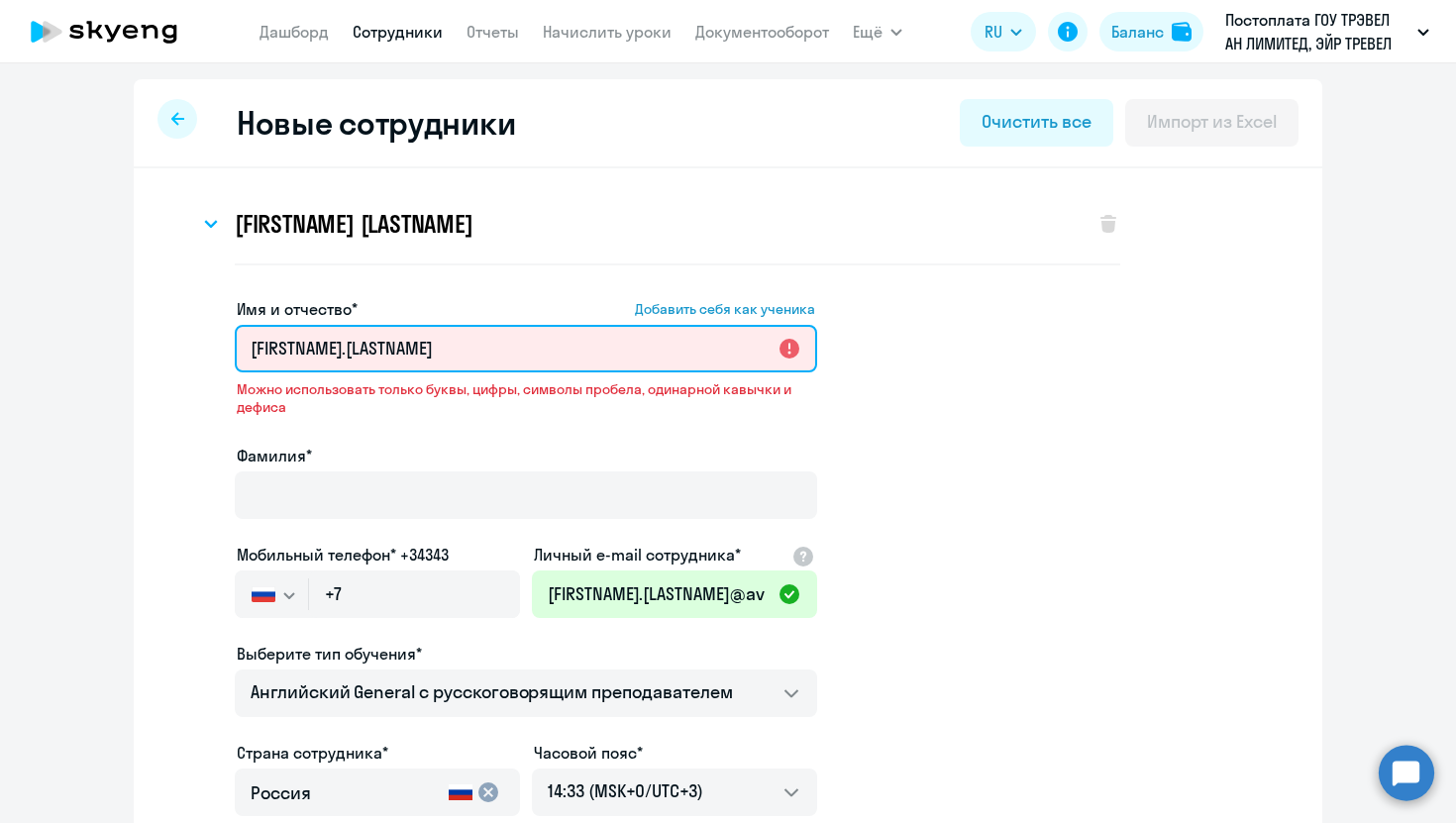 drag, startPoint x: 362, startPoint y: 348, endPoint x: 308, endPoint y: 348, distance: 54 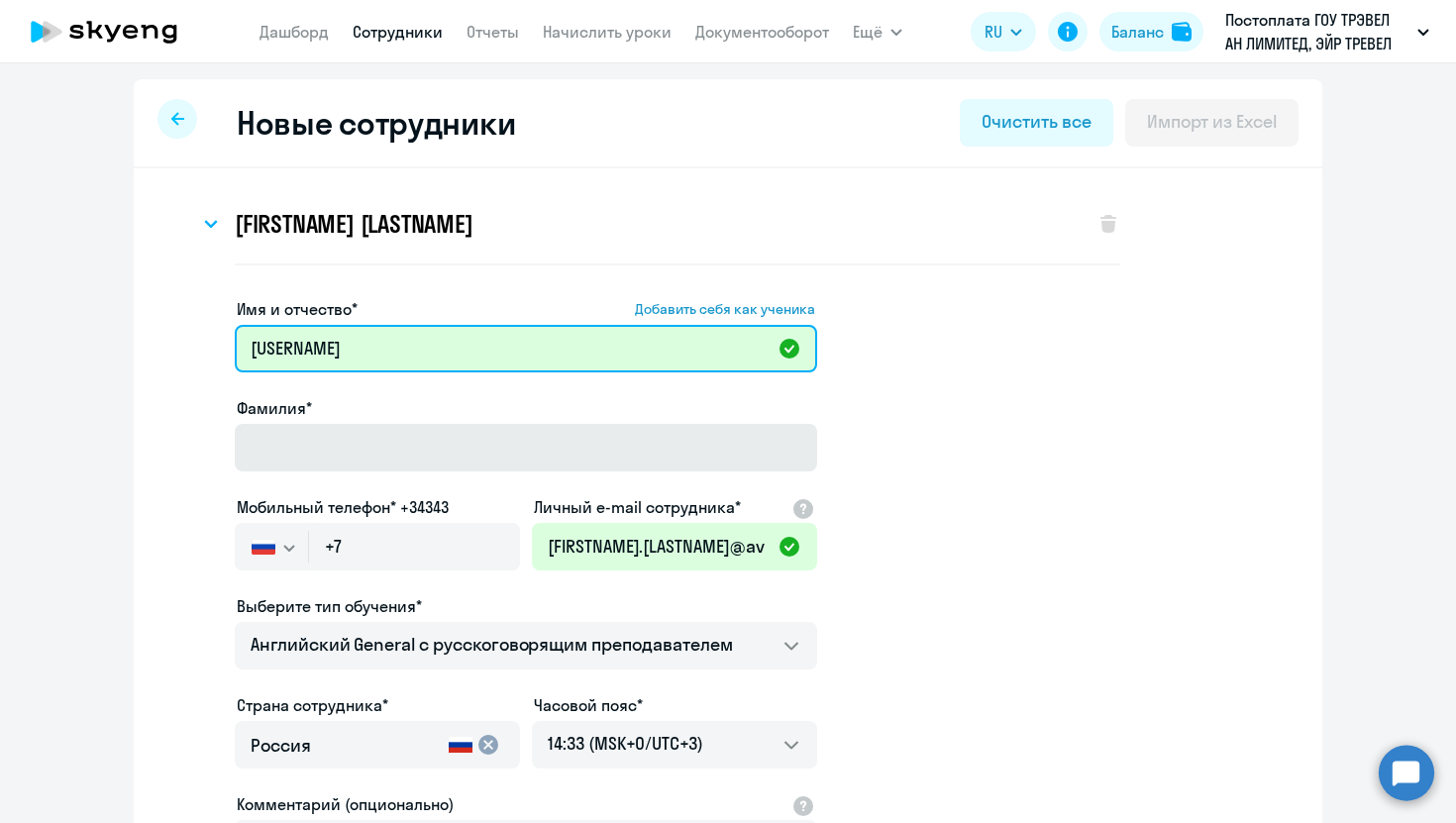 type on "yulia" 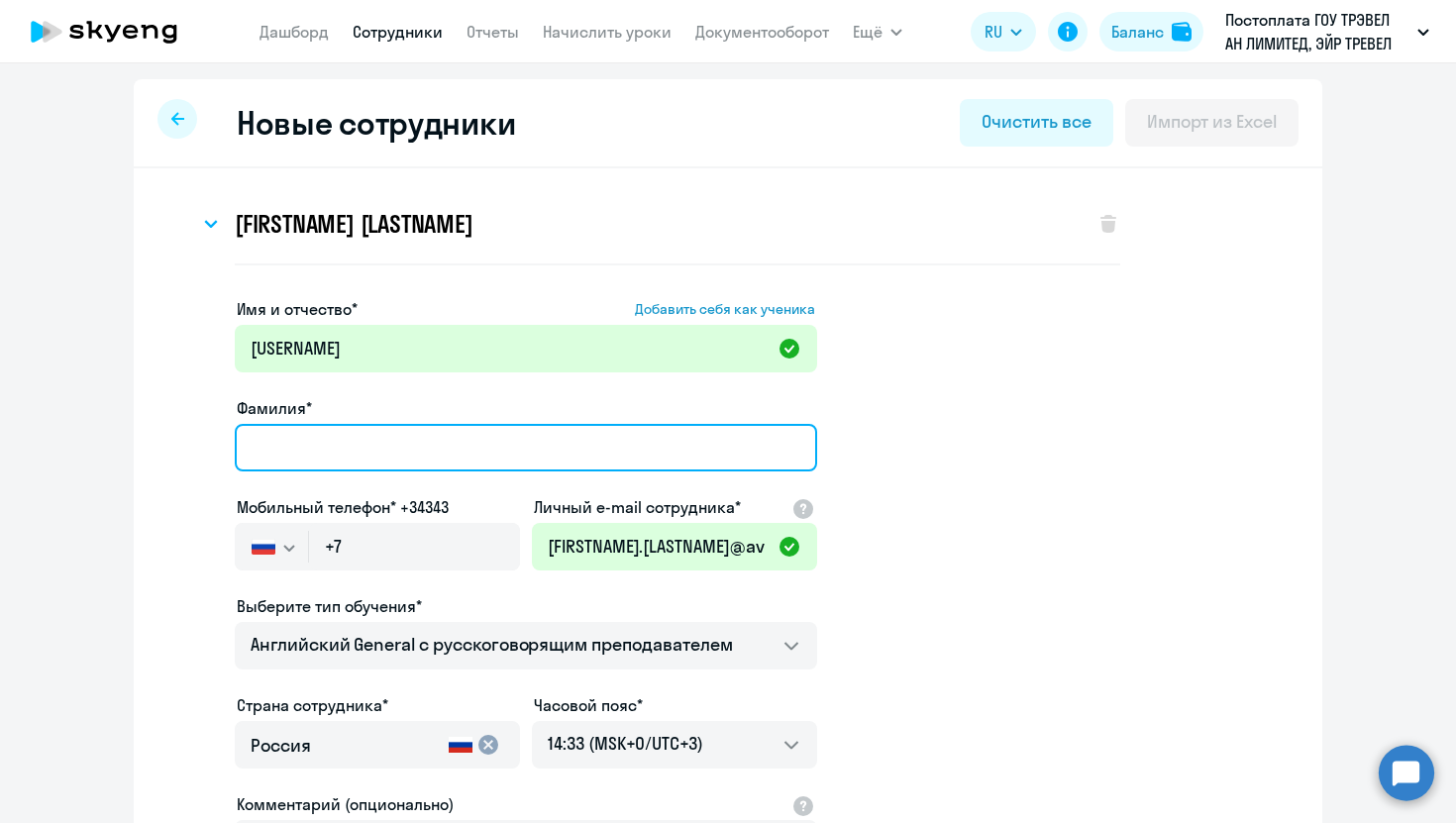 click on "Фамилия*" at bounding box center [526, 448] 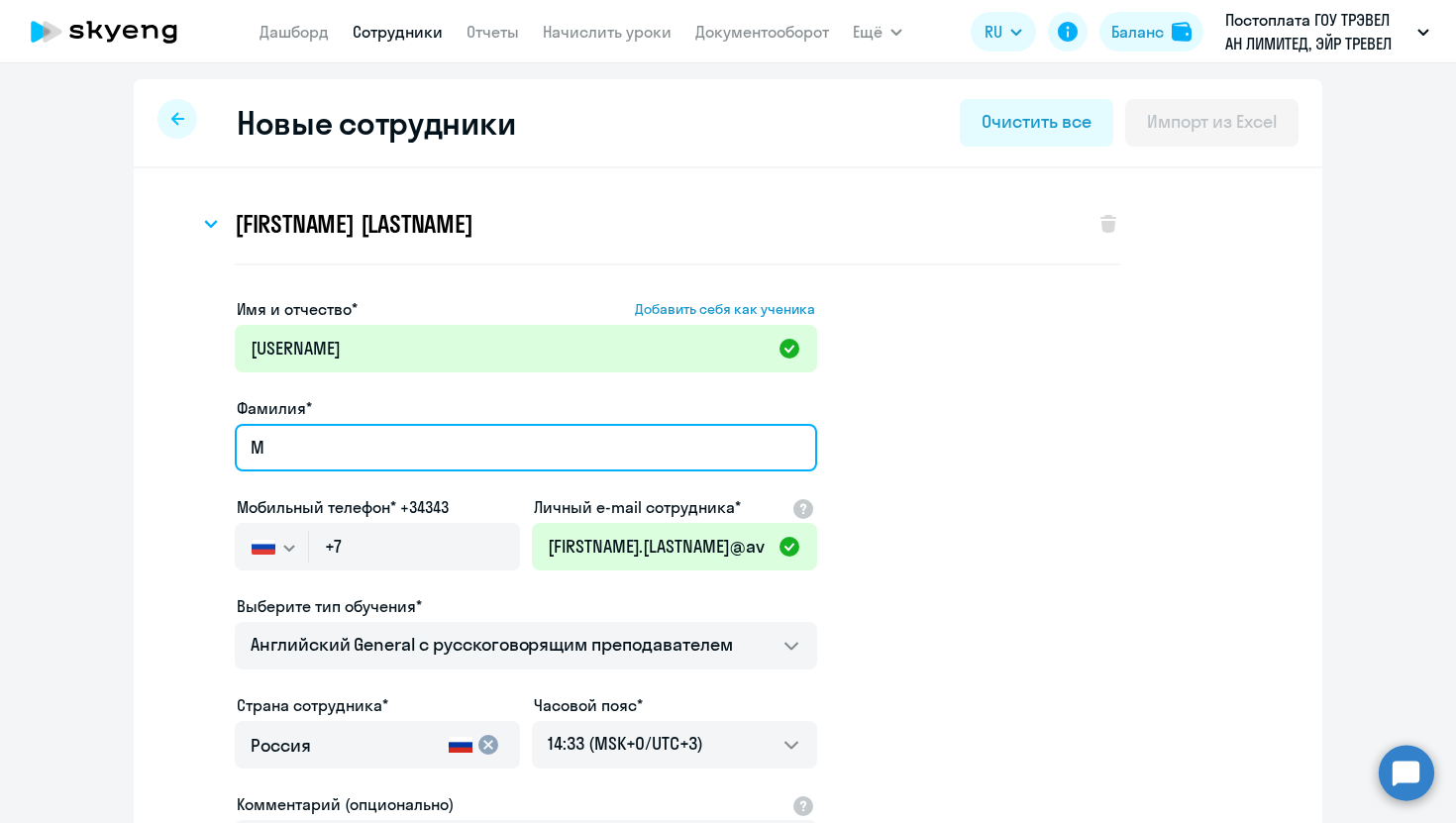 paste on "oroz" 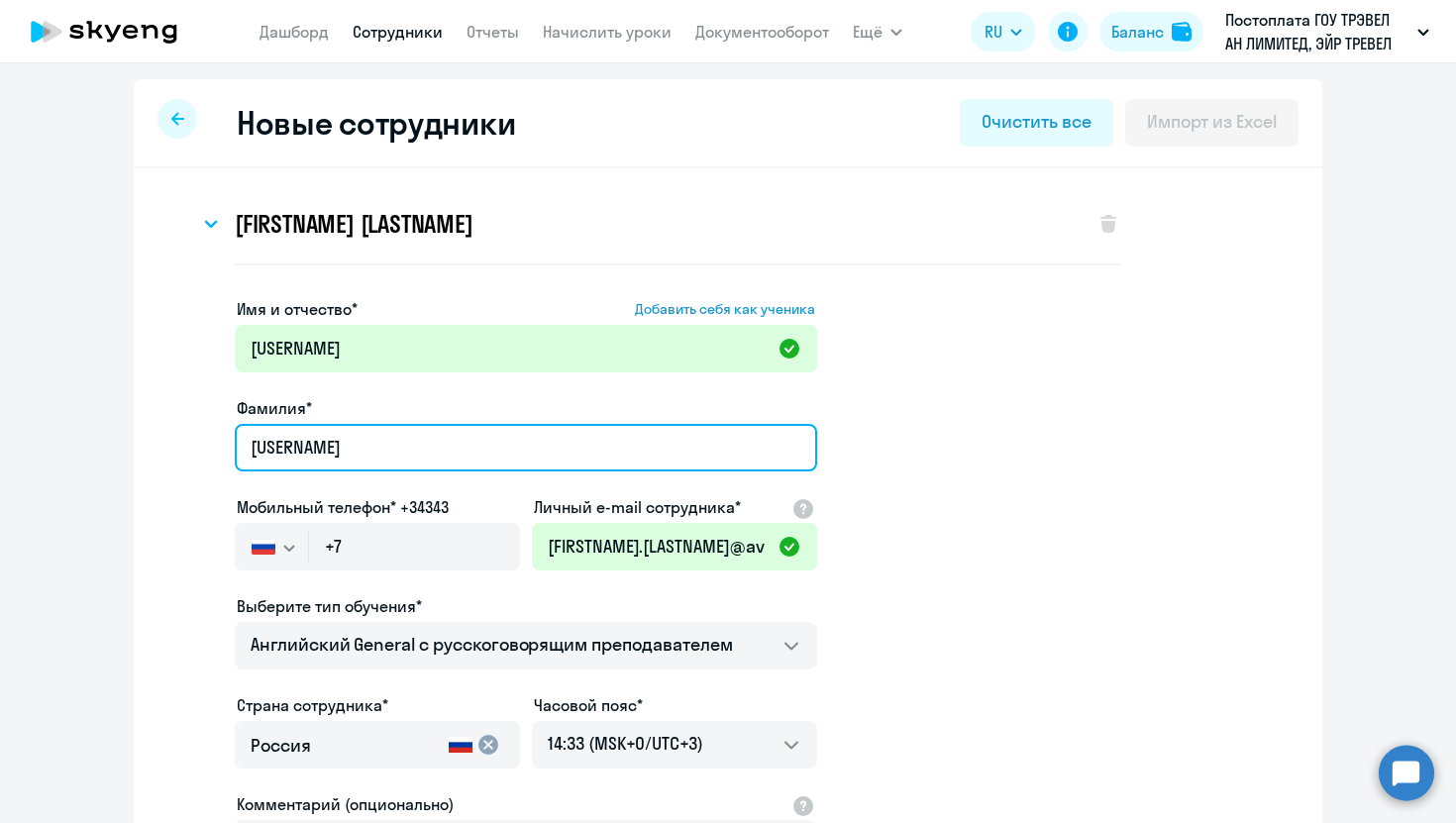 type on "Moroz" 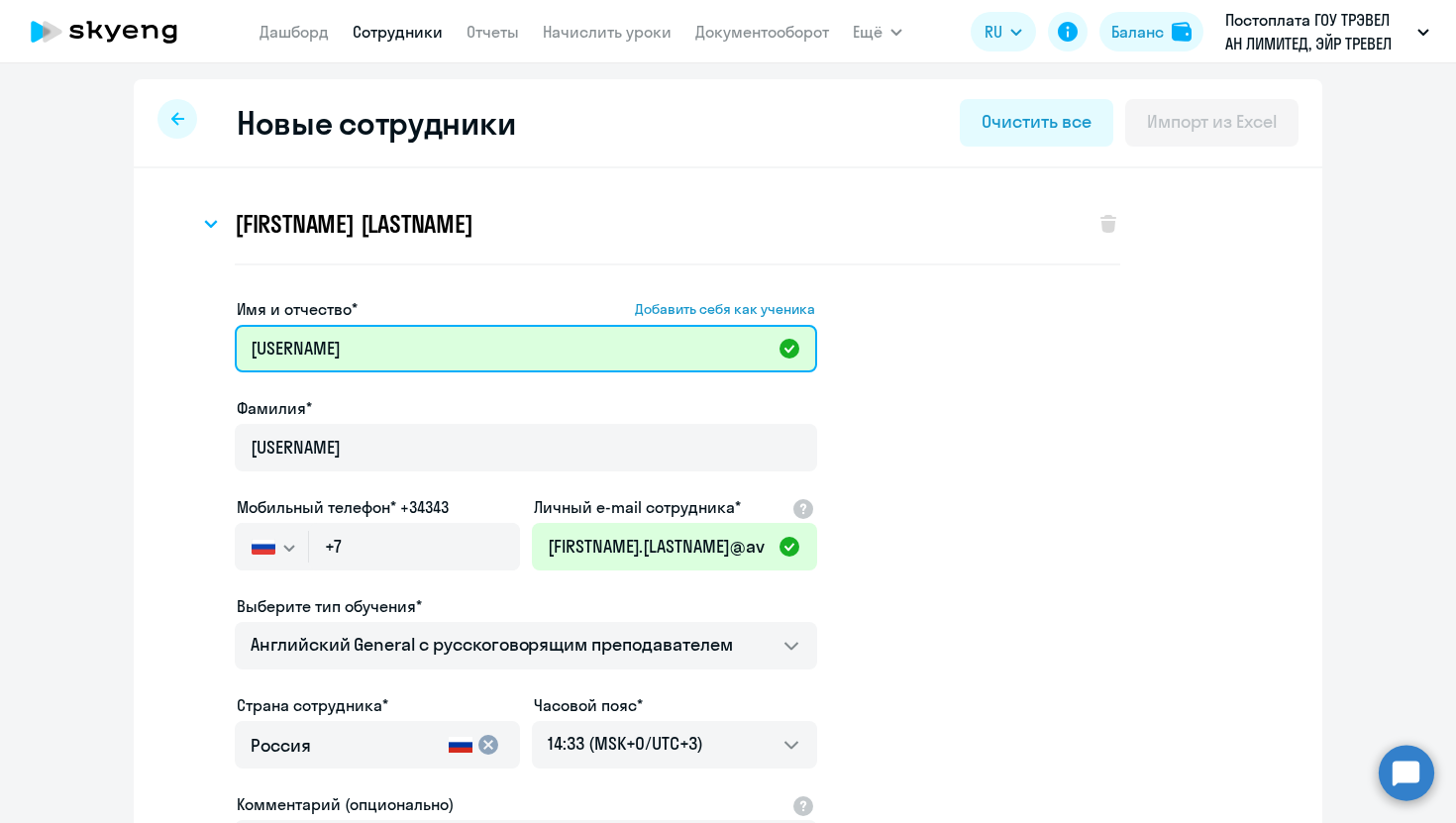 drag, startPoint x: 259, startPoint y: 357, endPoint x: 259, endPoint y: 396, distance: 39 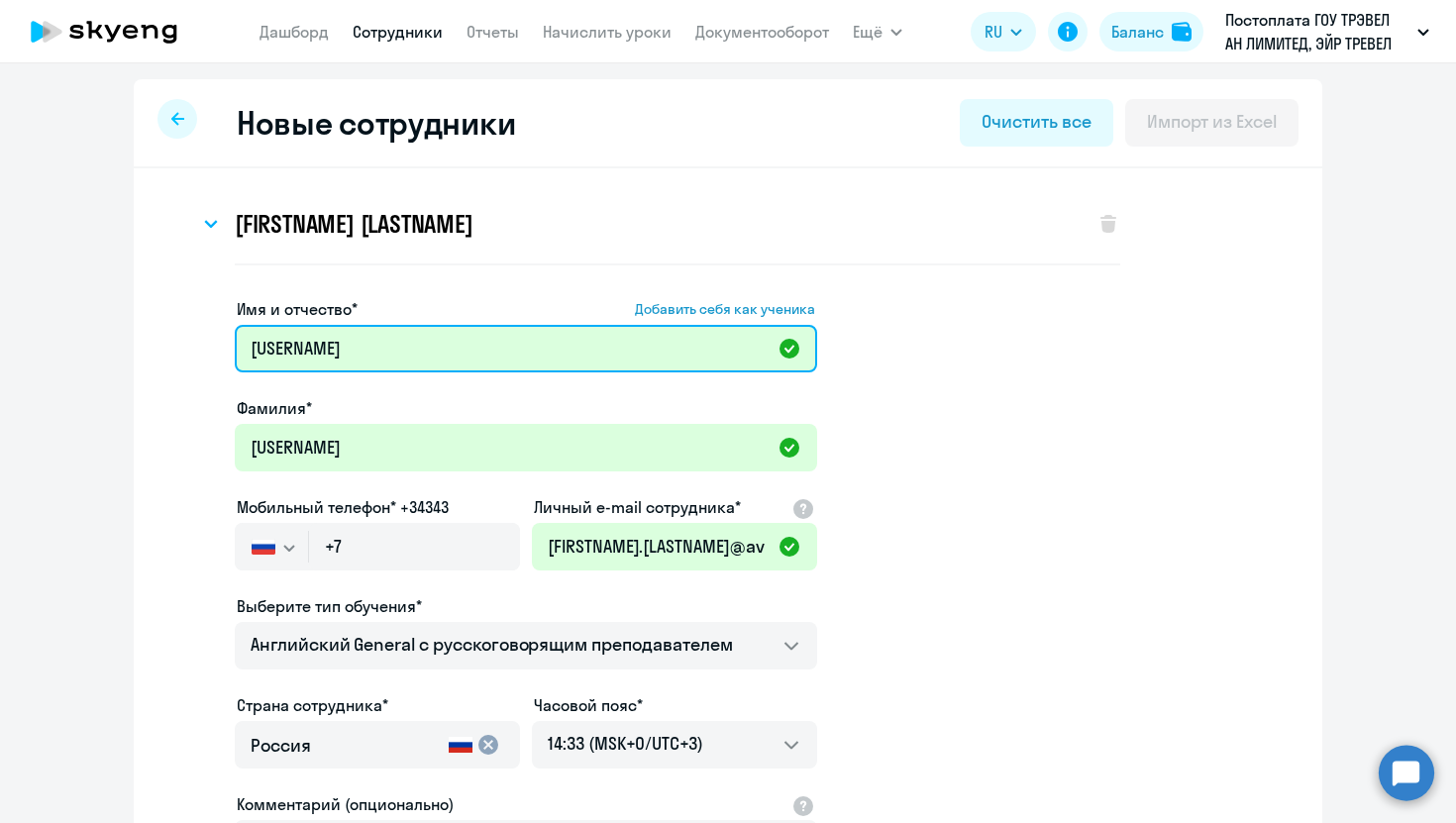 type on "Yulia" 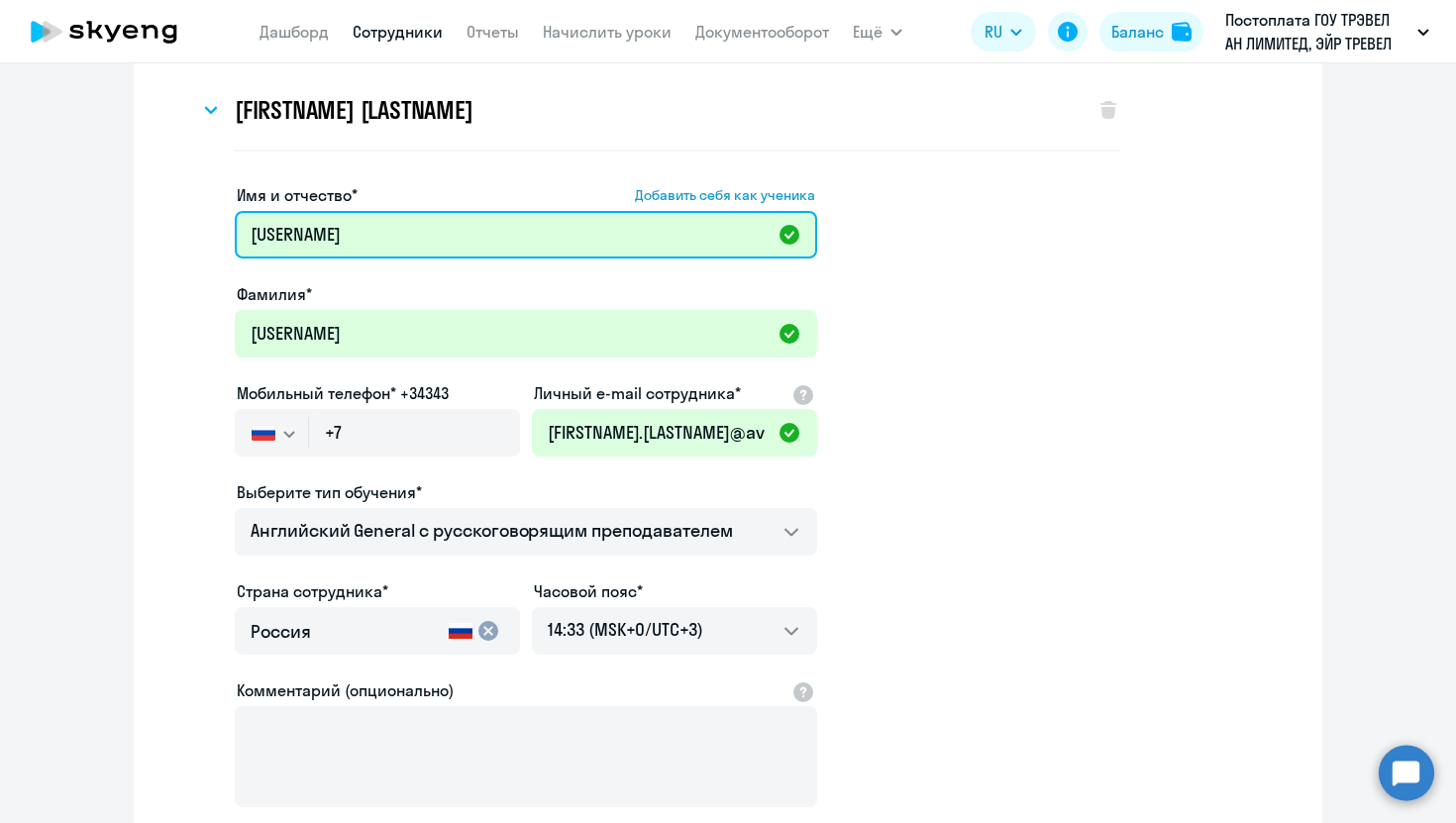 scroll, scrollTop: 117, scrollLeft: 0, axis: vertical 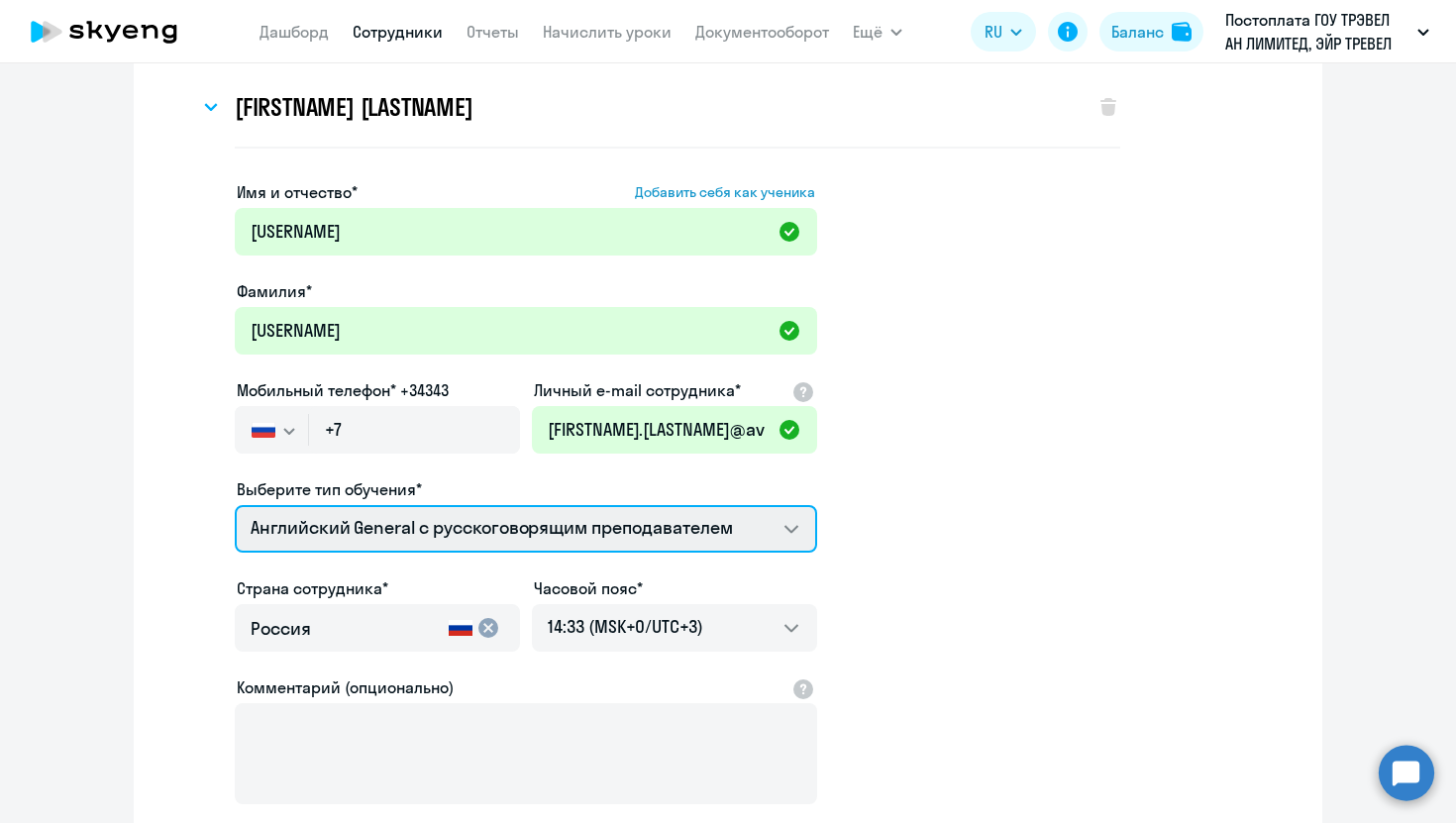 click on "Screening Test   Talks 15 минутные разговоры на английском   Премиум английский с русскоговорящим преподавателем   Английский General с англоговорящим преподавателем   Английский General с русскоговорящим преподавателем" at bounding box center (526, 529) 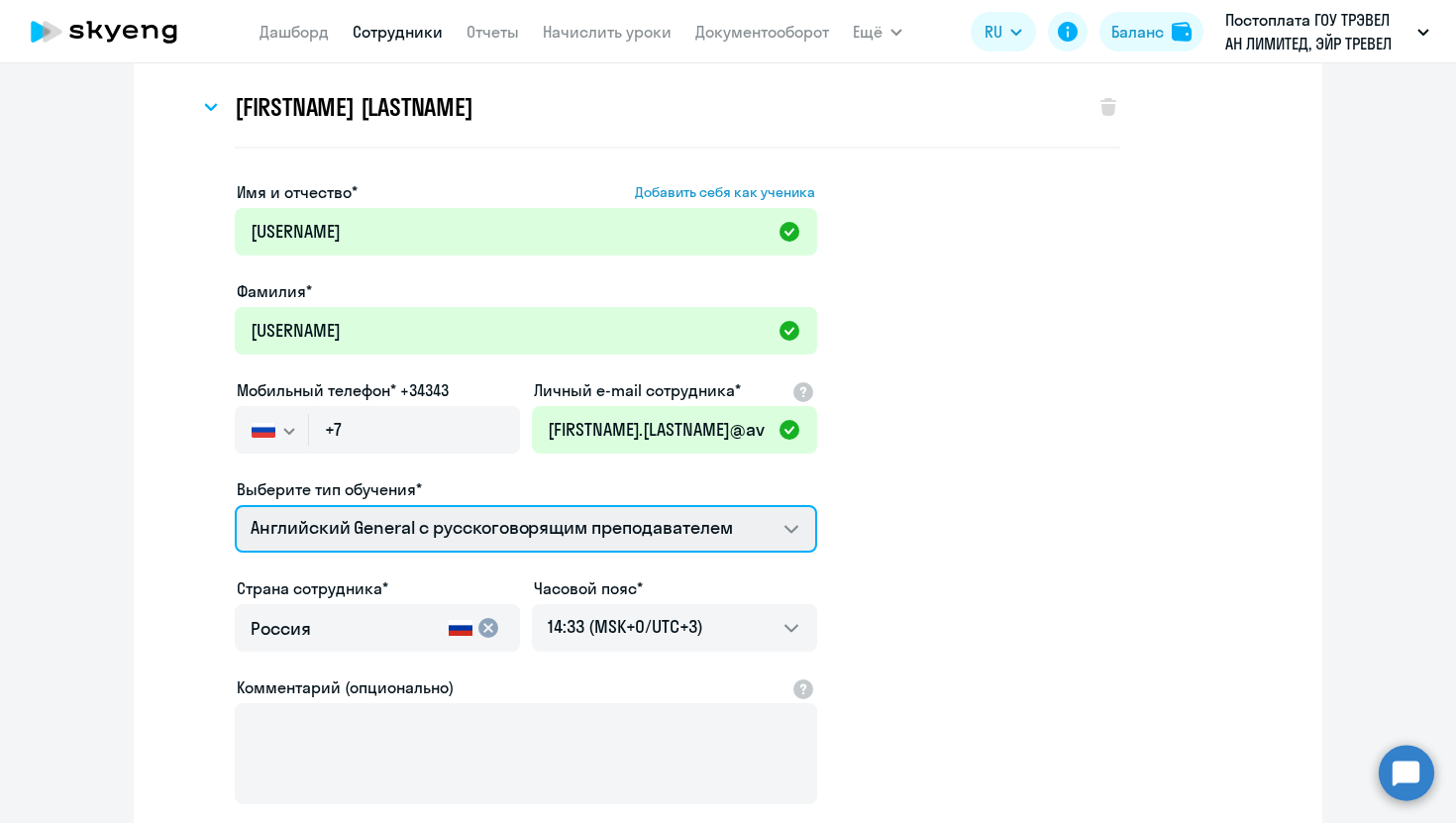 select on "english_adult_native_speaker" 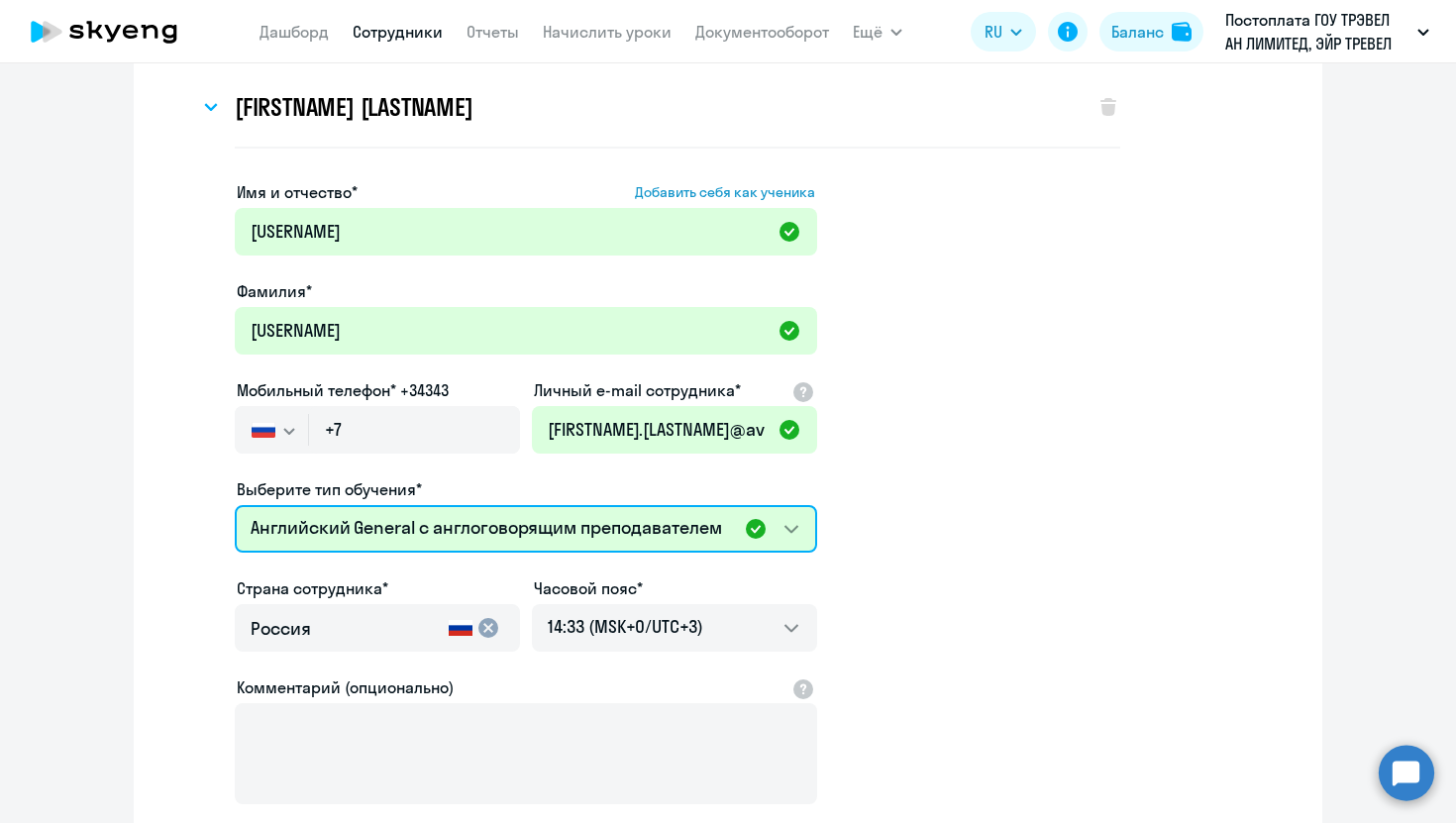 scroll, scrollTop: 328, scrollLeft: 0, axis: vertical 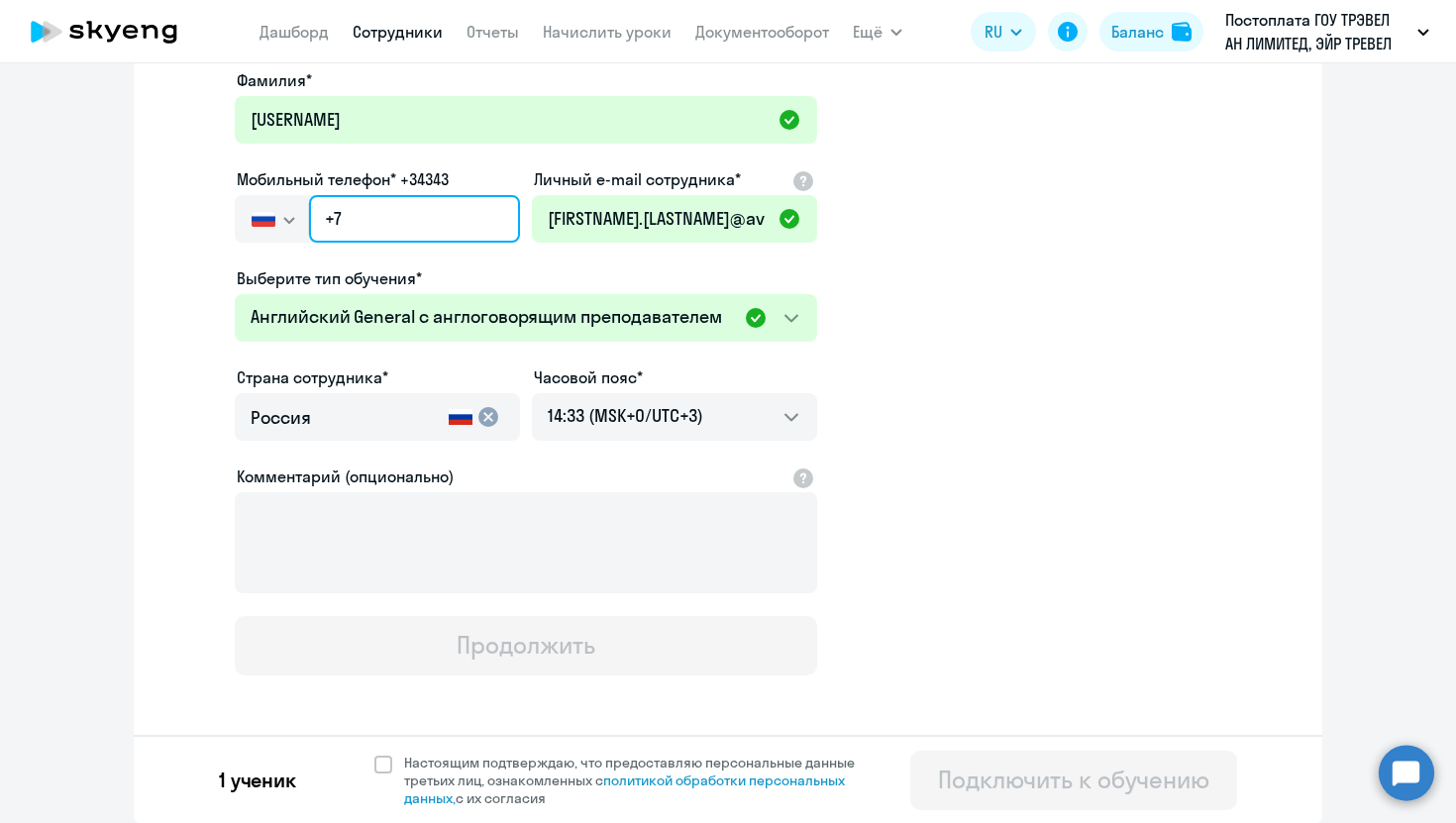 click on "+7" 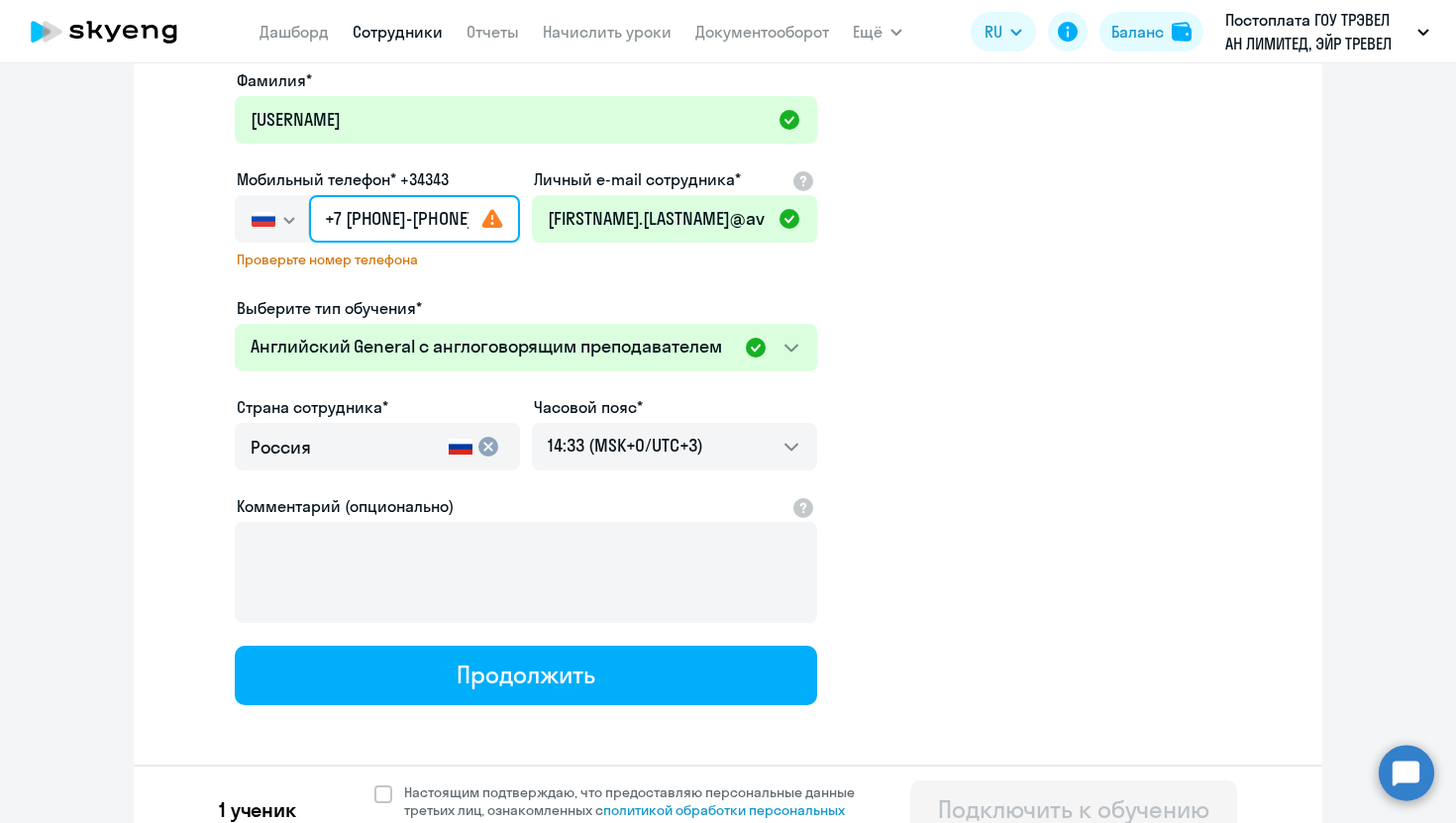 click on "+7 902 995-38-55" 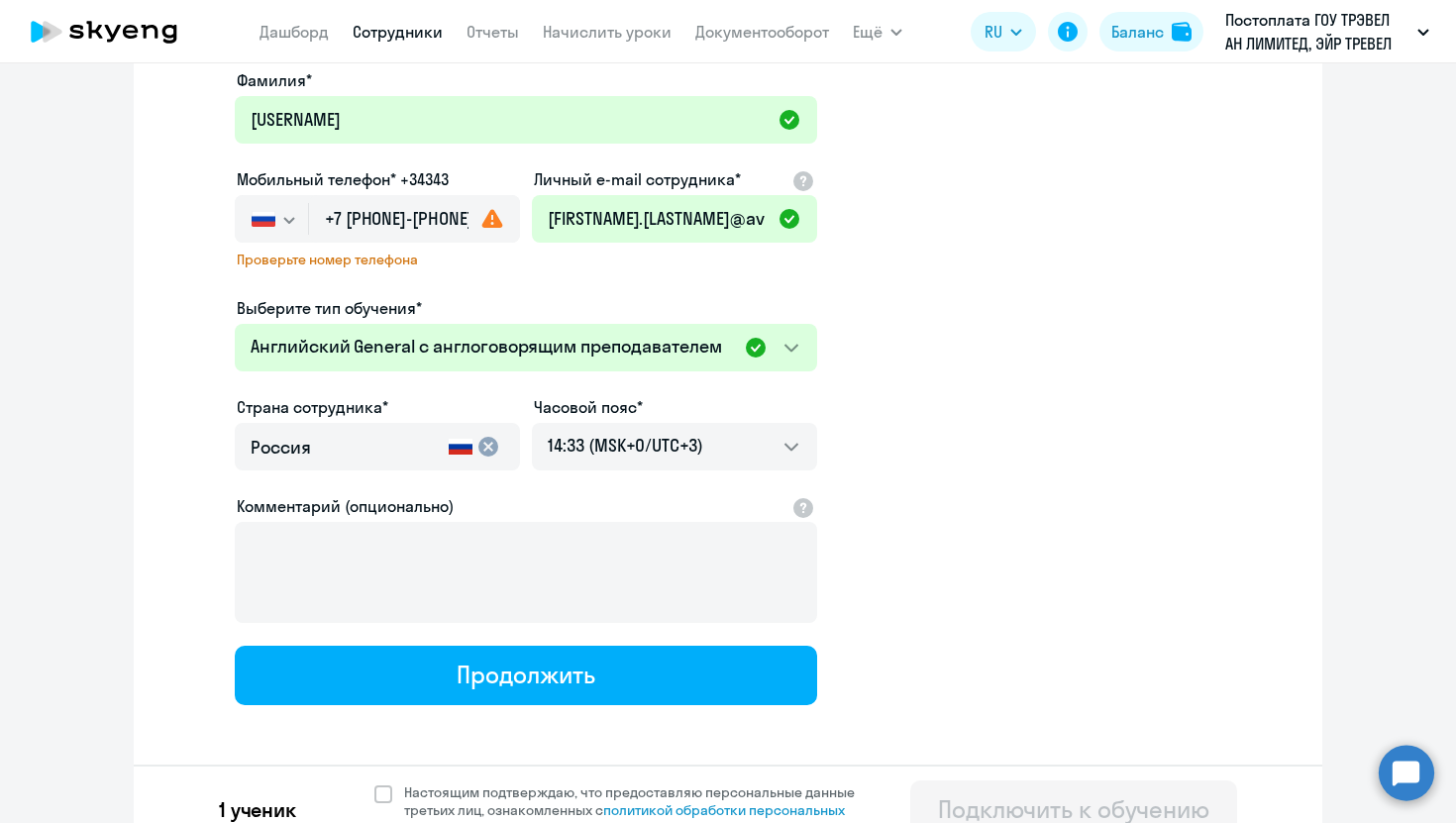 click 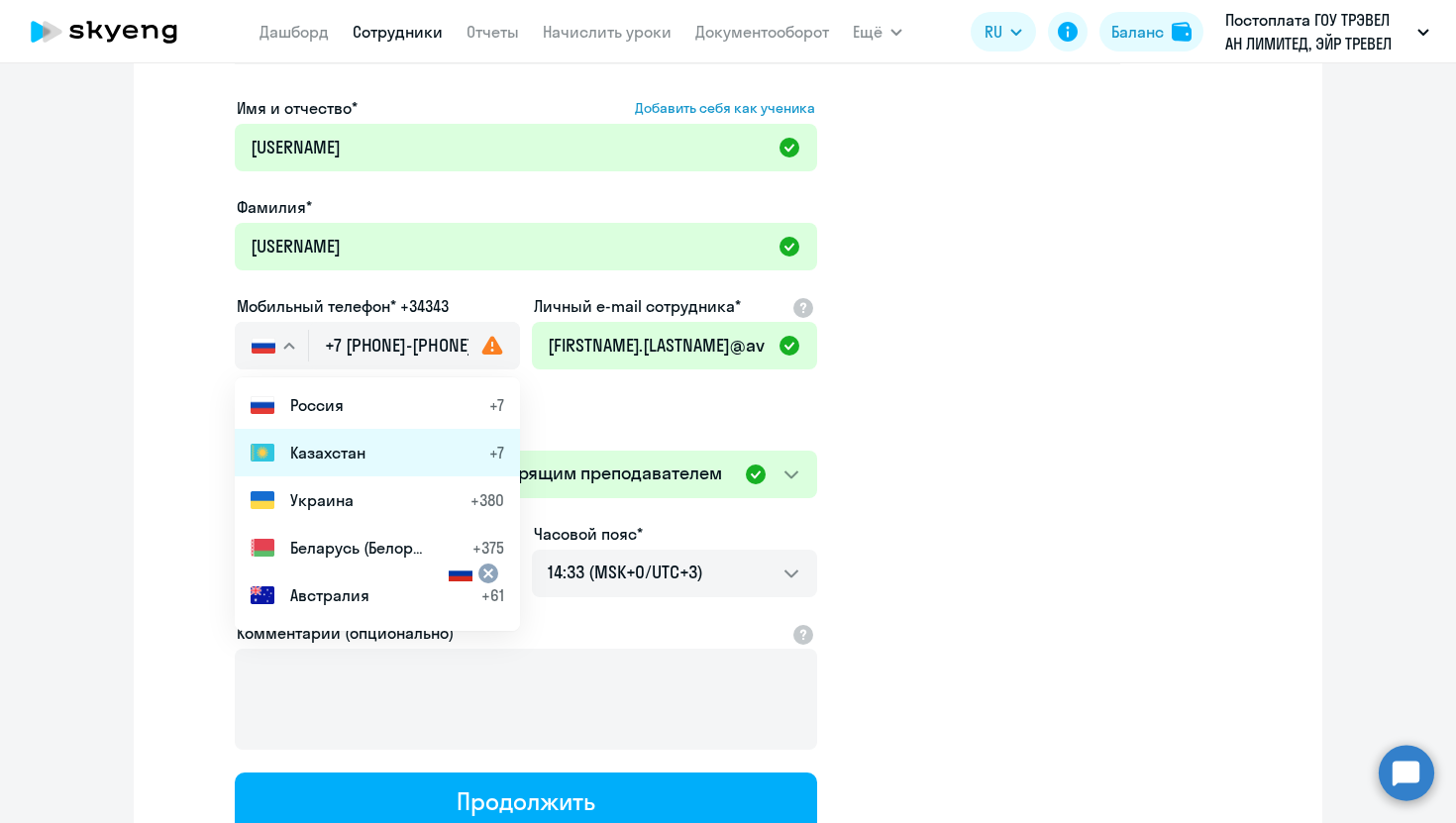 scroll, scrollTop: 246, scrollLeft: 0, axis: vertical 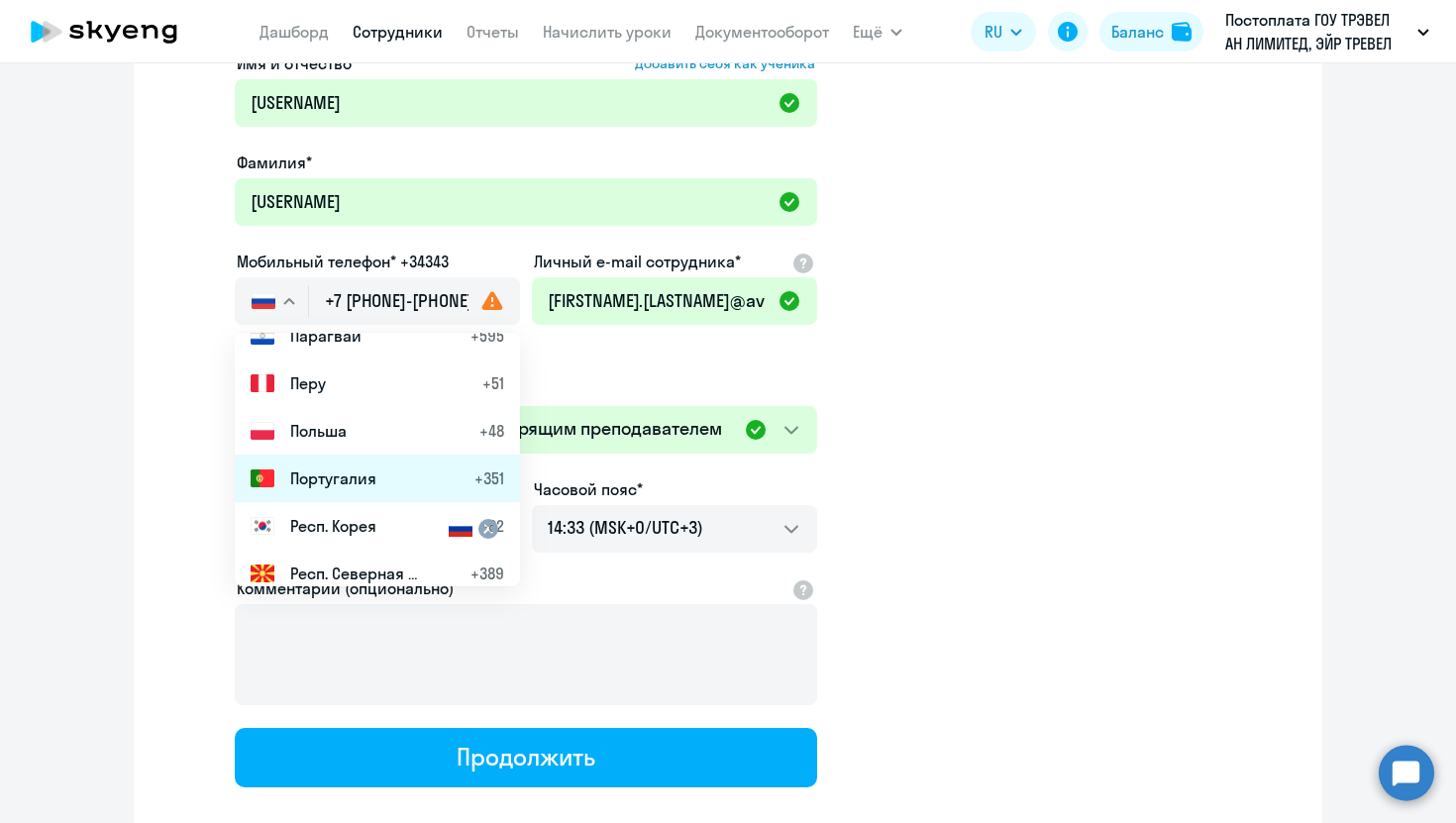 click on "Португалия +351" 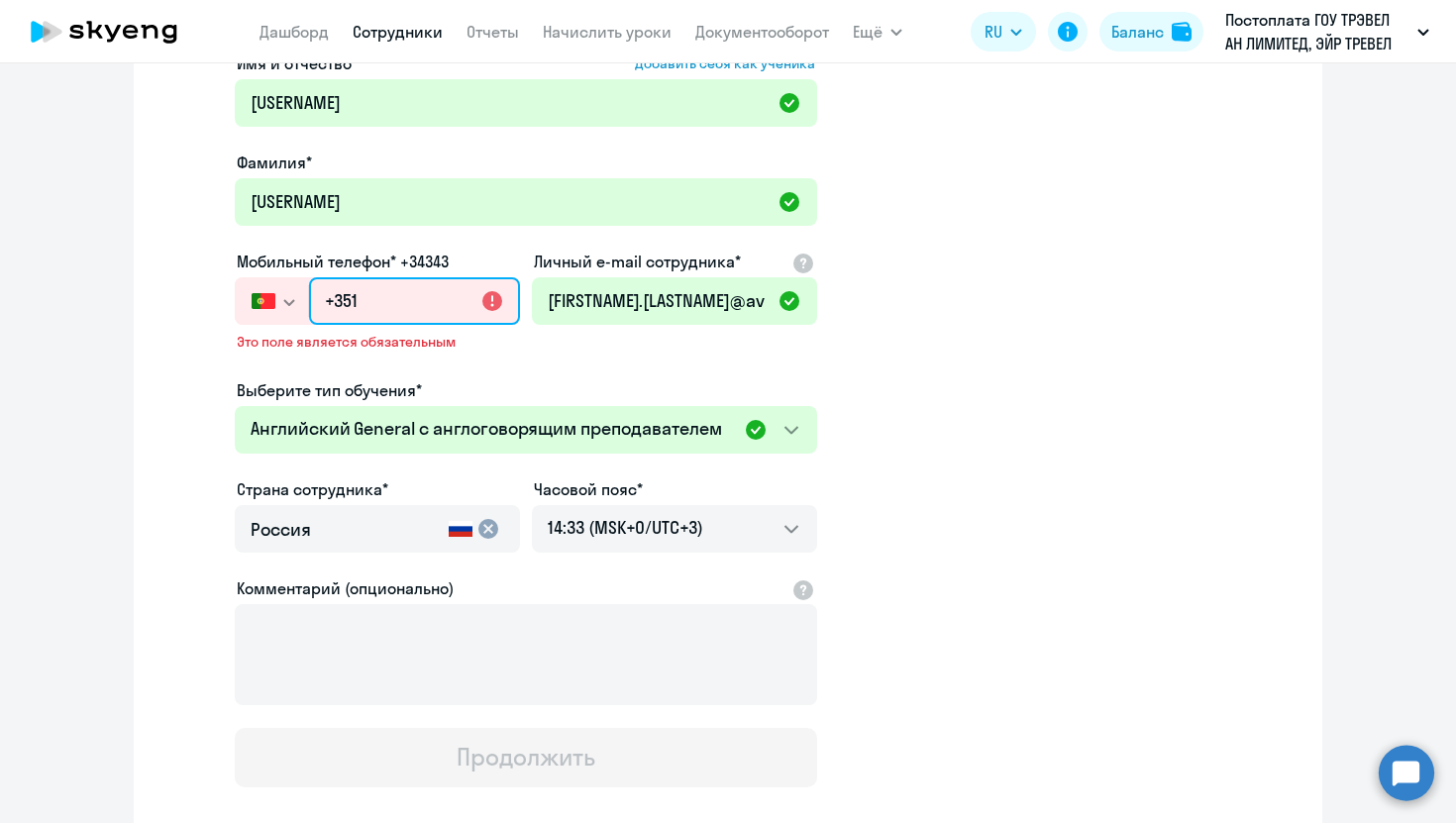 click on "+351" 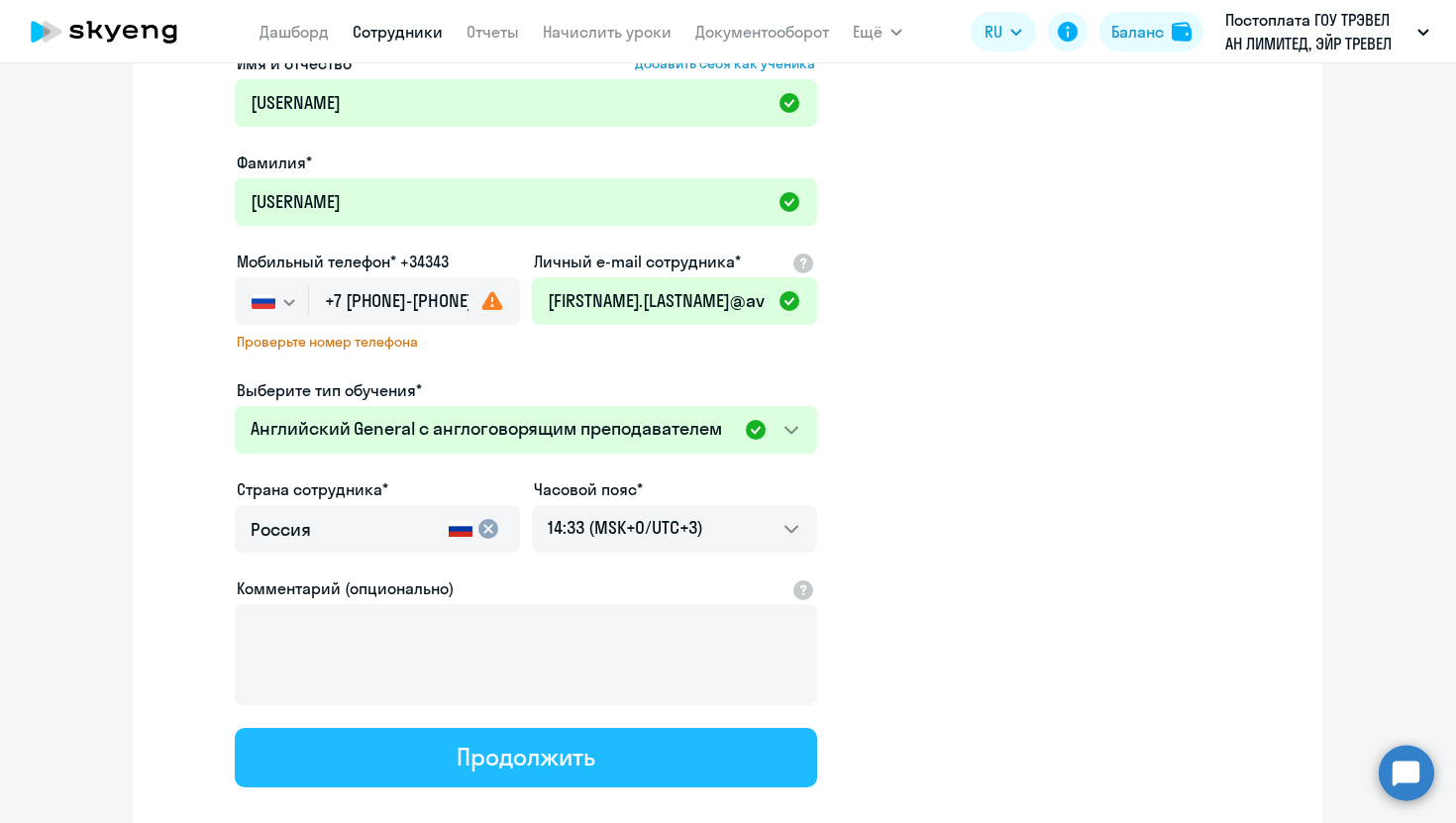 click on "Продолжить" 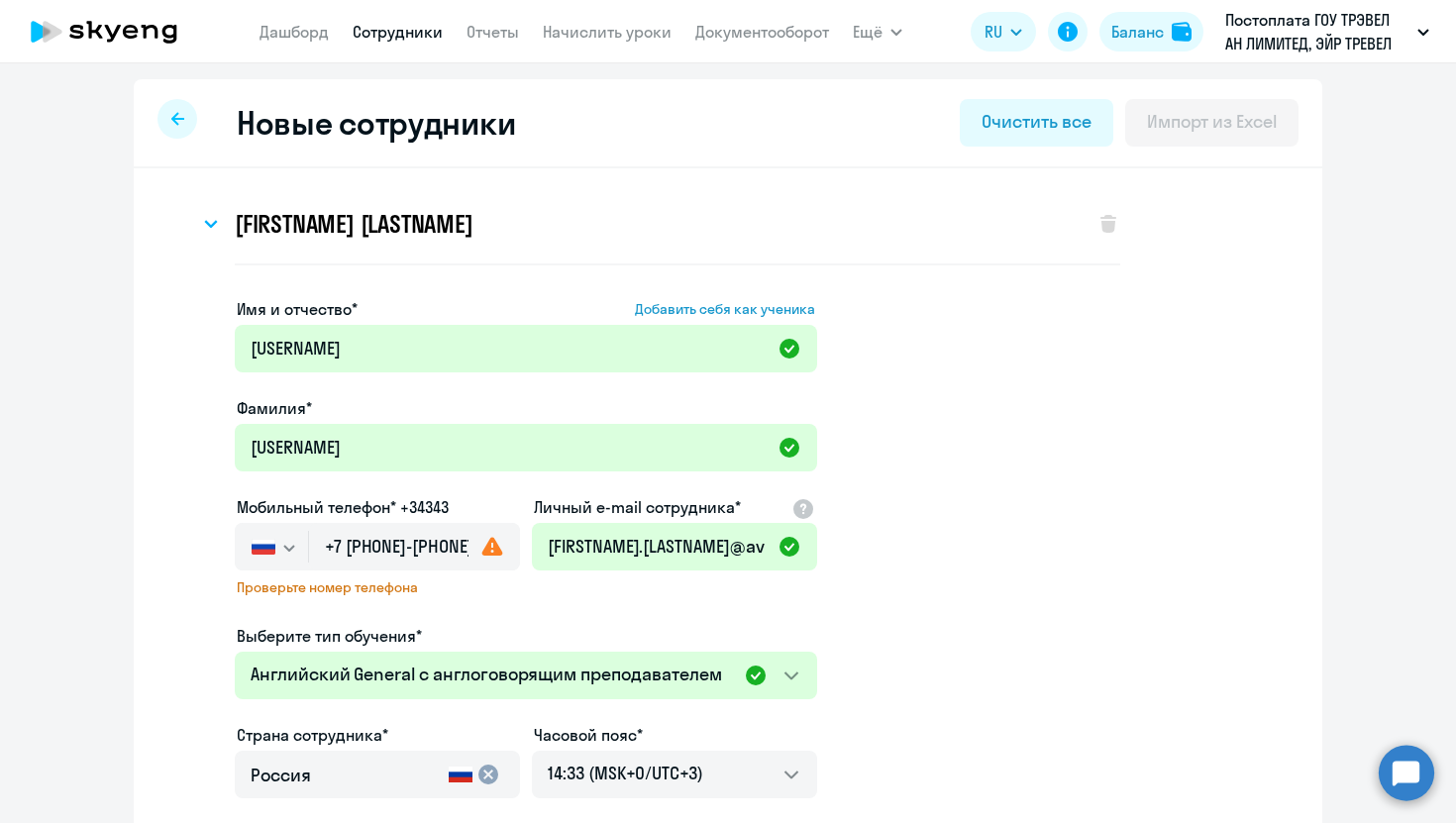 select on "english_adult_not_native_speaker_premium" 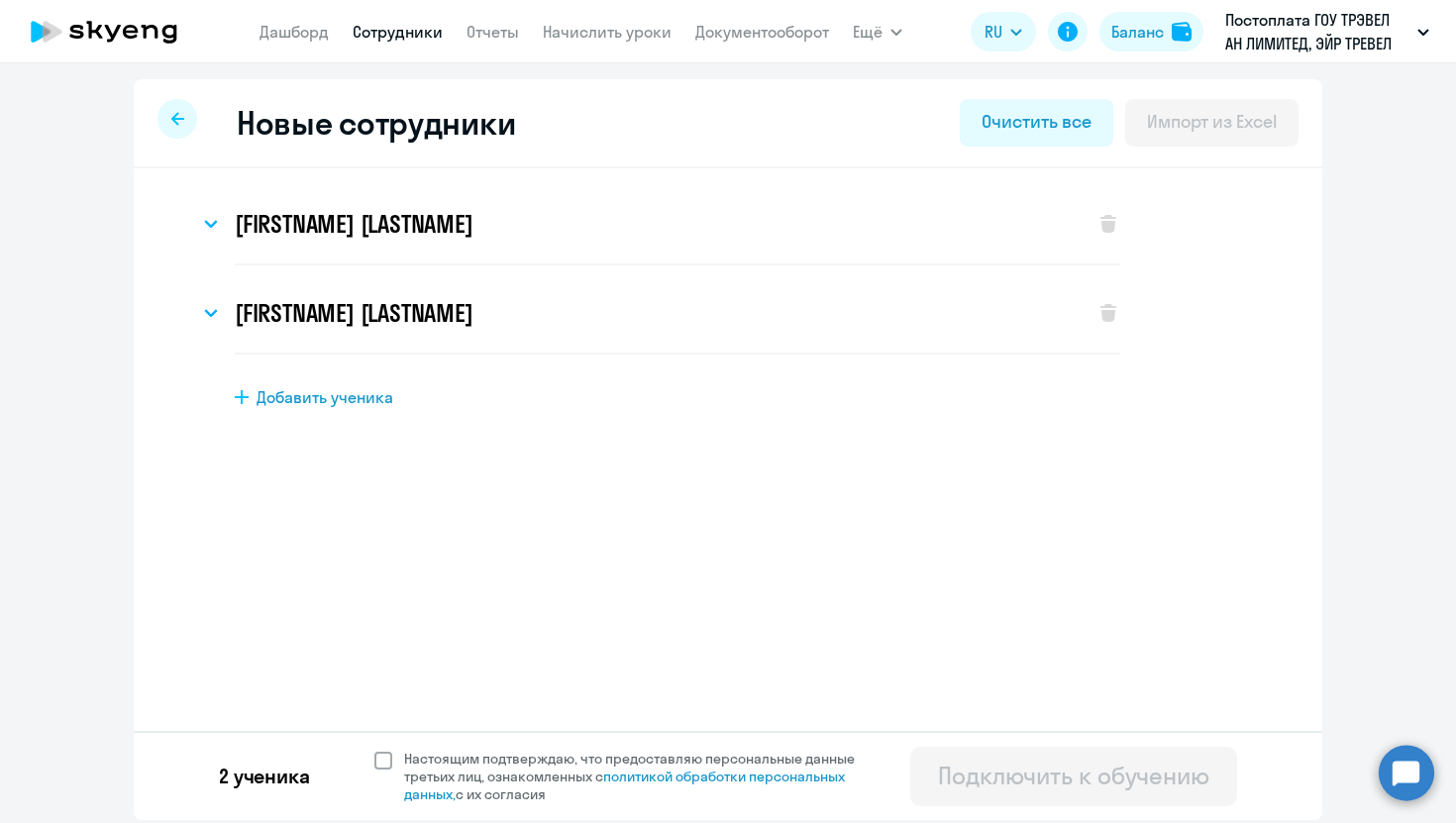 click 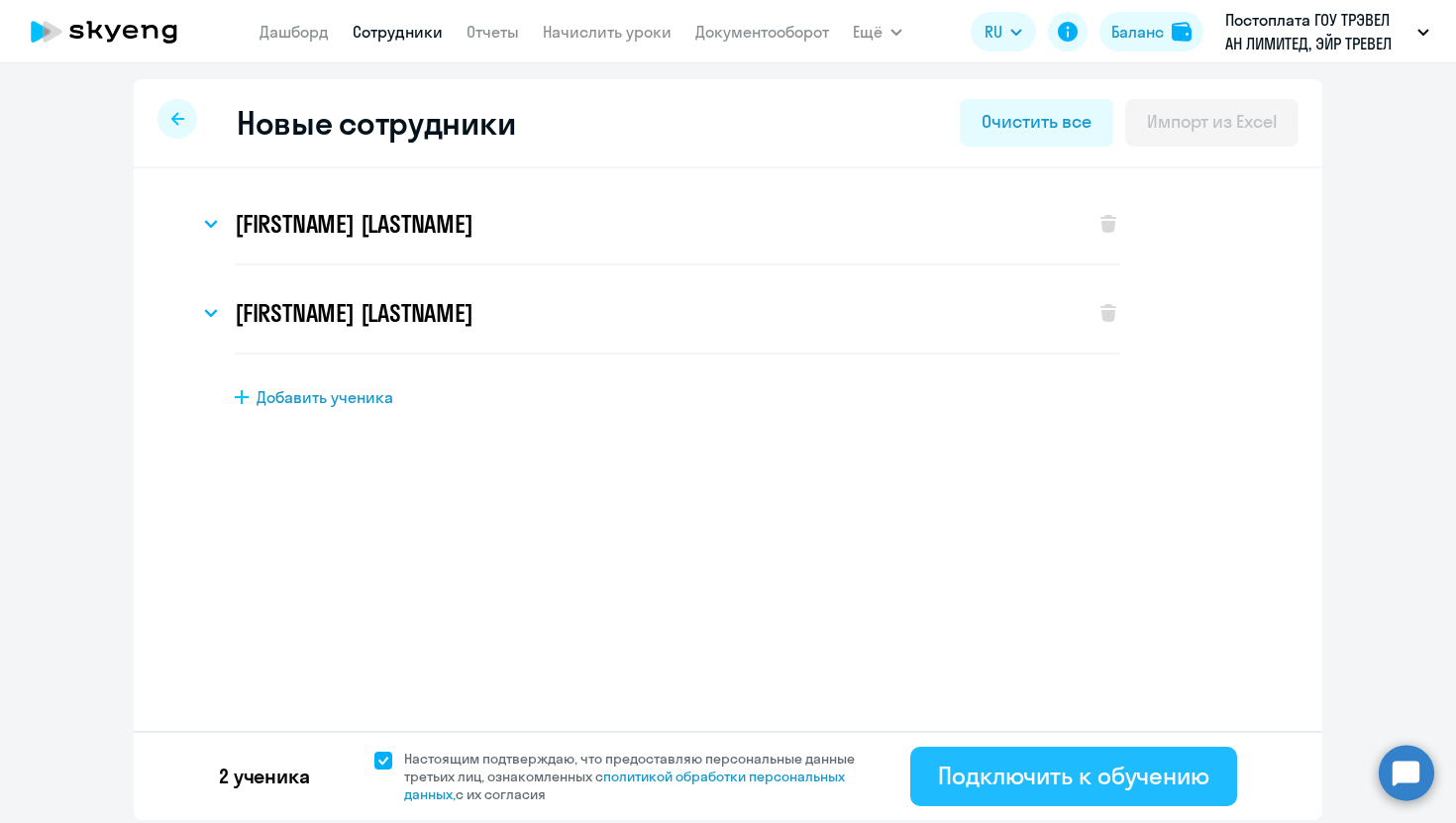 click on "Подключить к обучению" 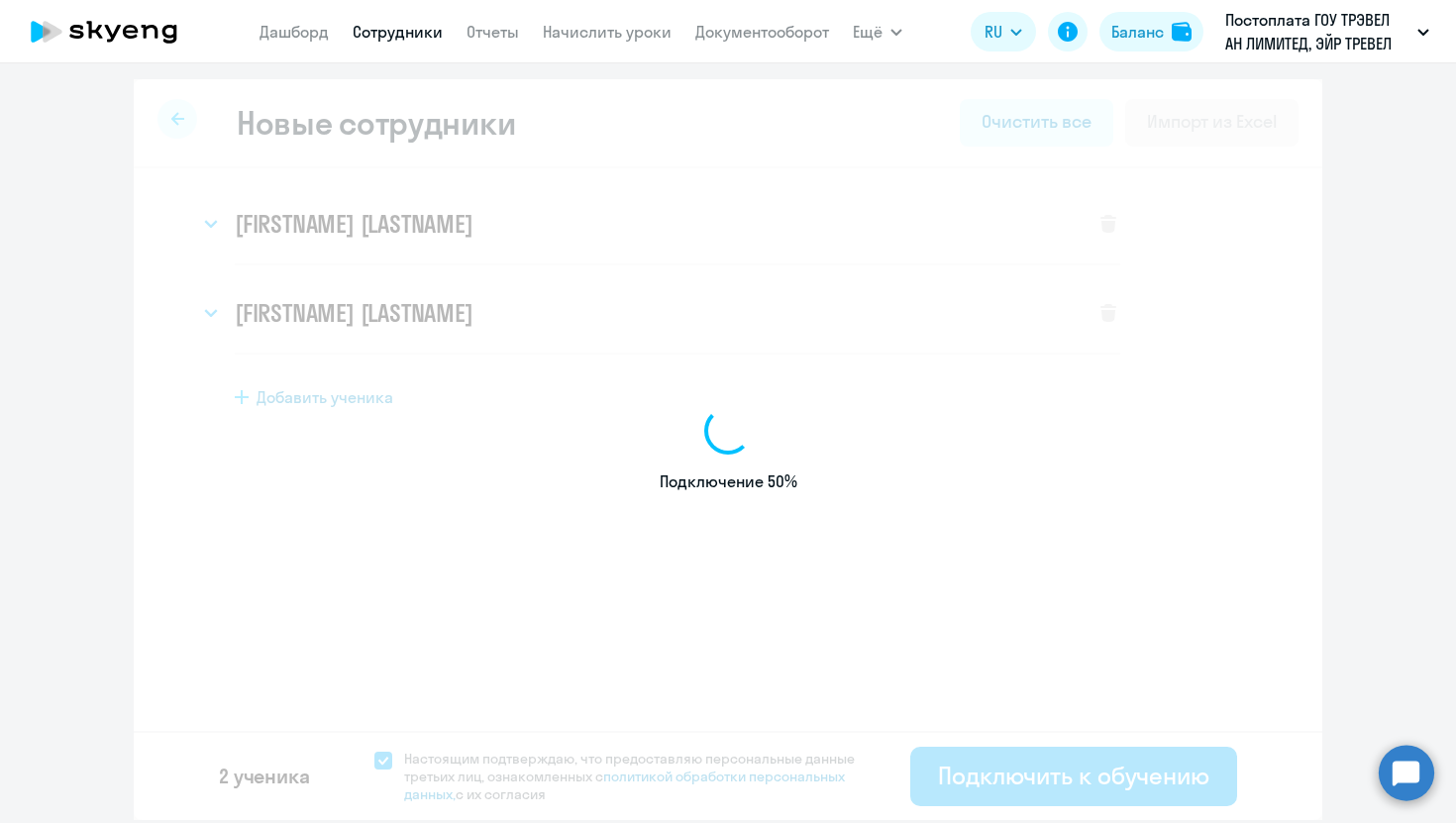 select on "english_adult_not_native_speaker" 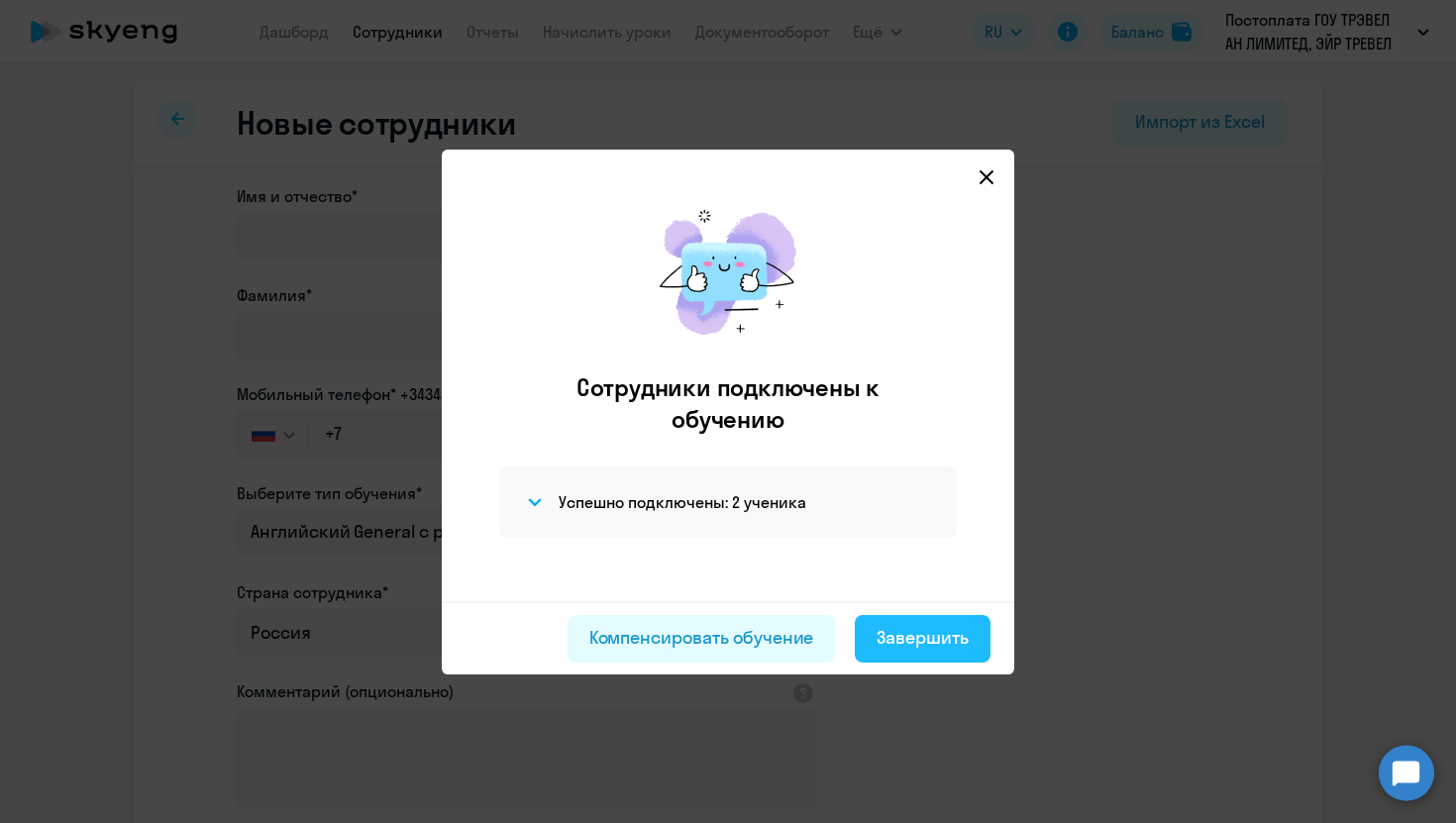click on "Завершить" at bounding box center [922, 638] 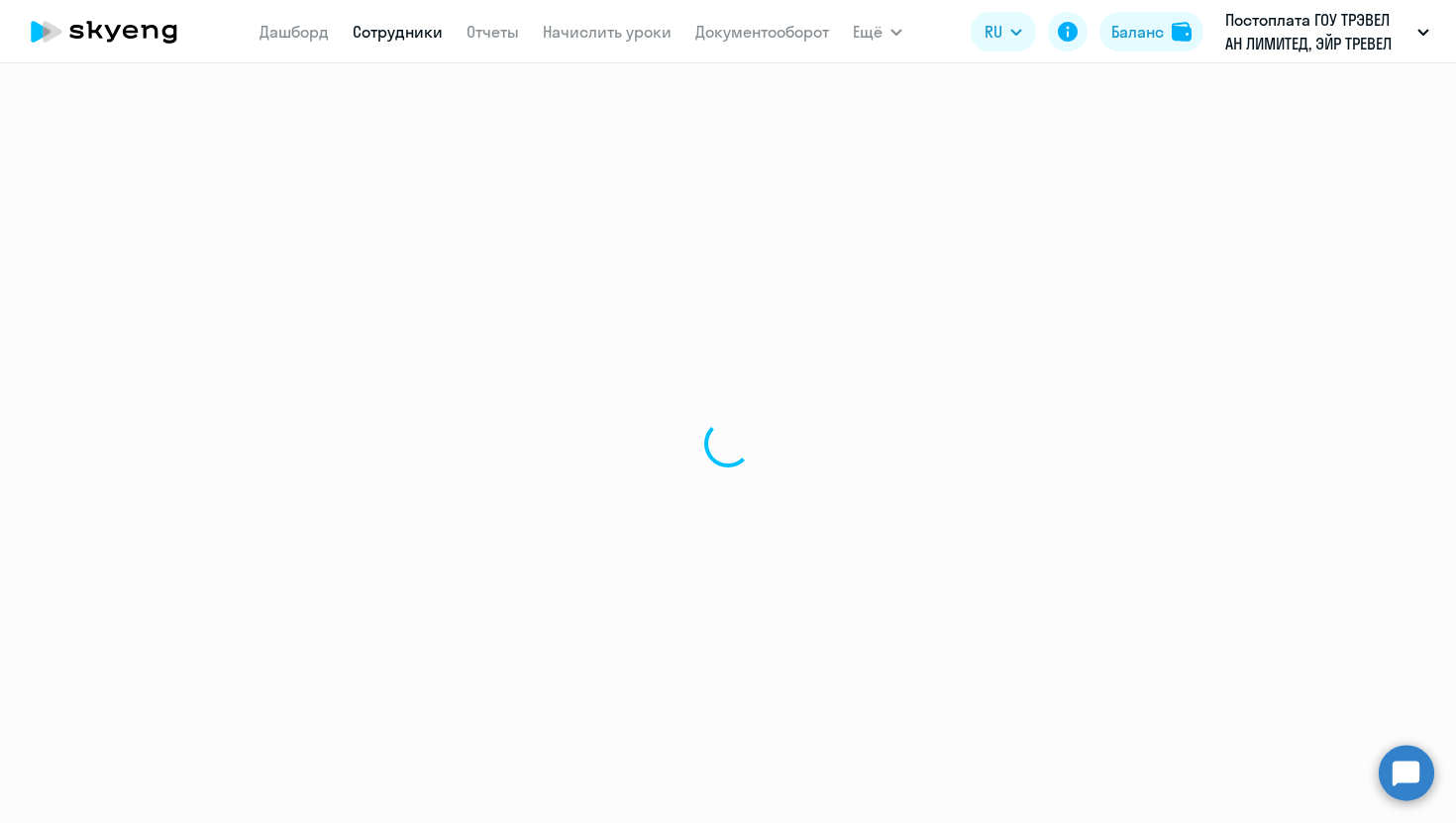 select on "30" 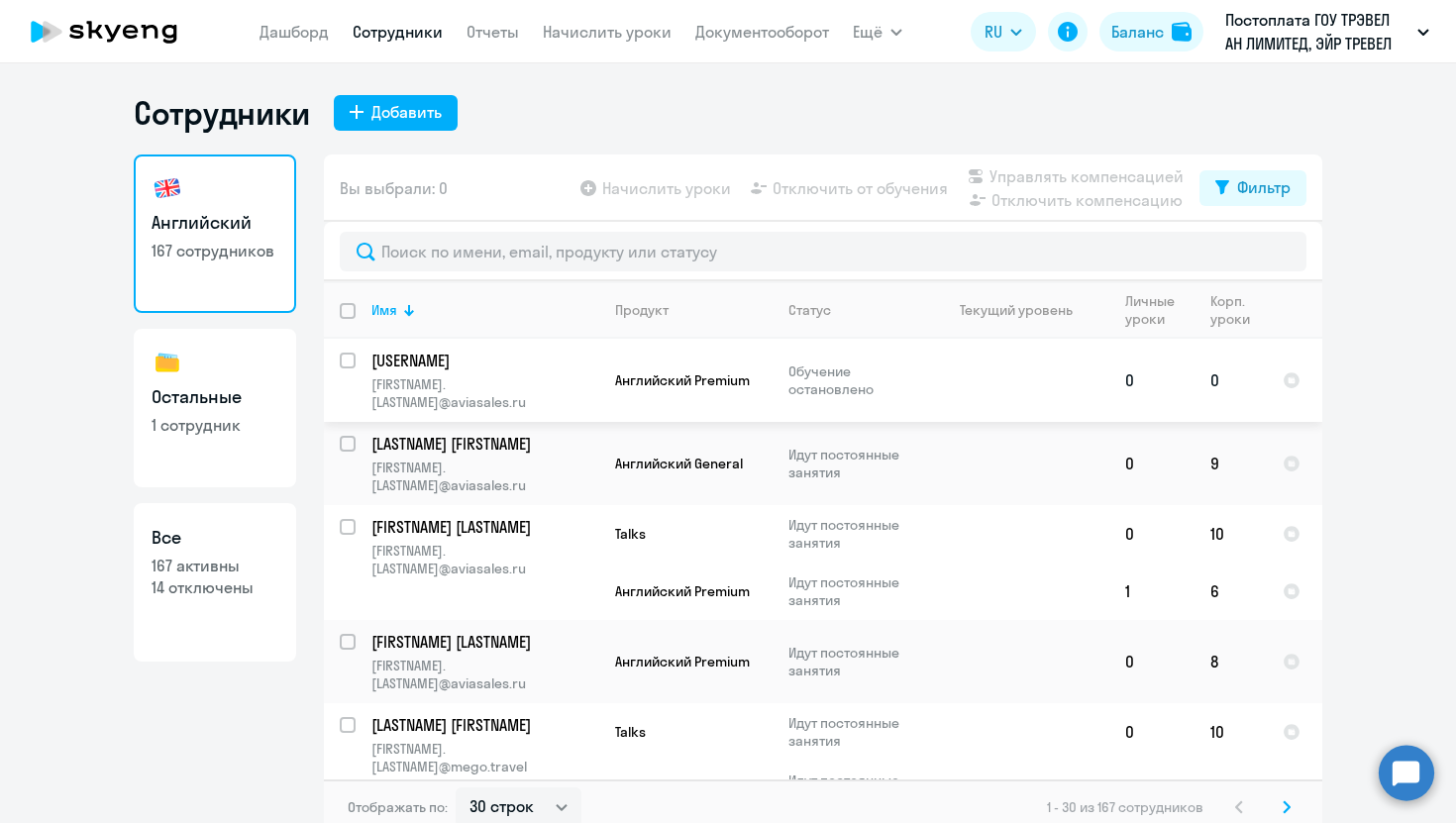 click at bounding box center (360, 372) 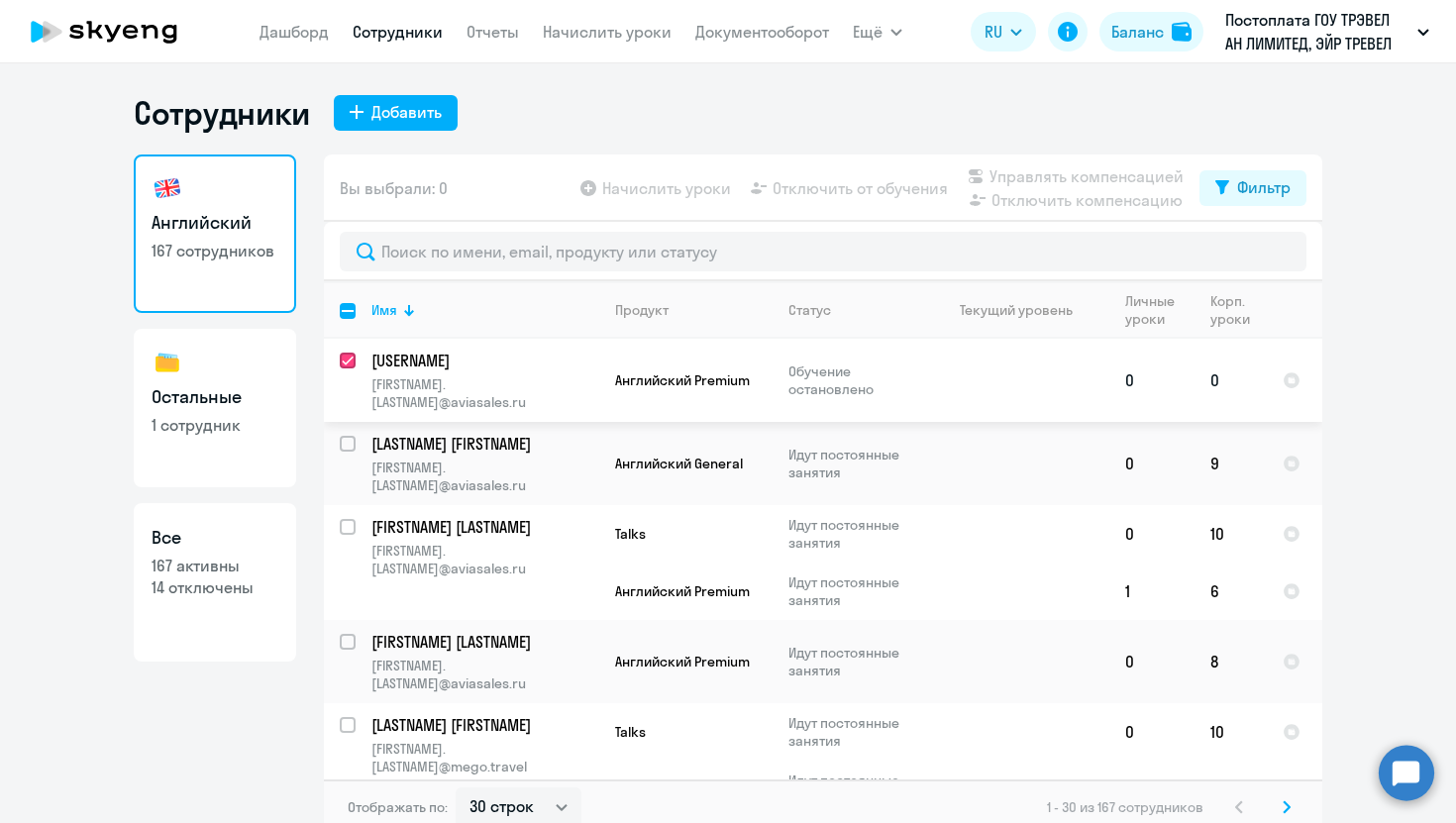 checkbox on "true" 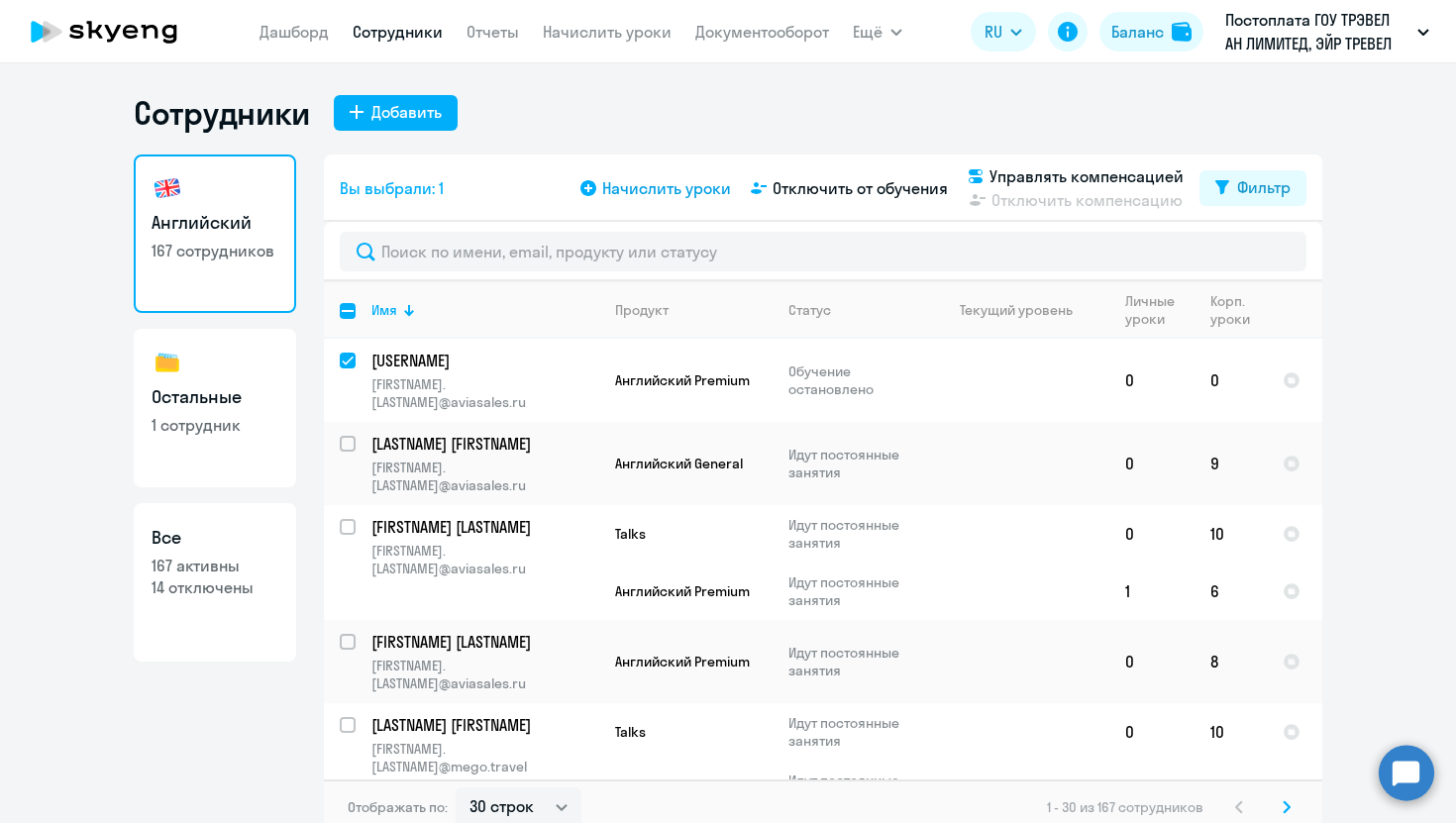 click on "Начислить уроки" 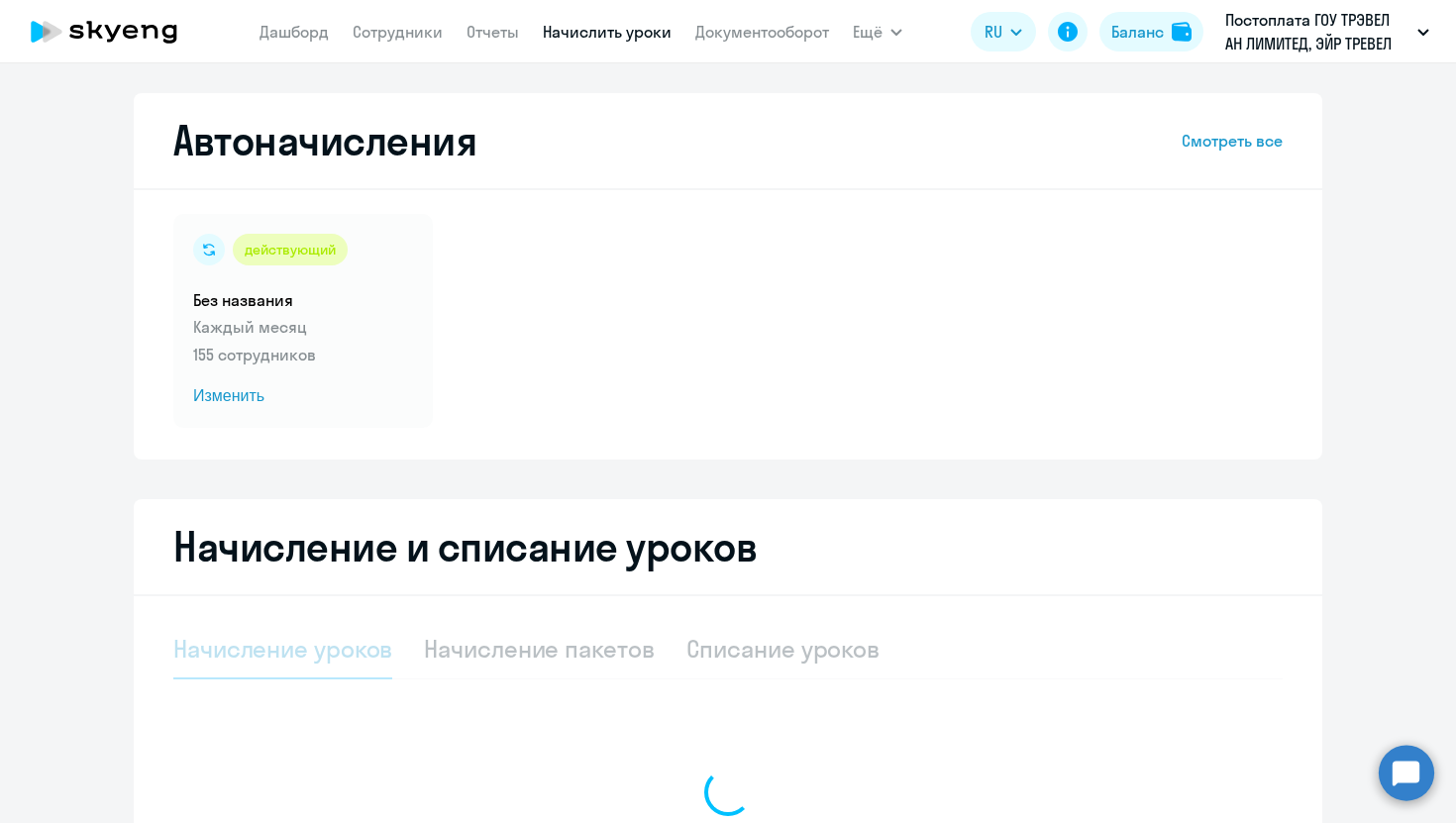 select on "10" 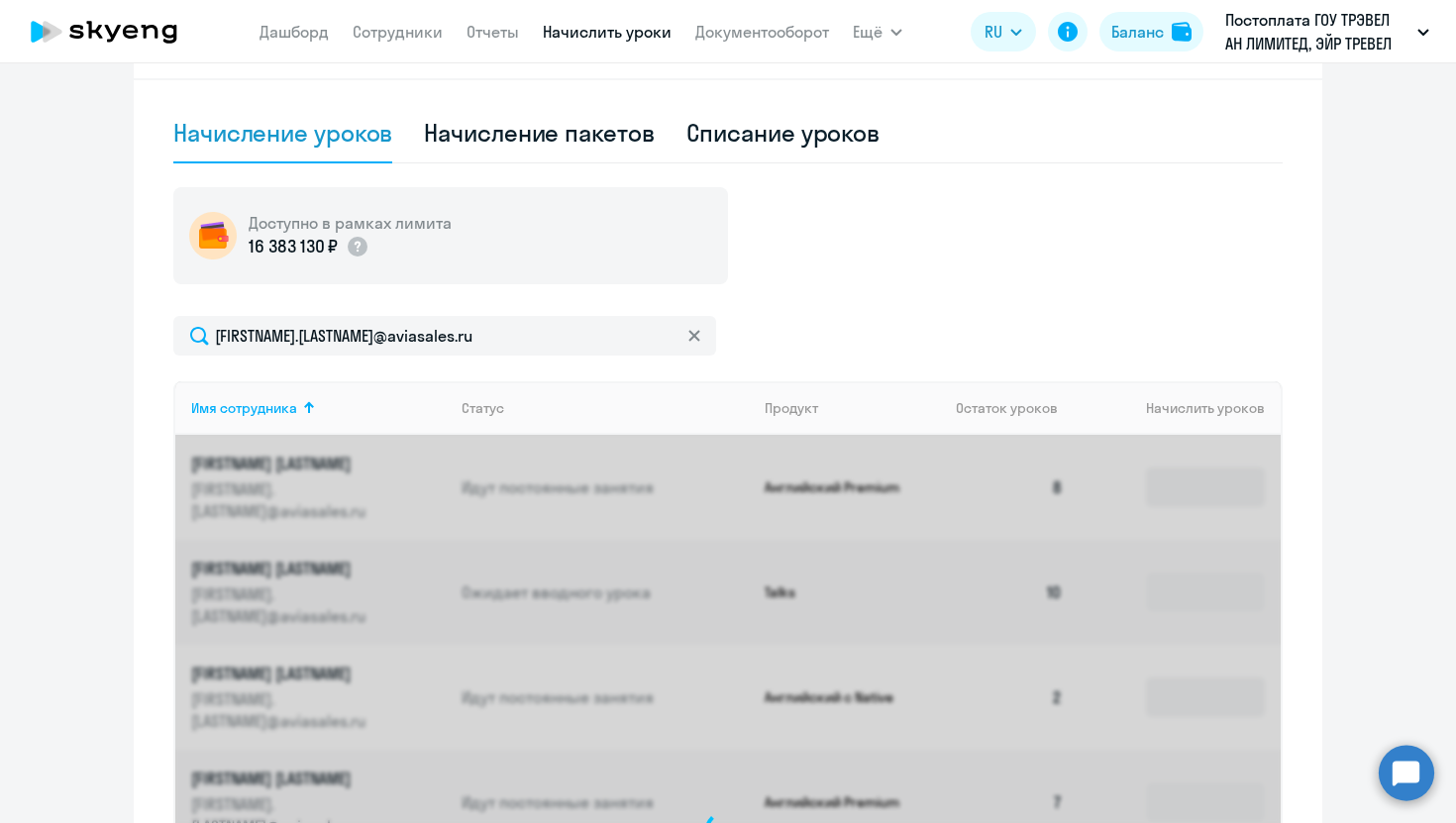 scroll, scrollTop: 526, scrollLeft: 0, axis: vertical 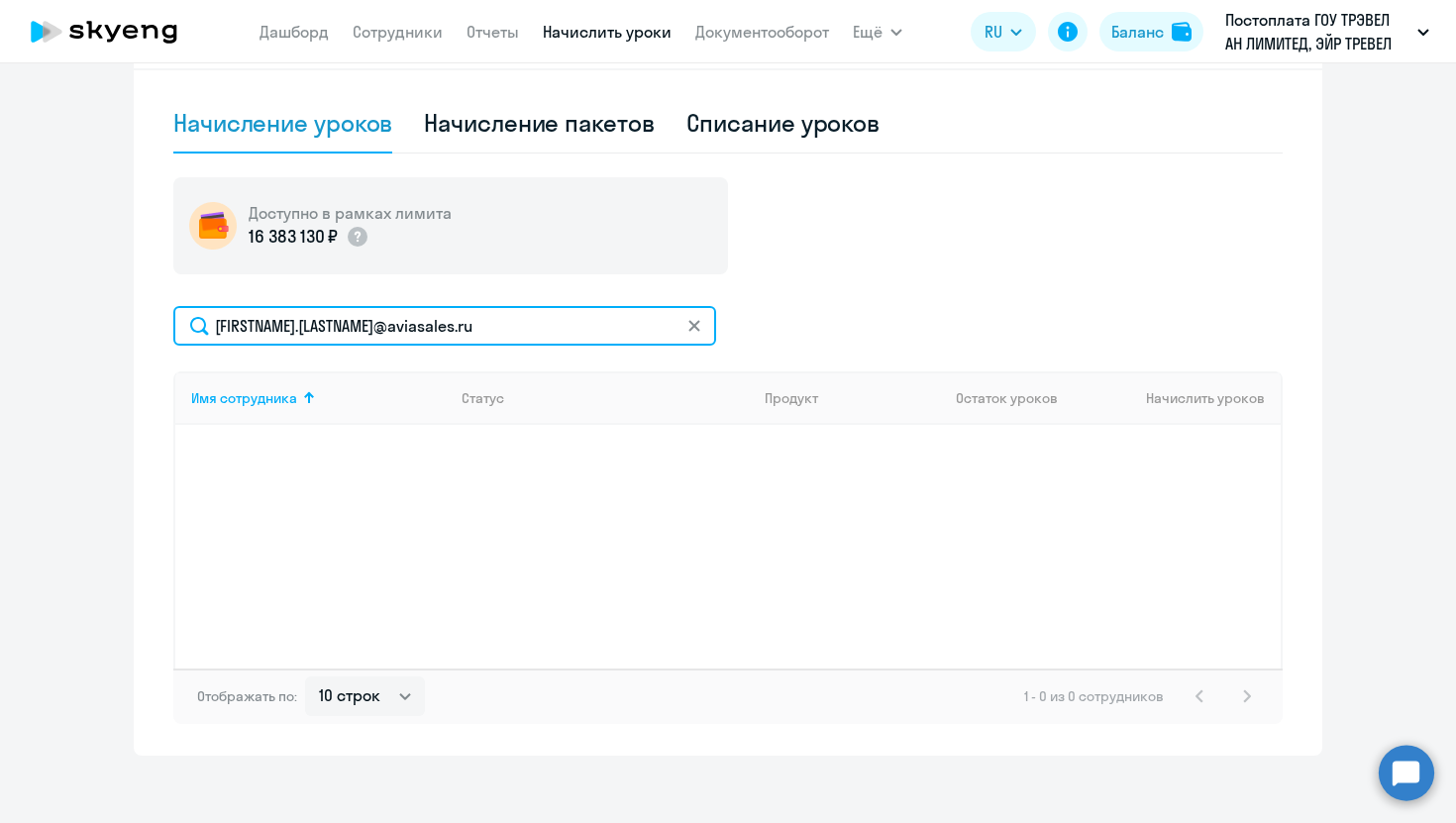 drag, startPoint x: 431, startPoint y: 326, endPoint x: 128, endPoint y: 323, distance: 303.0149 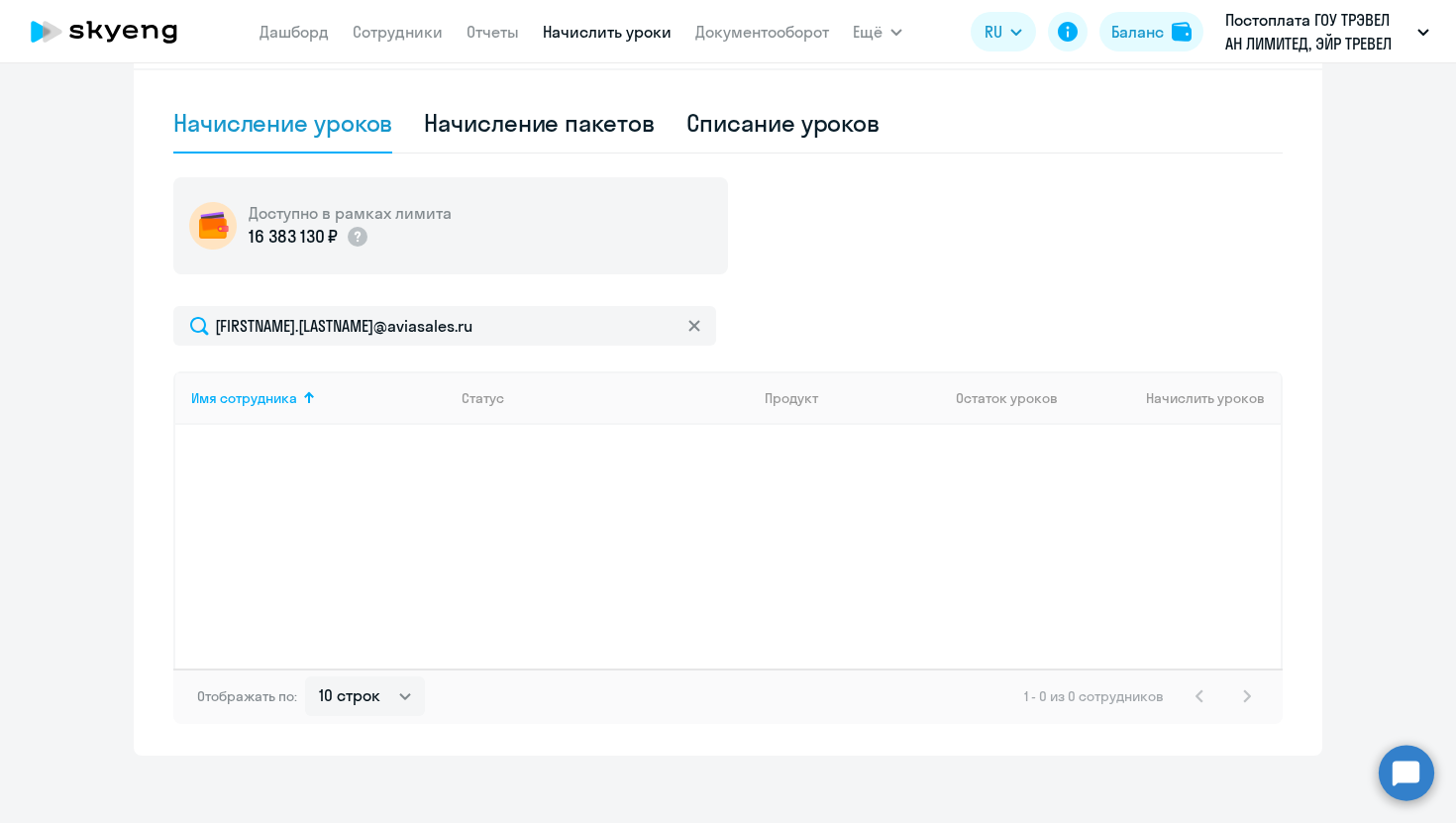 click on "Доступно в рамках лимита  16 383 130 ₽
andrey.matey@aviasales.com
Имя сотрудника   Статус   Продукт   Остаток уроков   Начислить уроков  Отображать по:  10 строк   30 строк   50 строк   1 - 0 из 0 сотрудников" 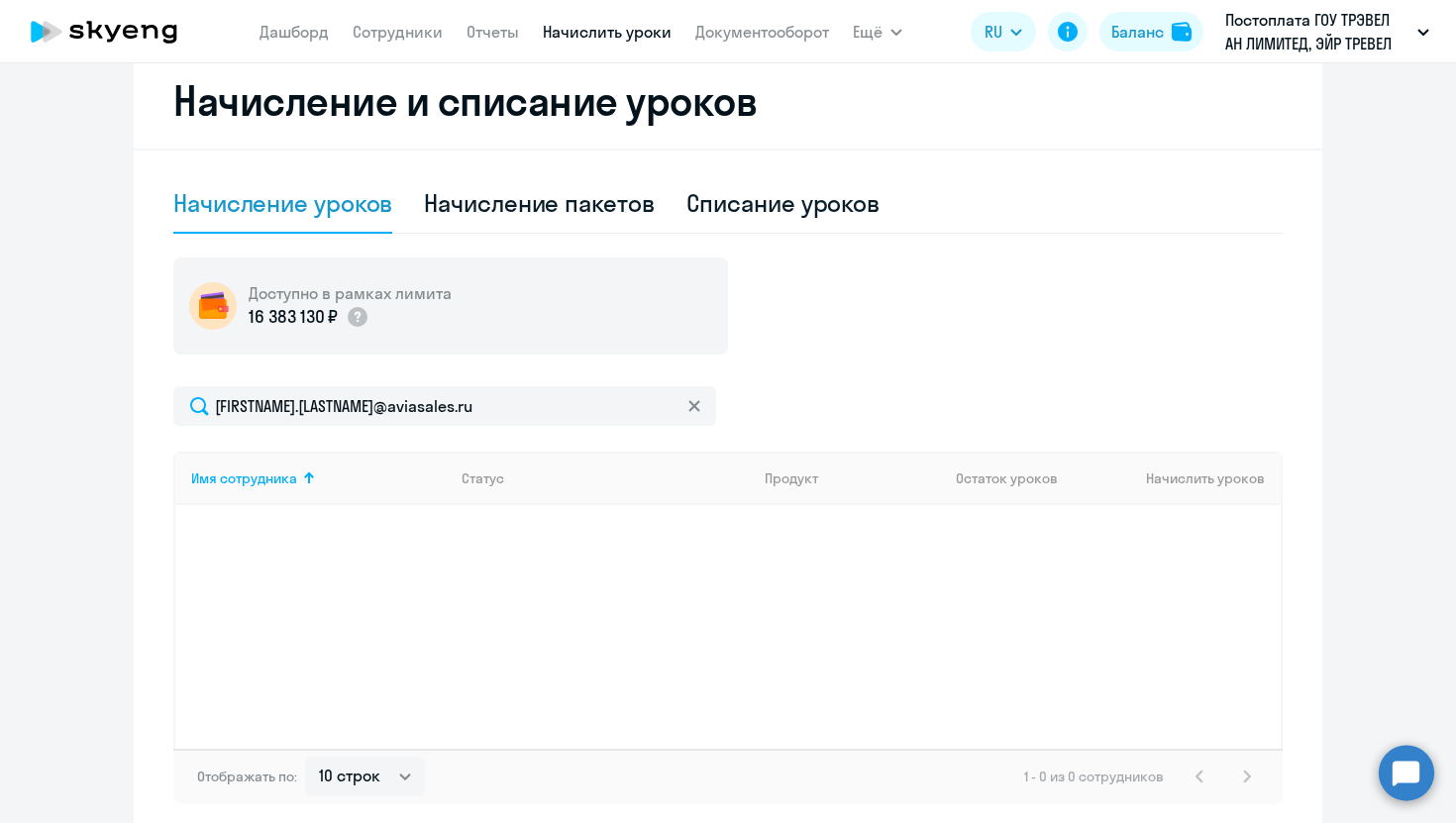 scroll, scrollTop: 430, scrollLeft: 0, axis: vertical 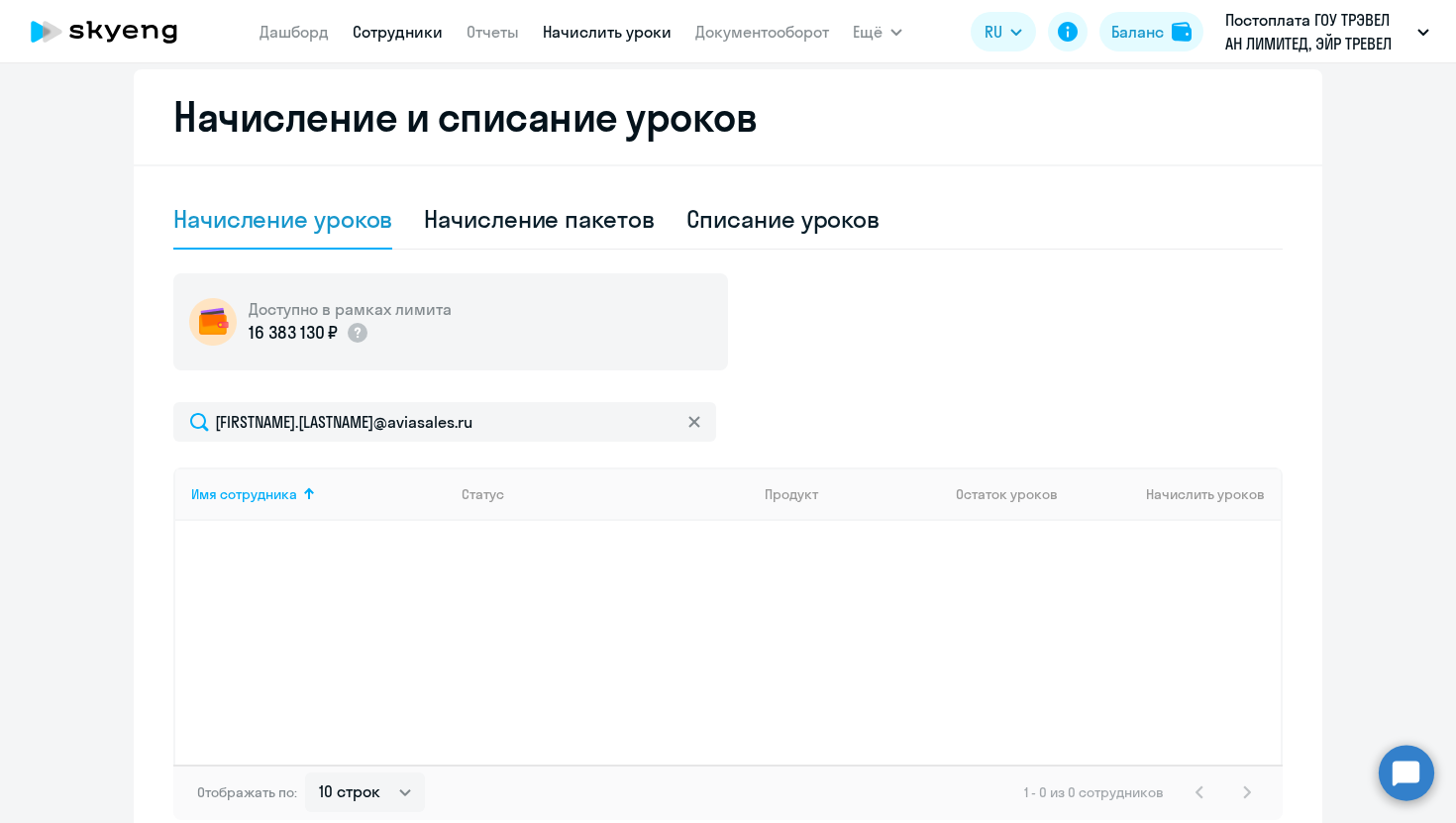 click on "Сотрудники" at bounding box center (397, 32) 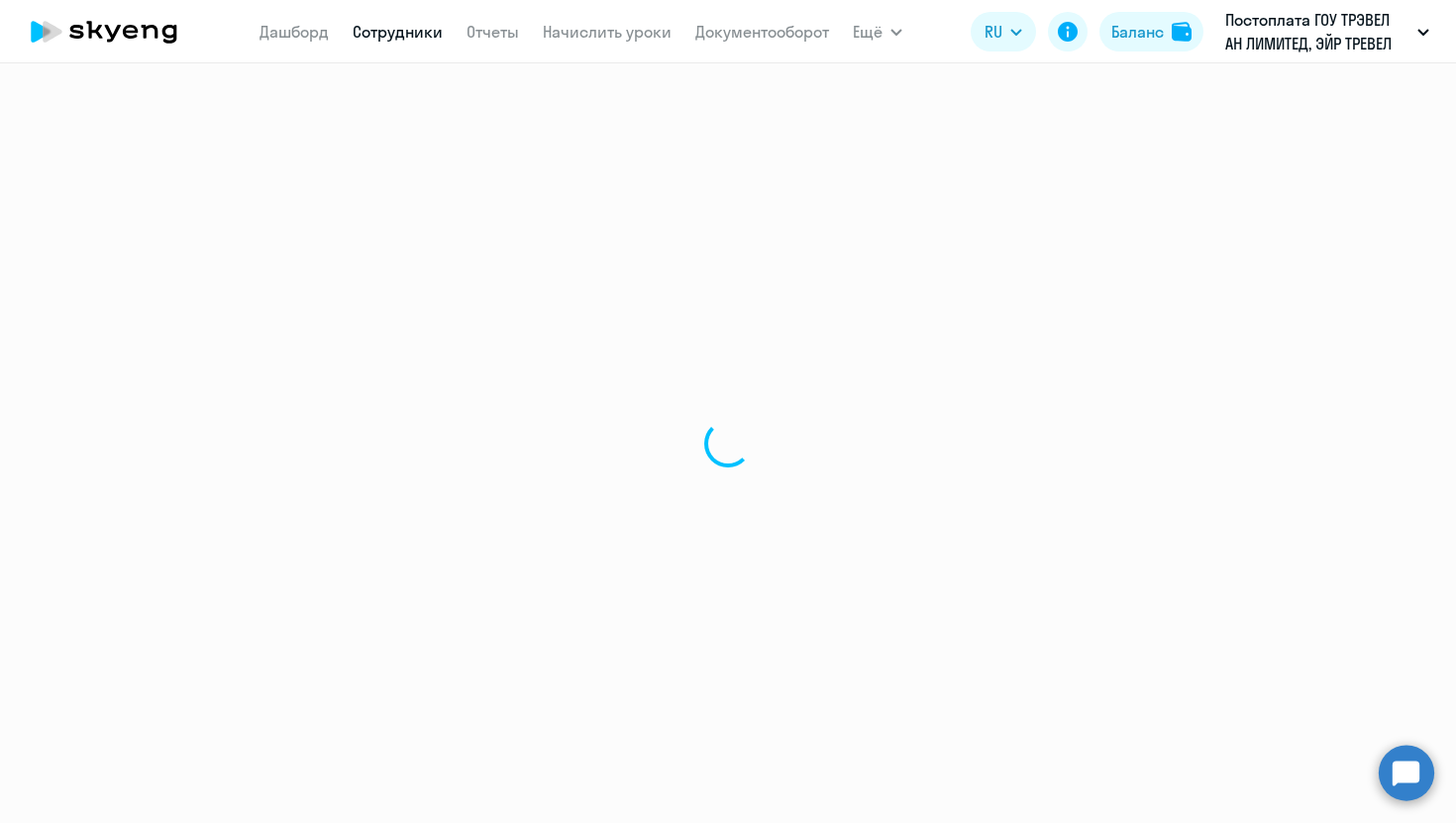 scroll, scrollTop: 0, scrollLeft: 0, axis: both 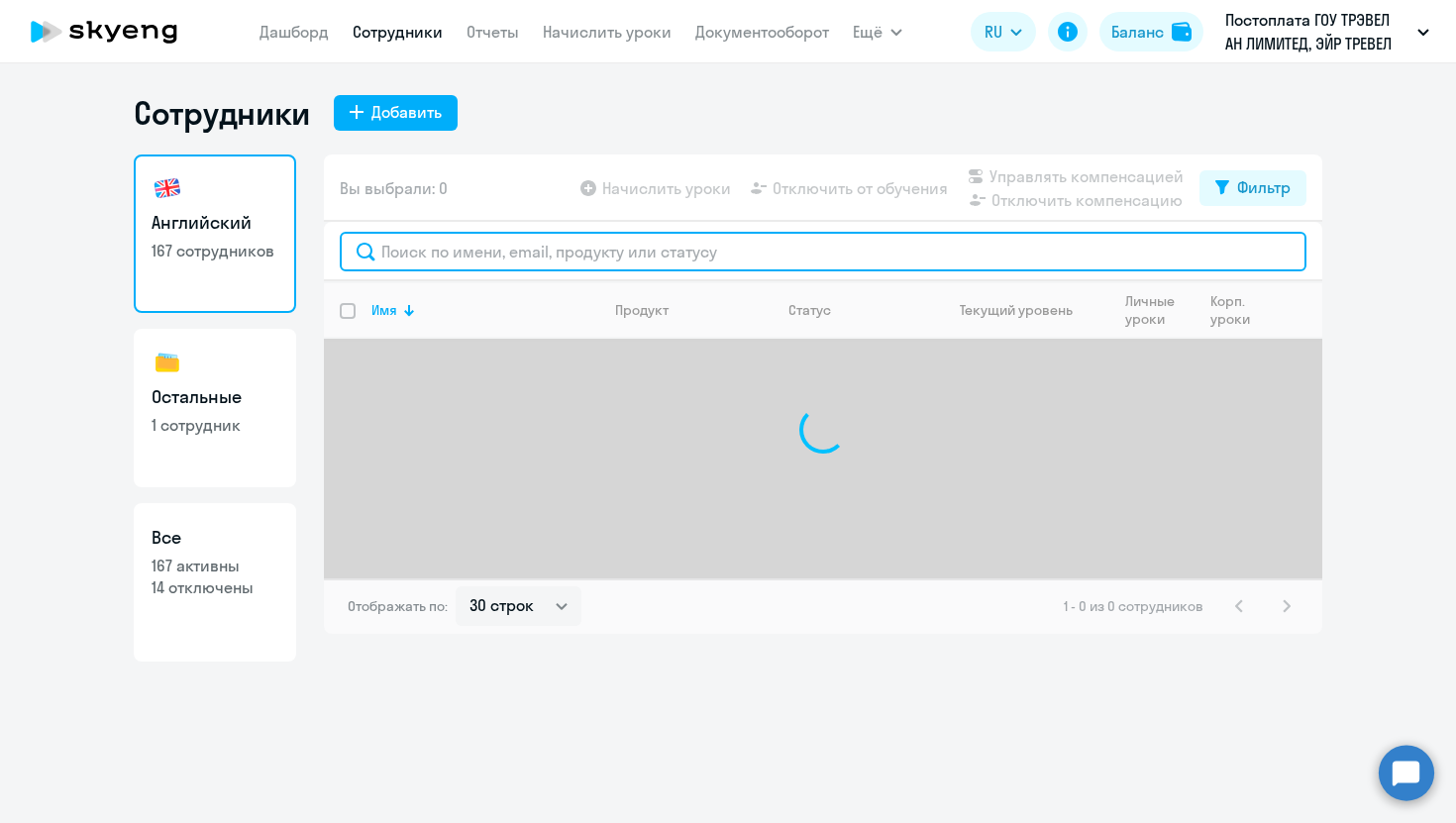 click 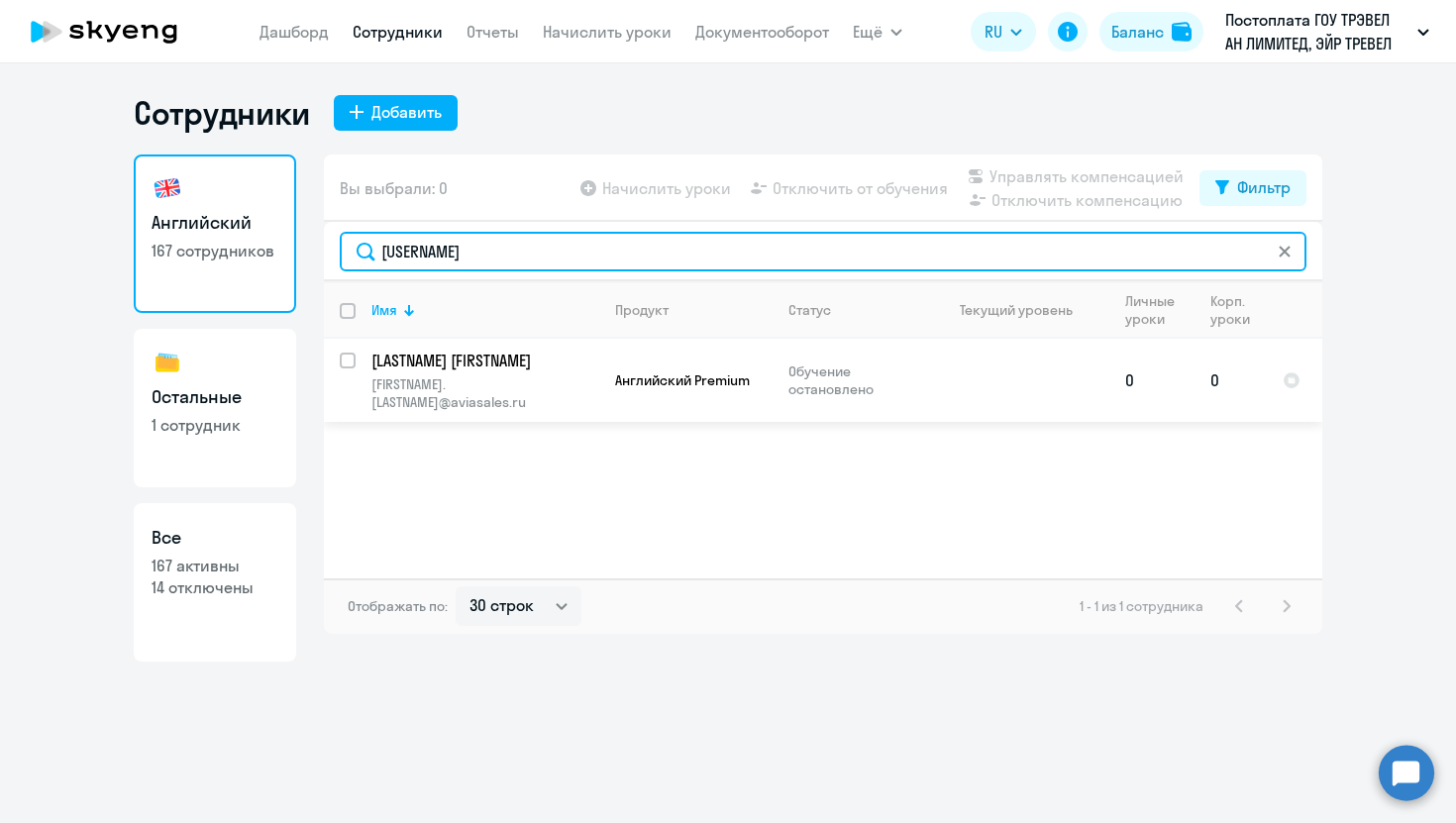 type on "[NAME]" 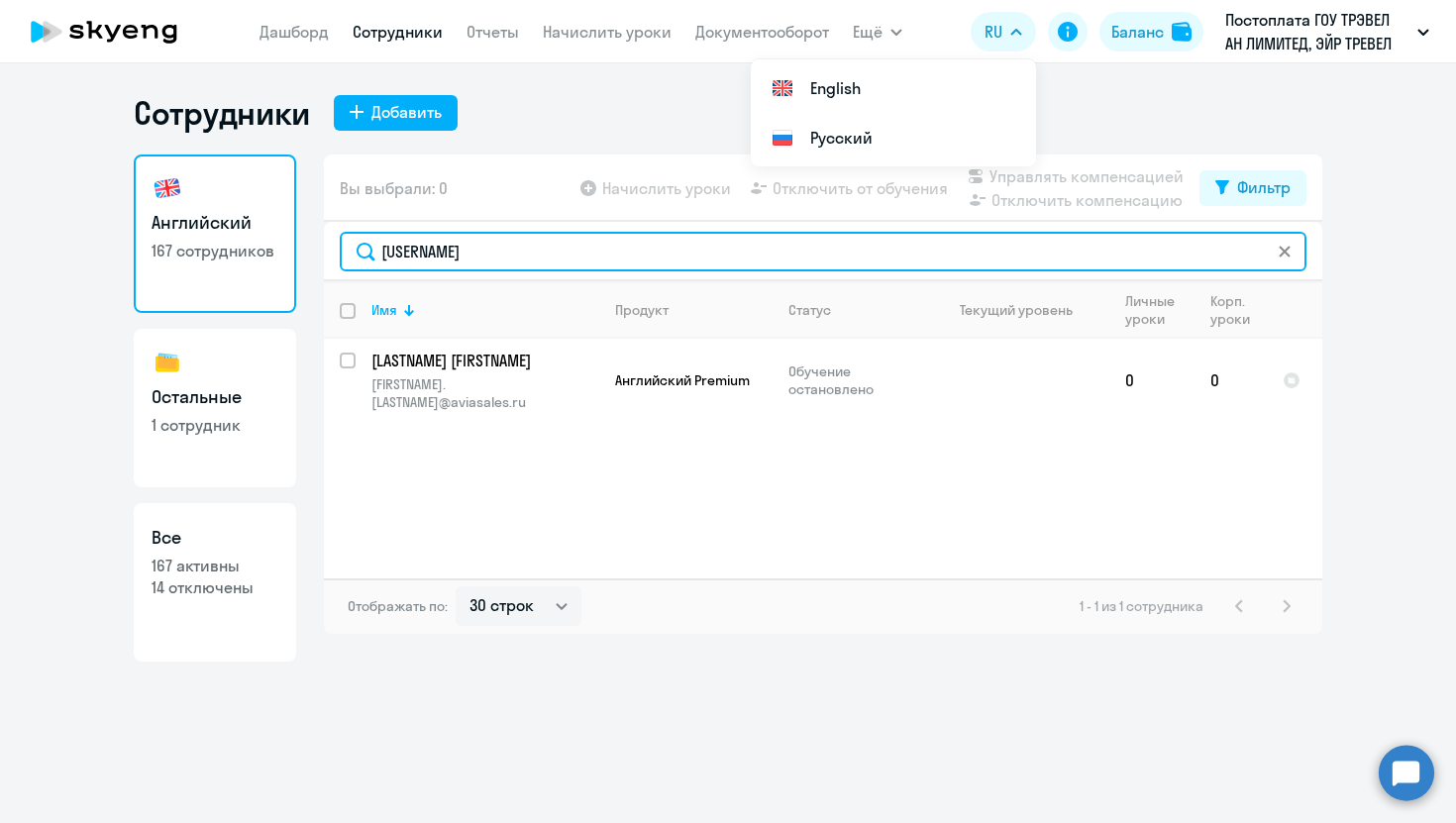 drag, startPoint x: 460, startPoint y: 259, endPoint x: 303, endPoint y: 235, distance: 158.8238 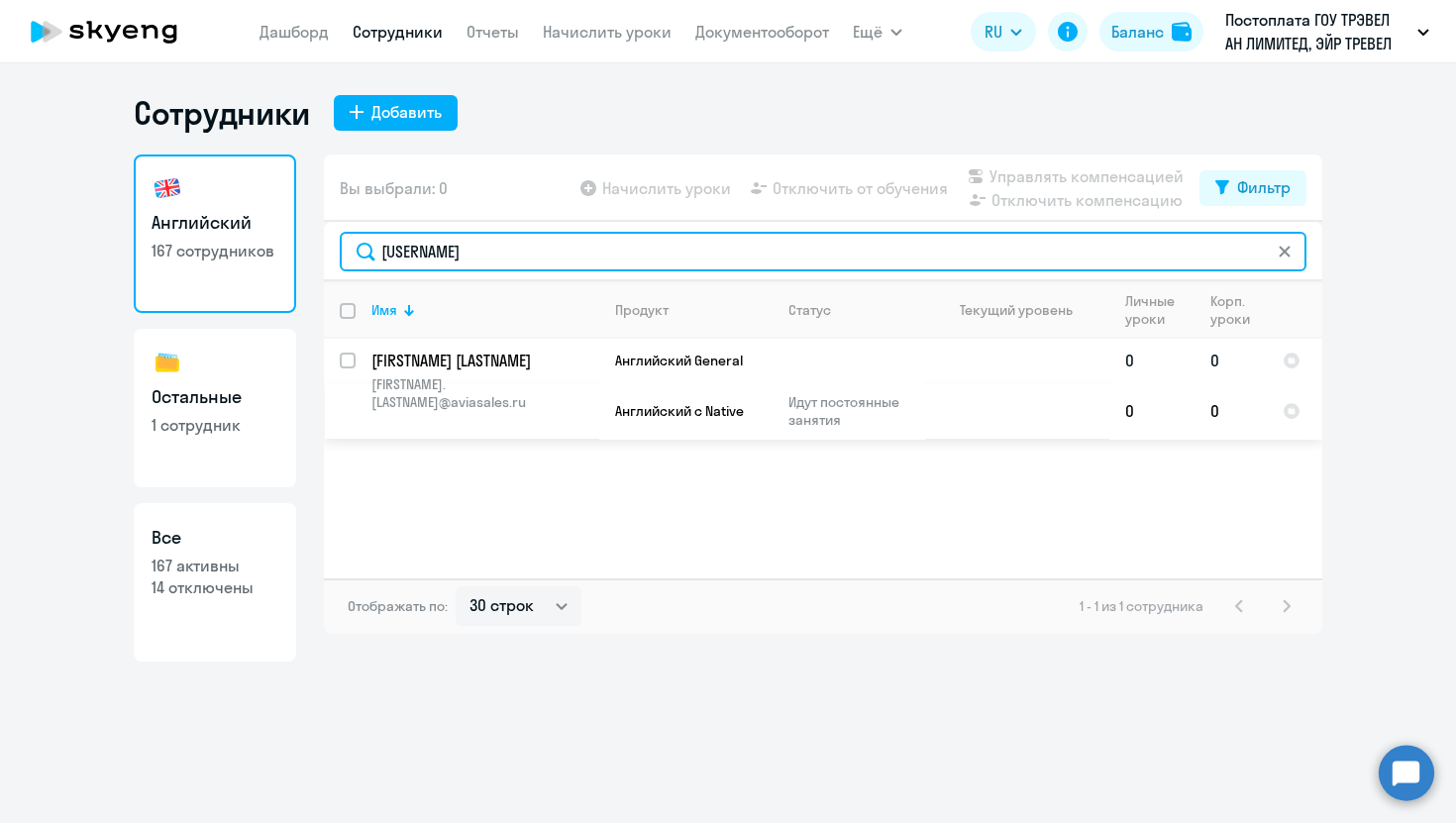 type on "[NAME]" 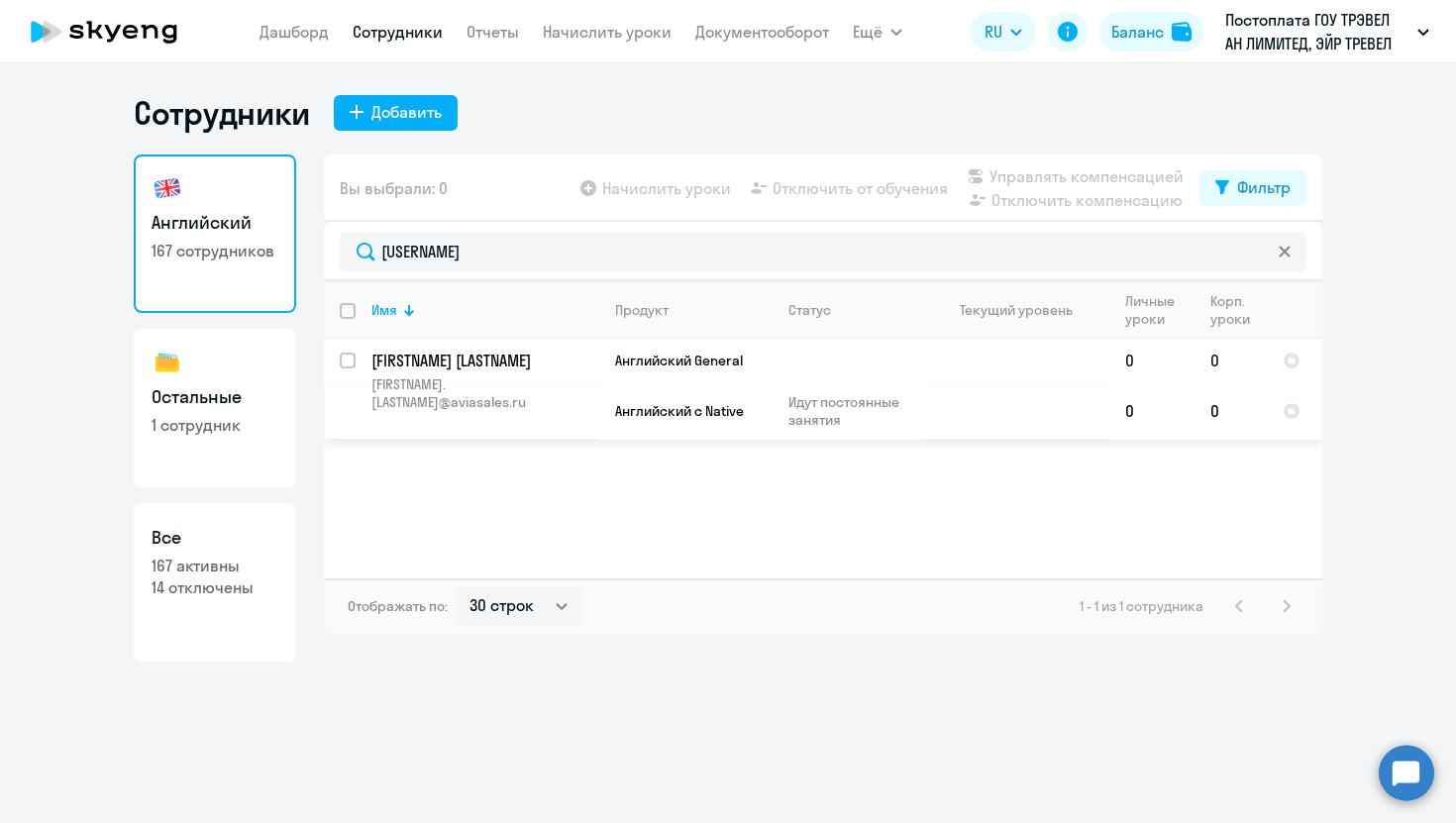 click at bounding box center [360, 372] 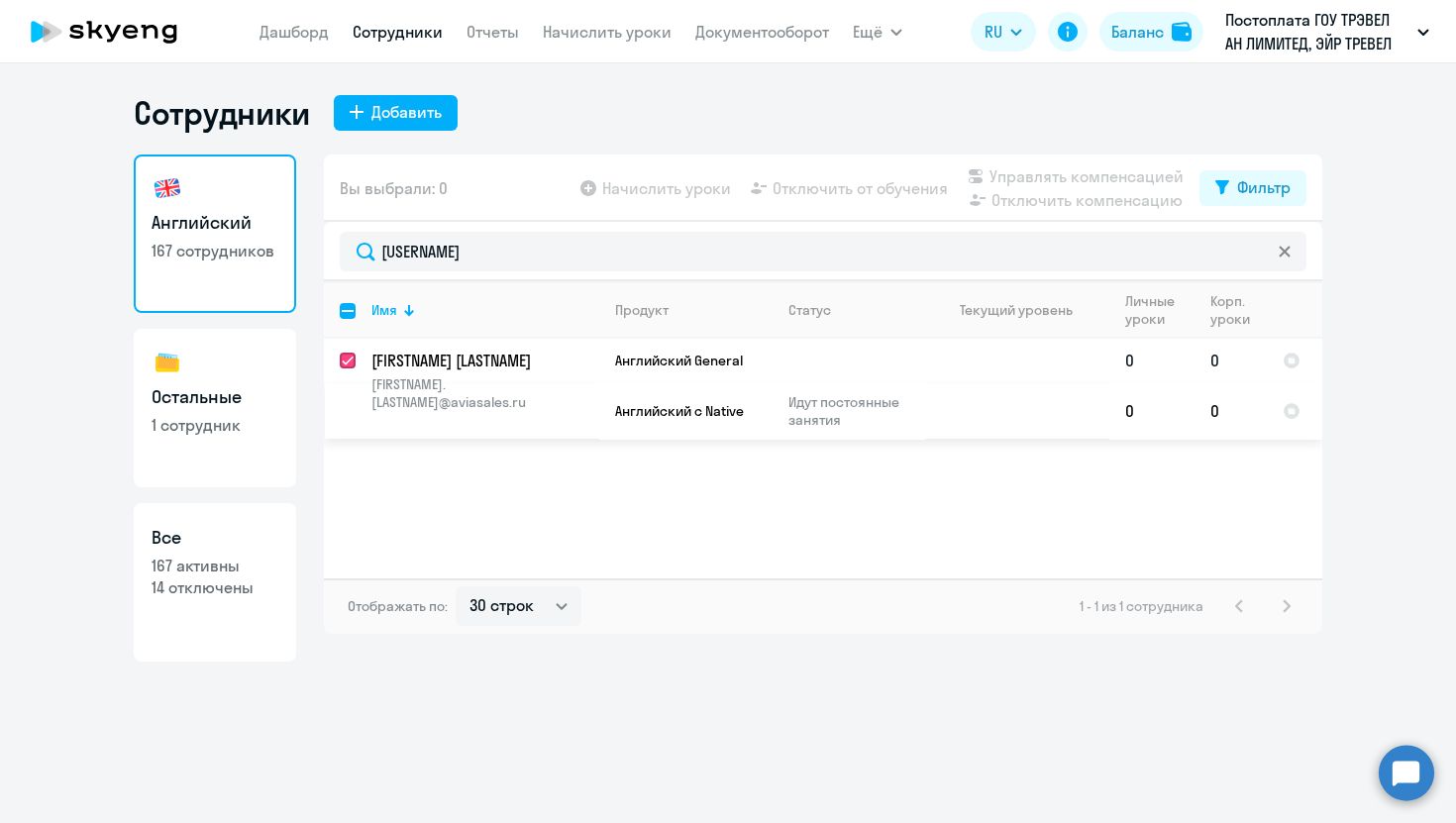 checkbox on "true" 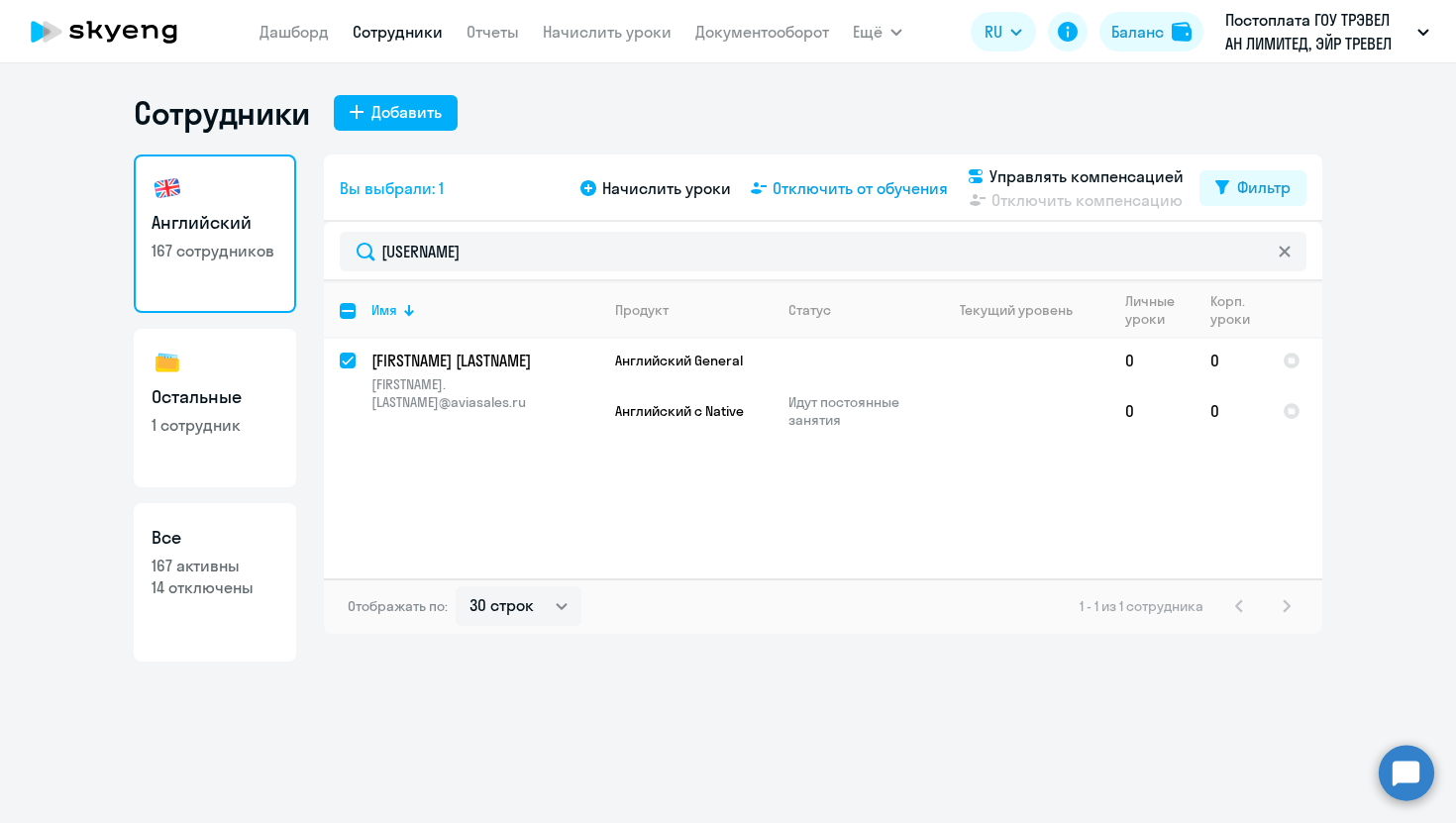 click on "Отключить от обучения" 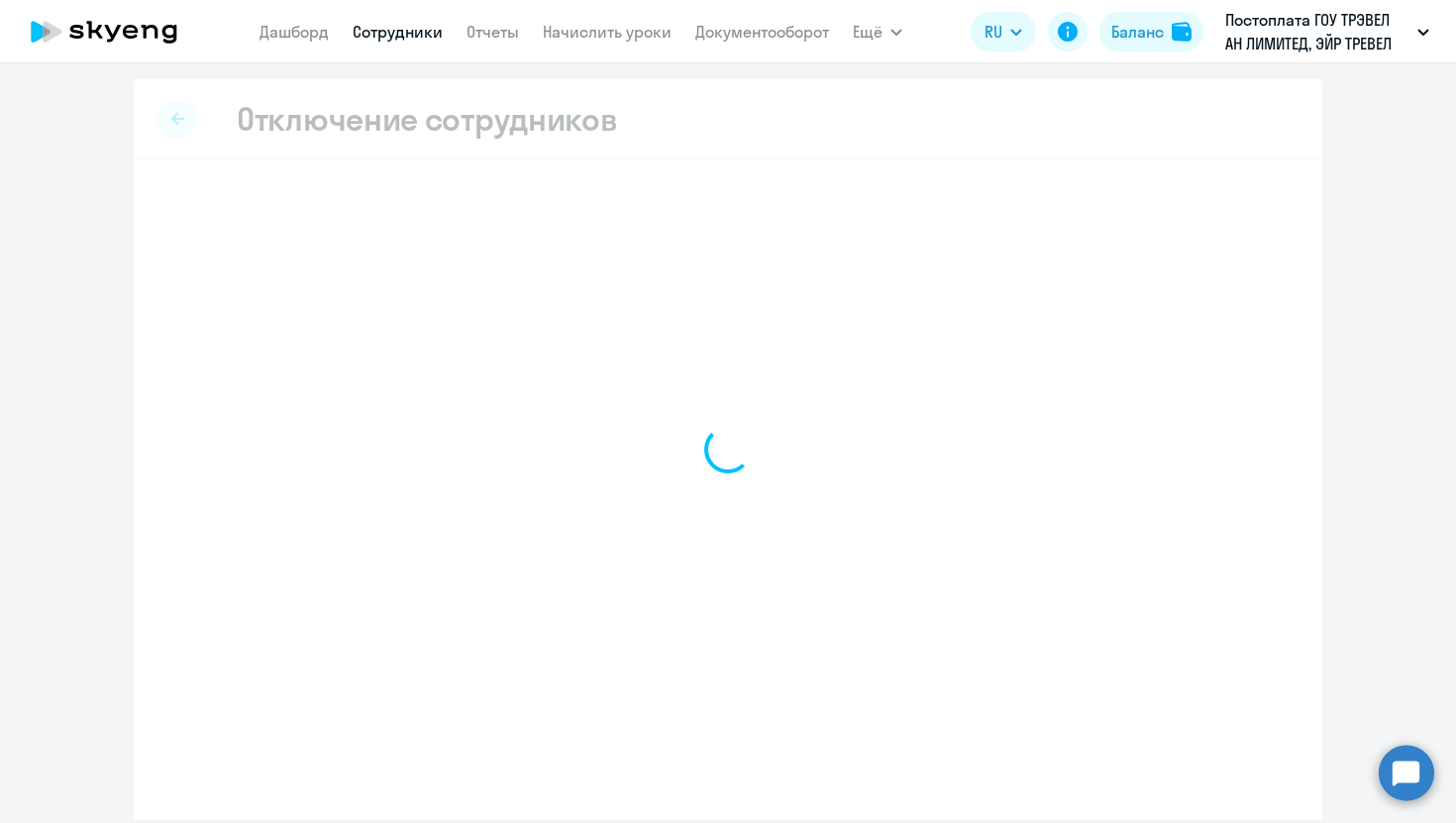 select on "all" 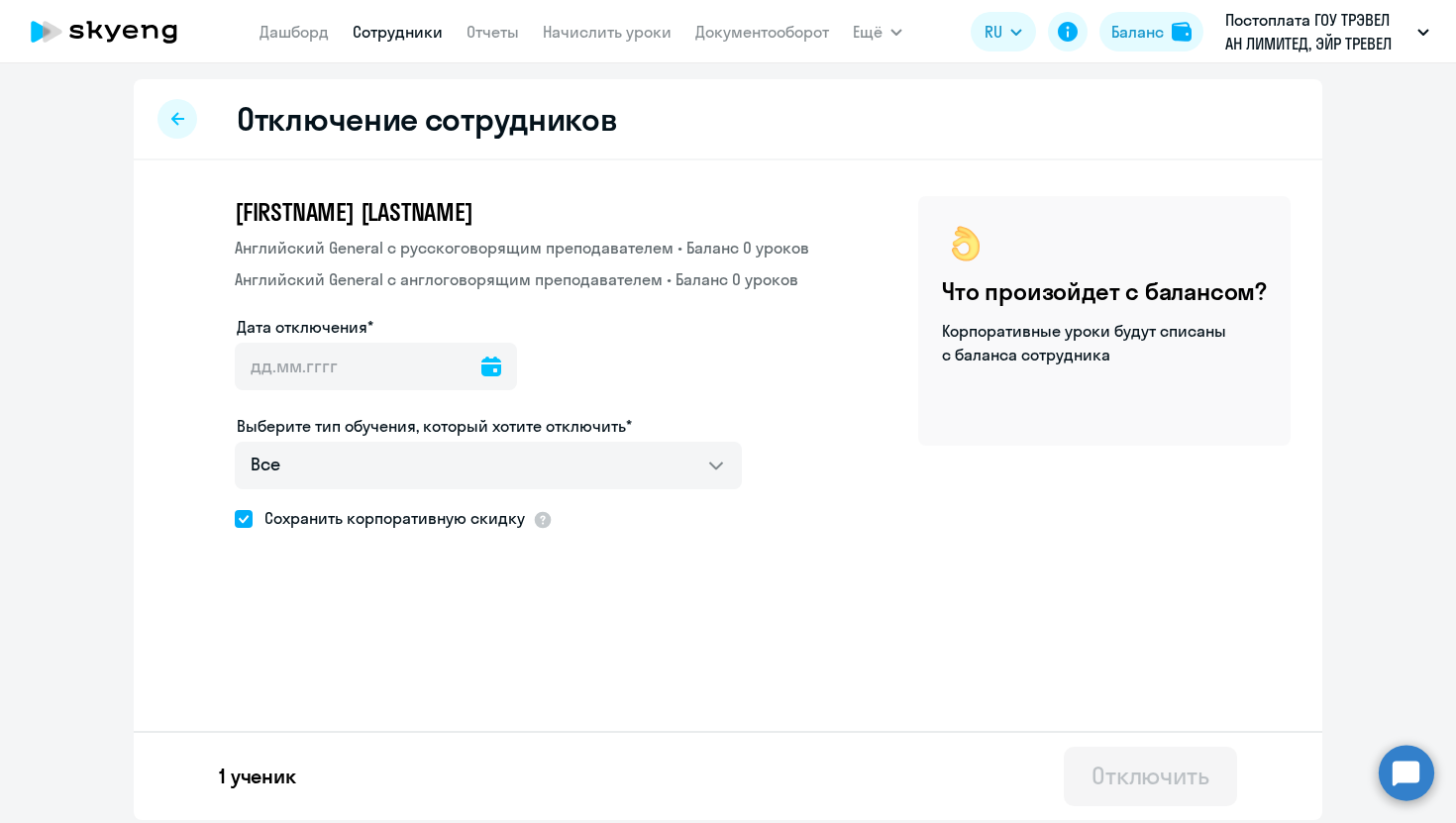 click 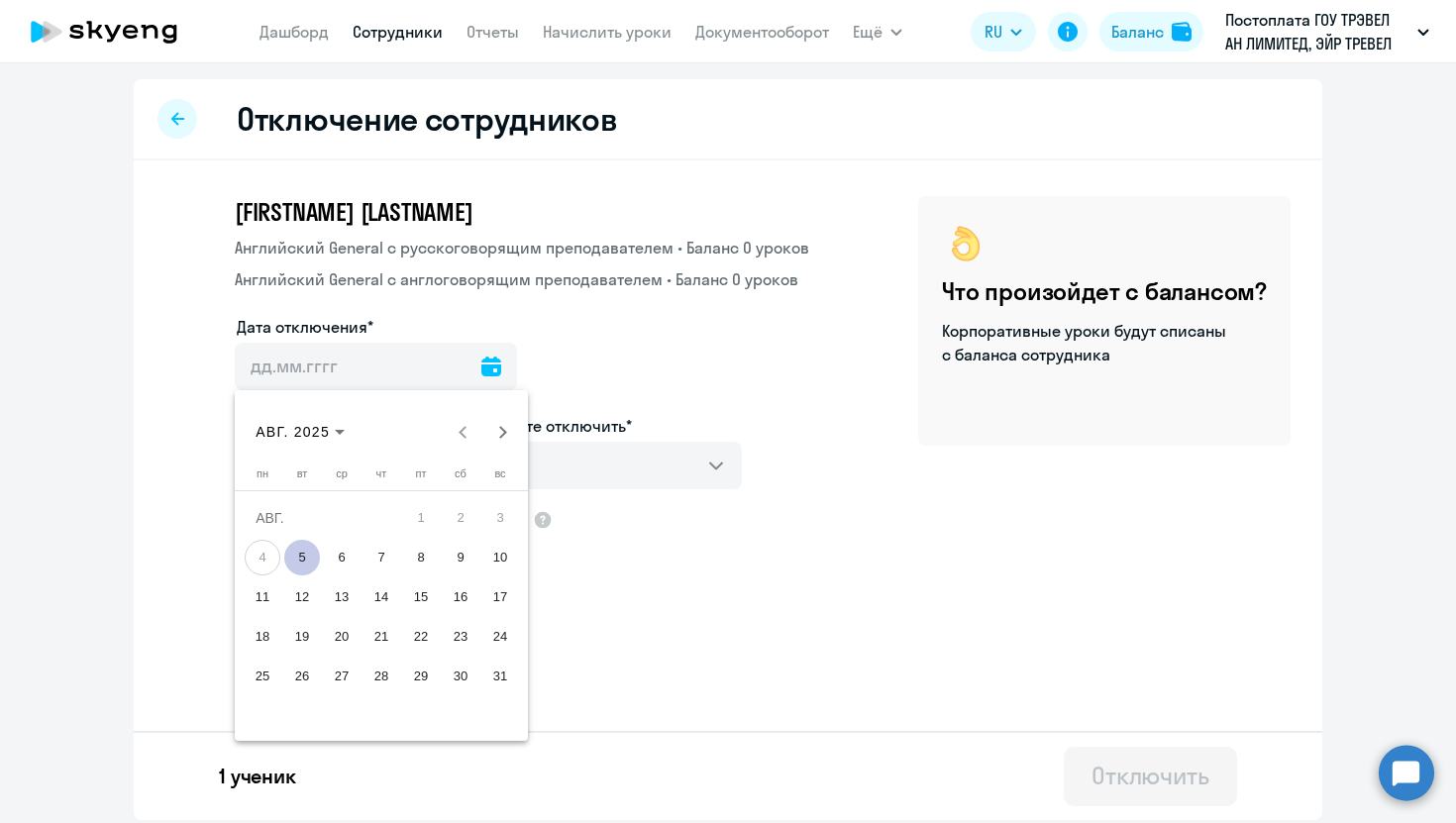 click on "5" at bounding box center [302, 558] 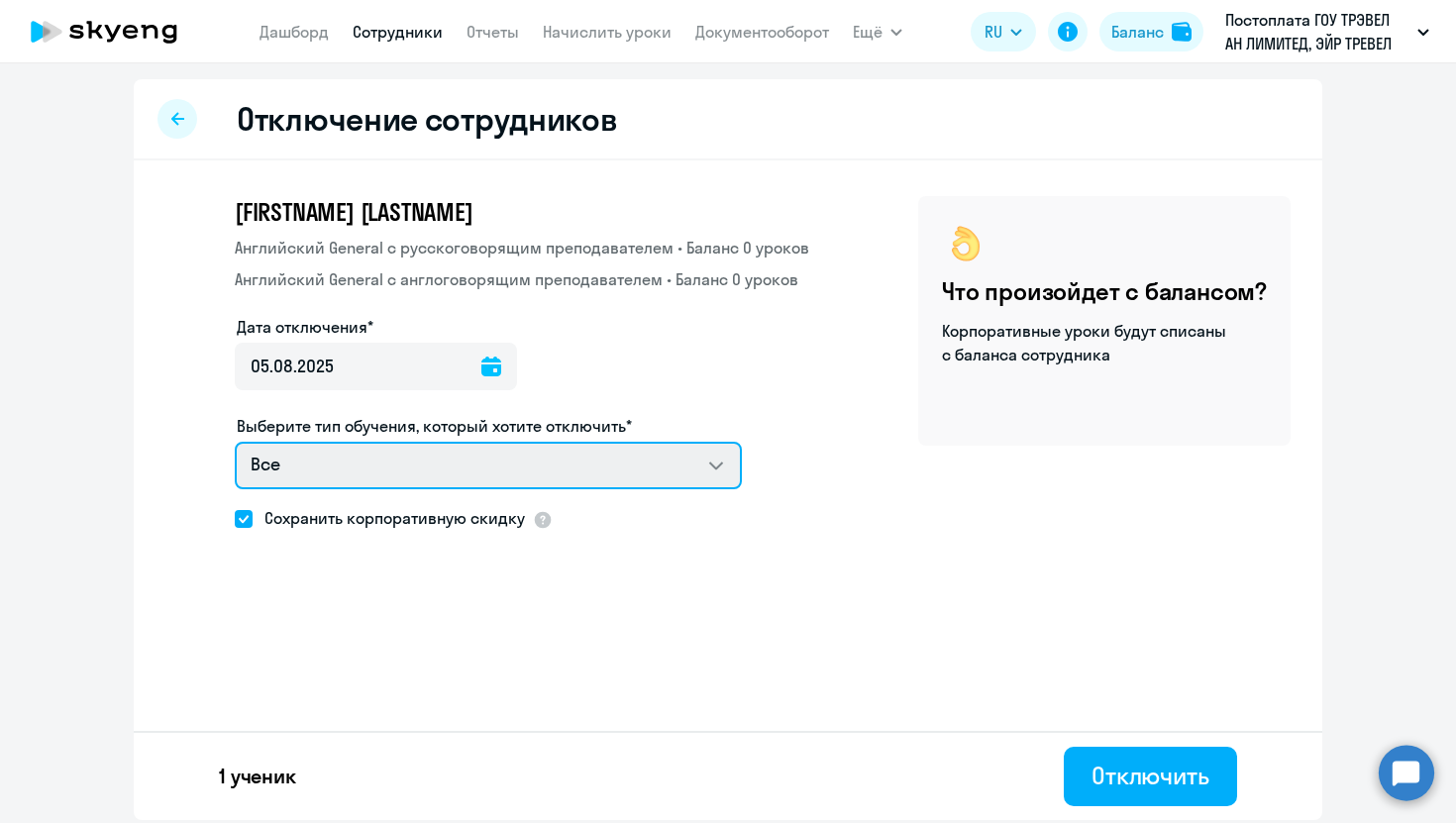click on "Все   Английский General с русскоговорящим преподавателем   Английский General с англоговорящим преподавателем" at bounding box center [488, 465] 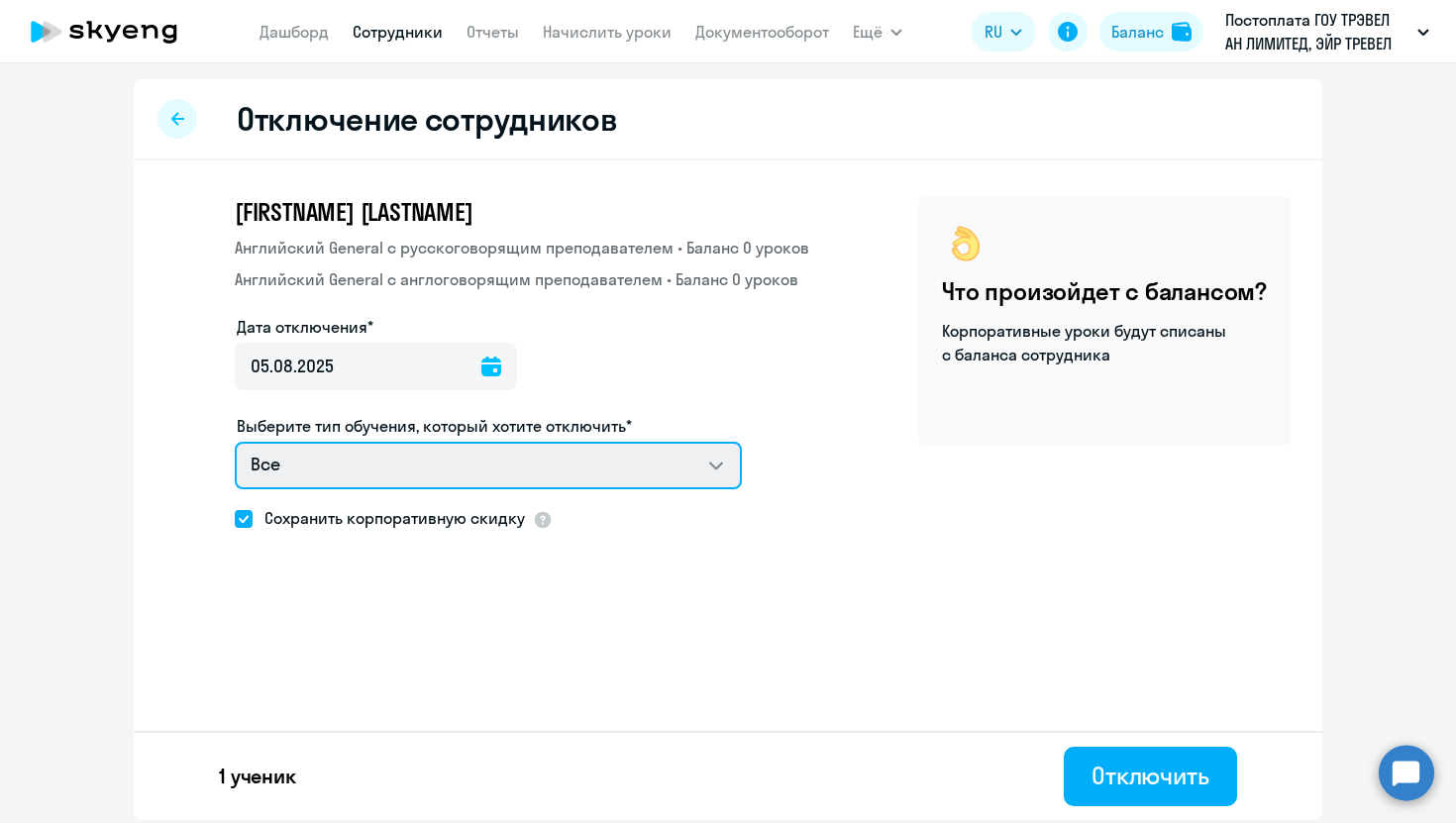 select on "english_adult_native_speaker" 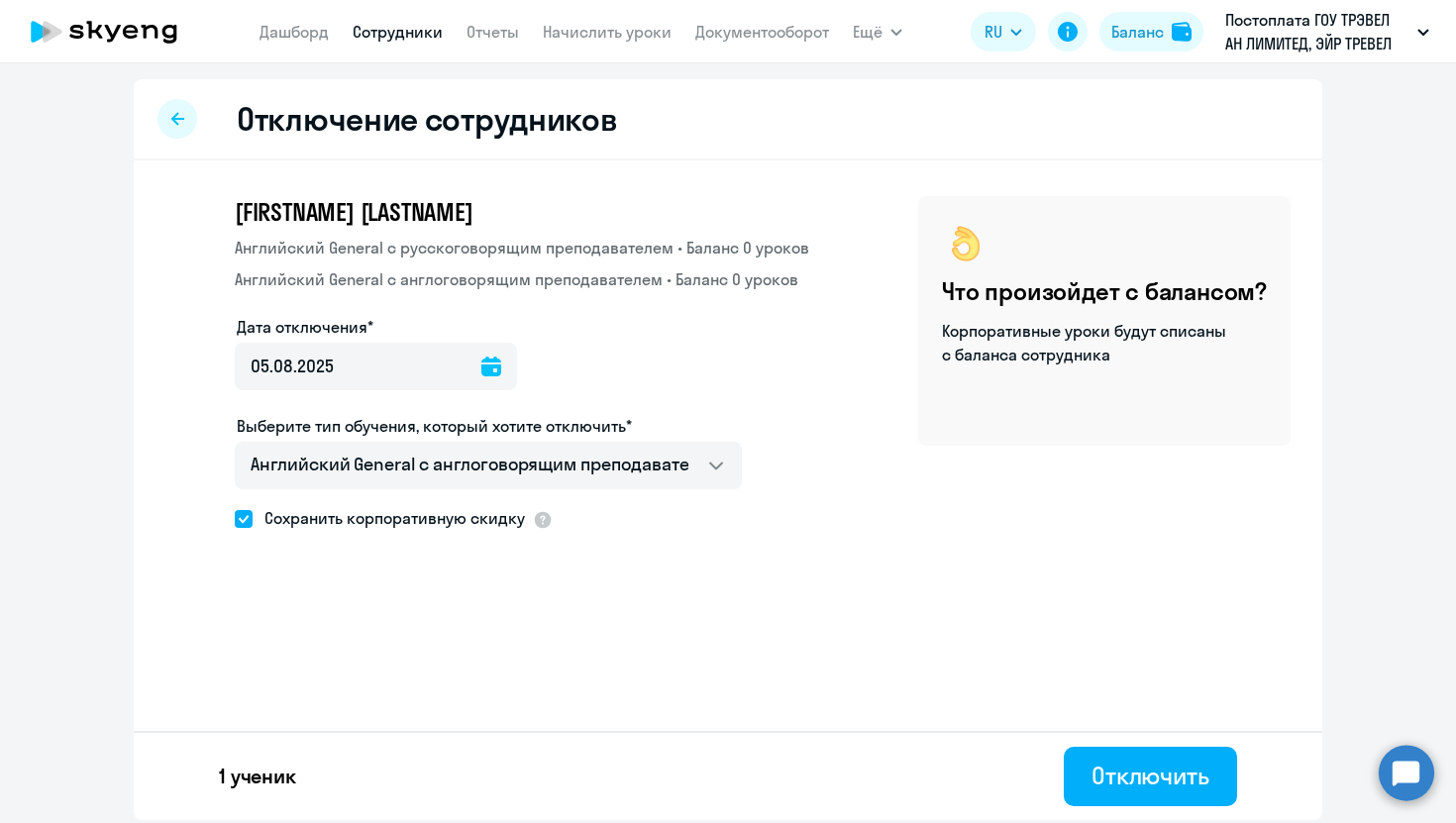 click 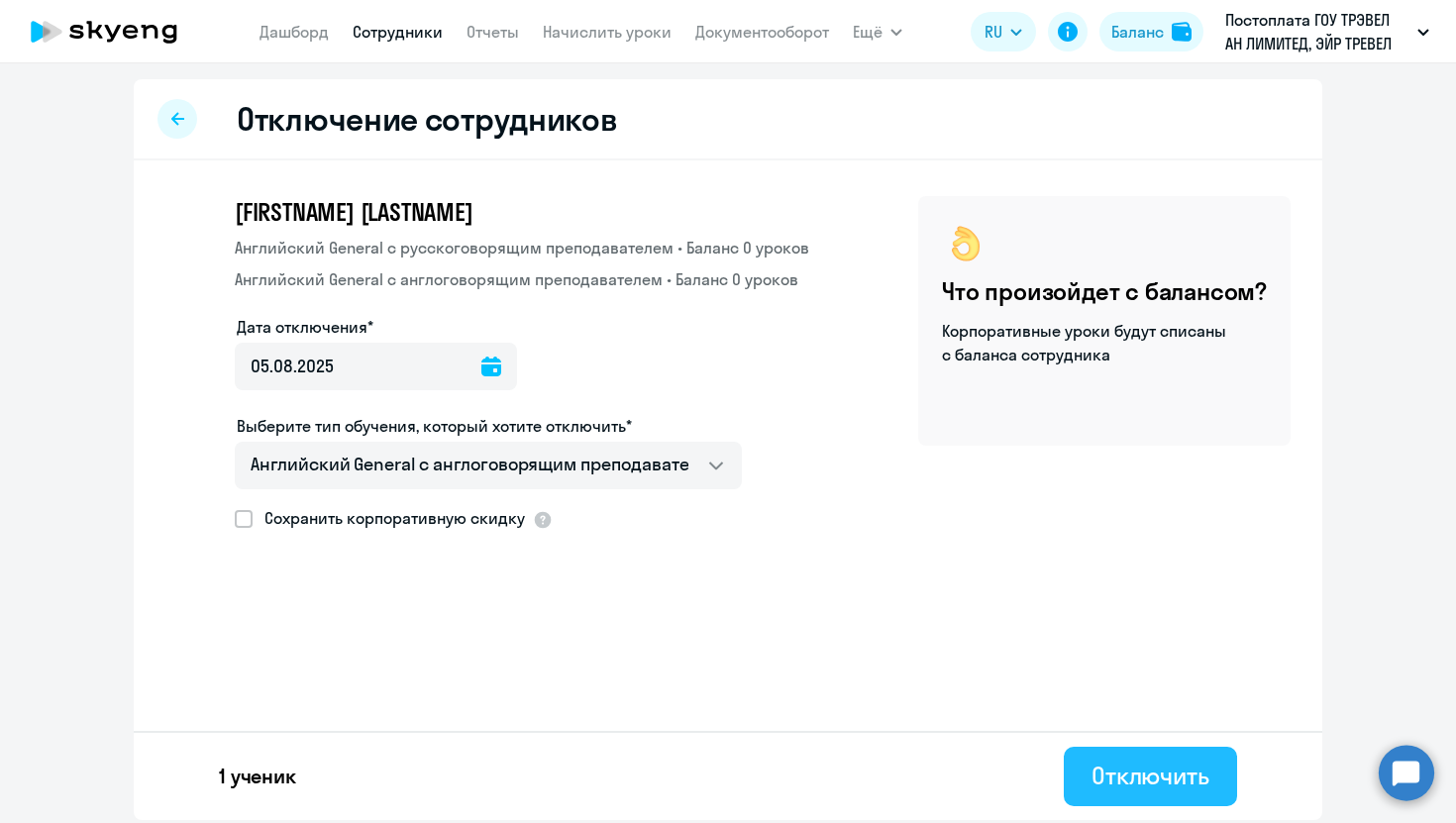 click on "Отключить" 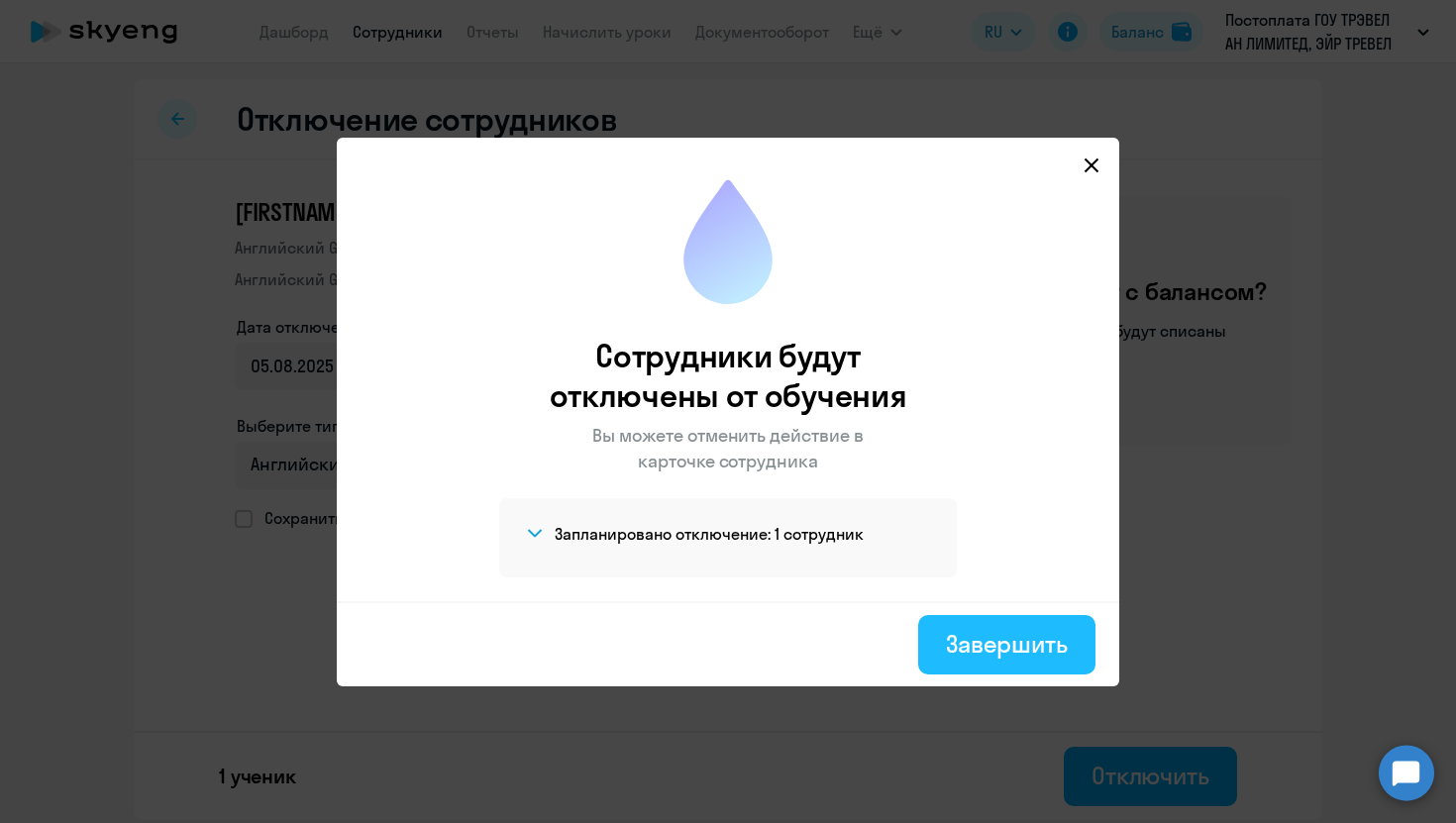 click on "Завершить" at bounding box center [1006, 644] 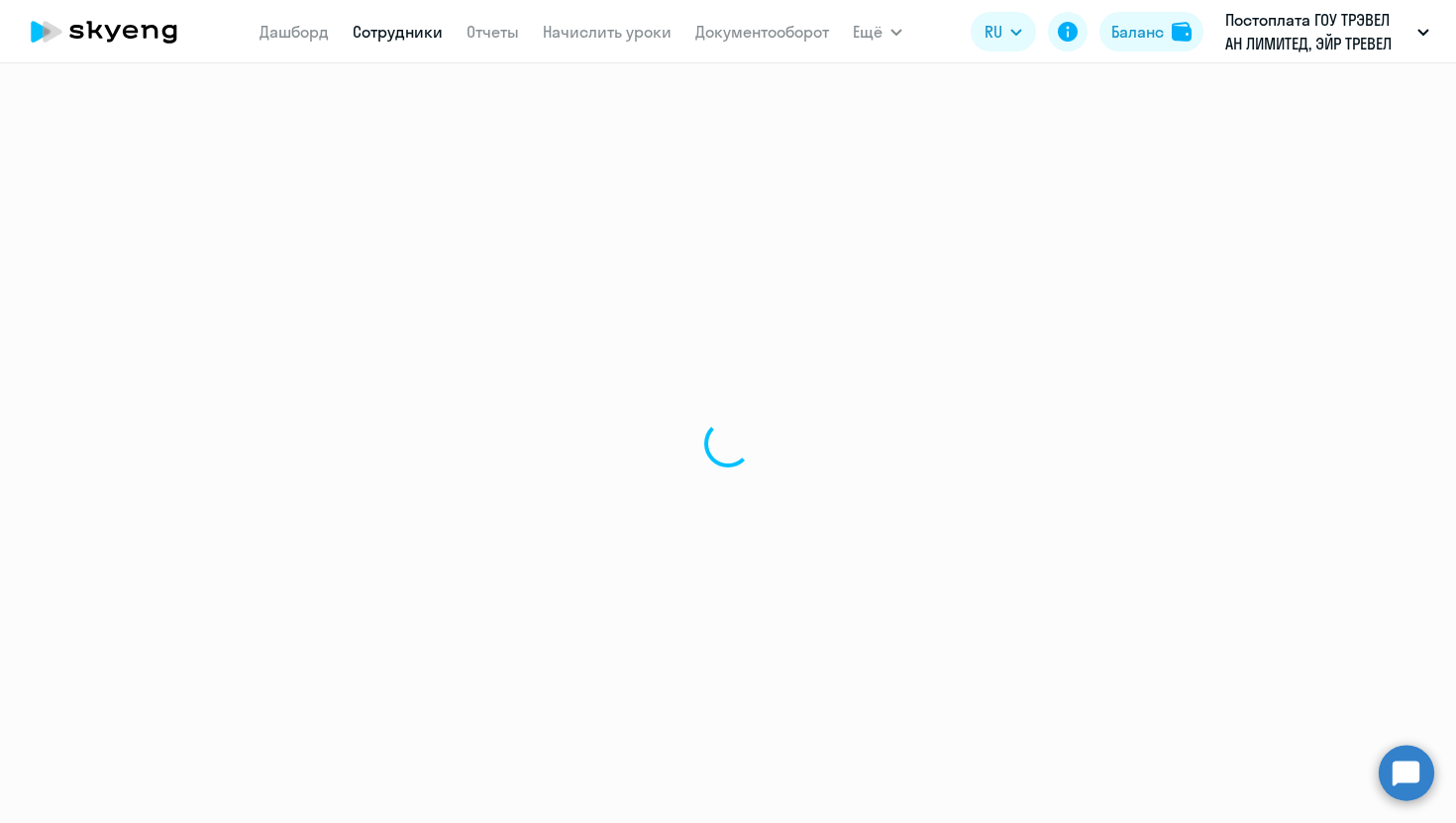 select on "30" 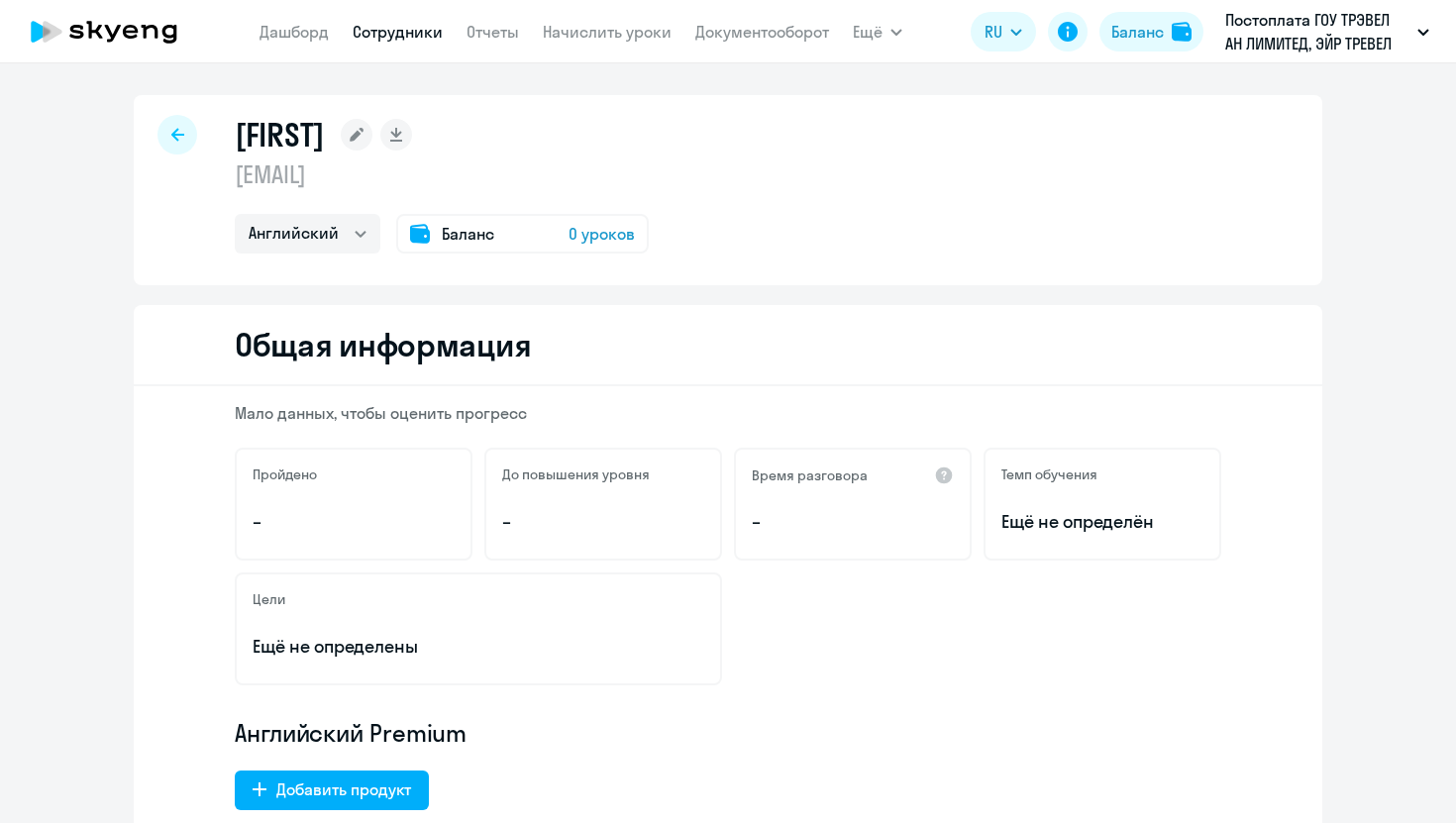 select on "english" 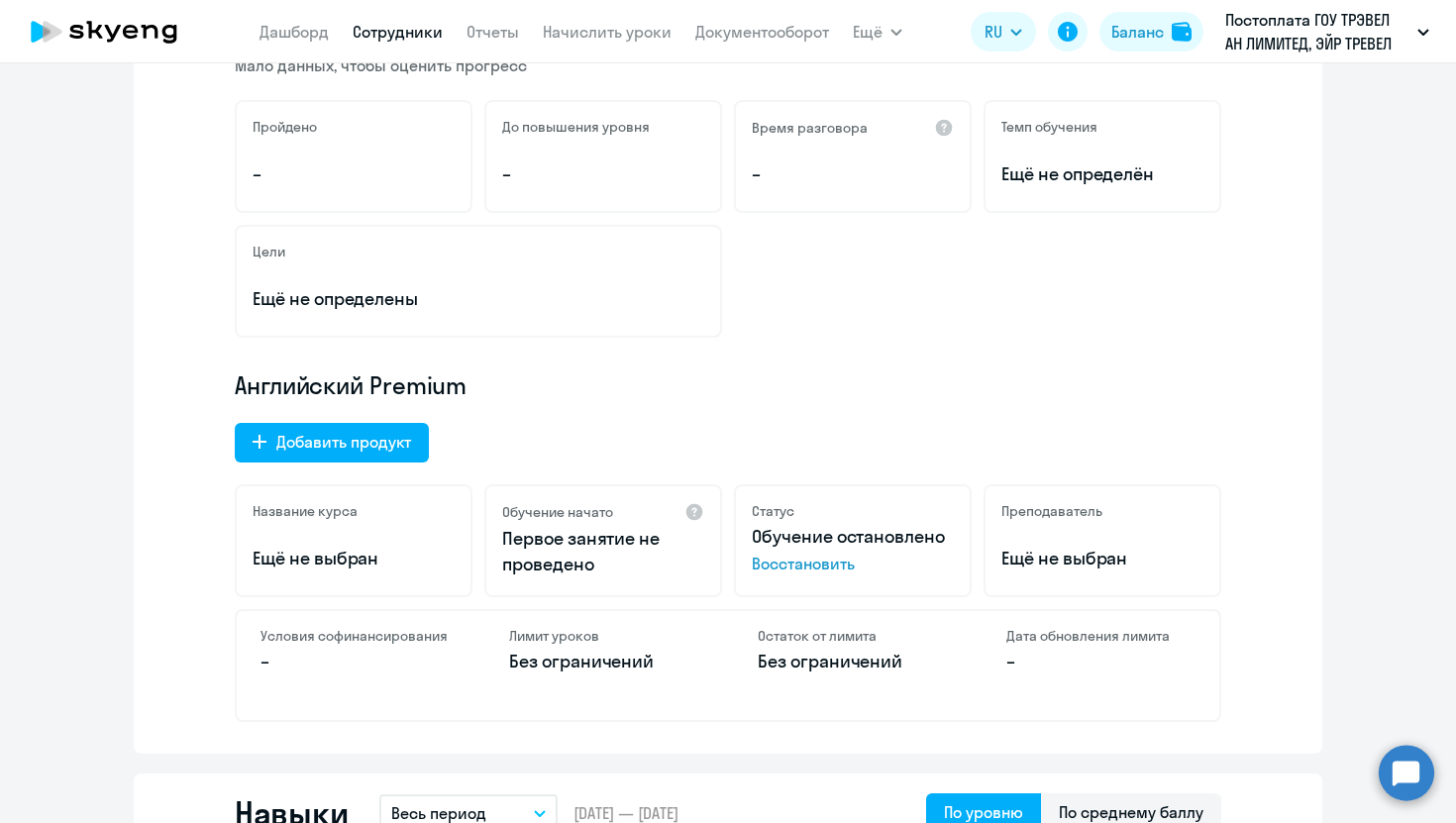 scroll, scrollTop: 0, scrollLeft: 0, axis: both 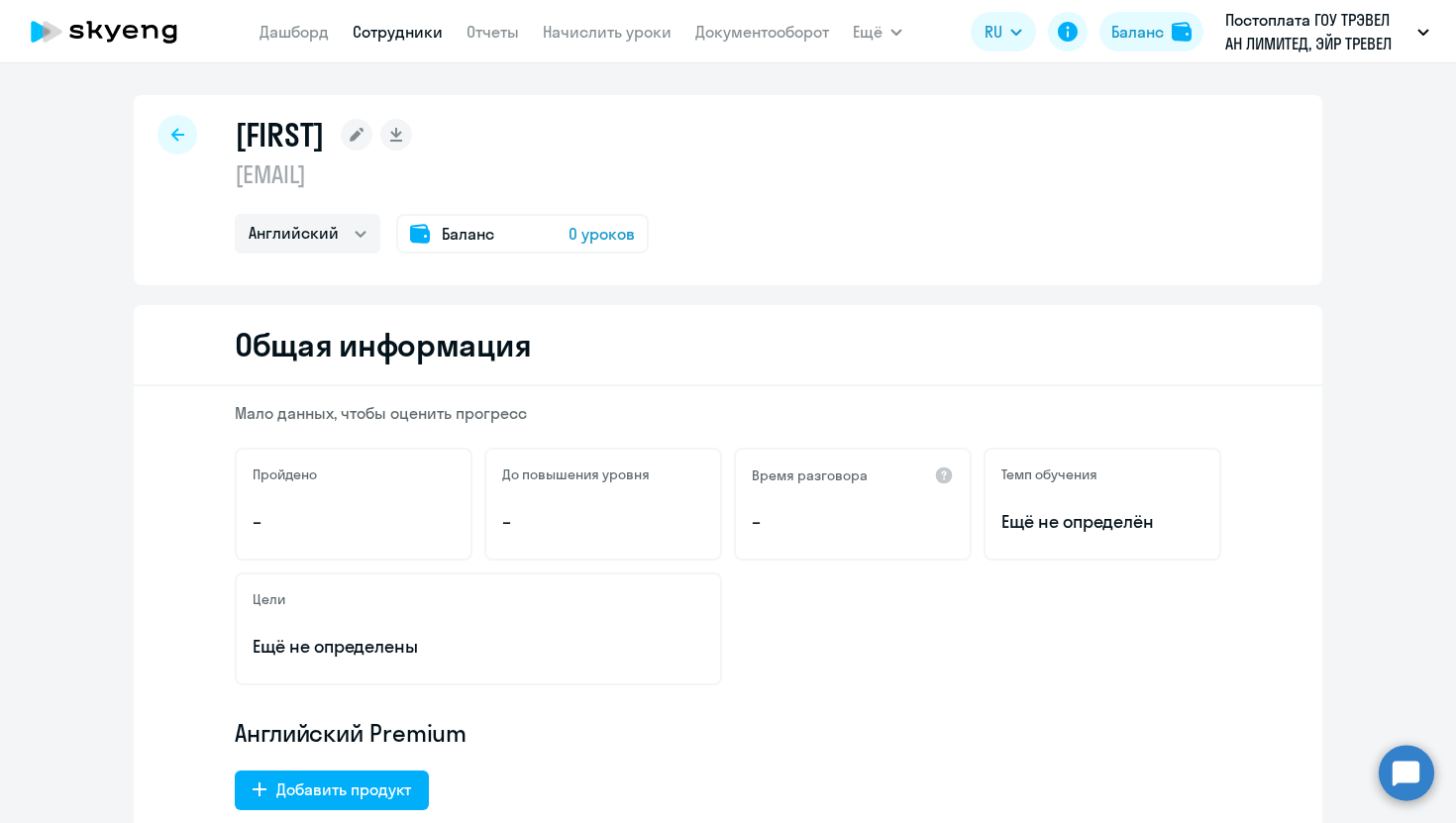 click 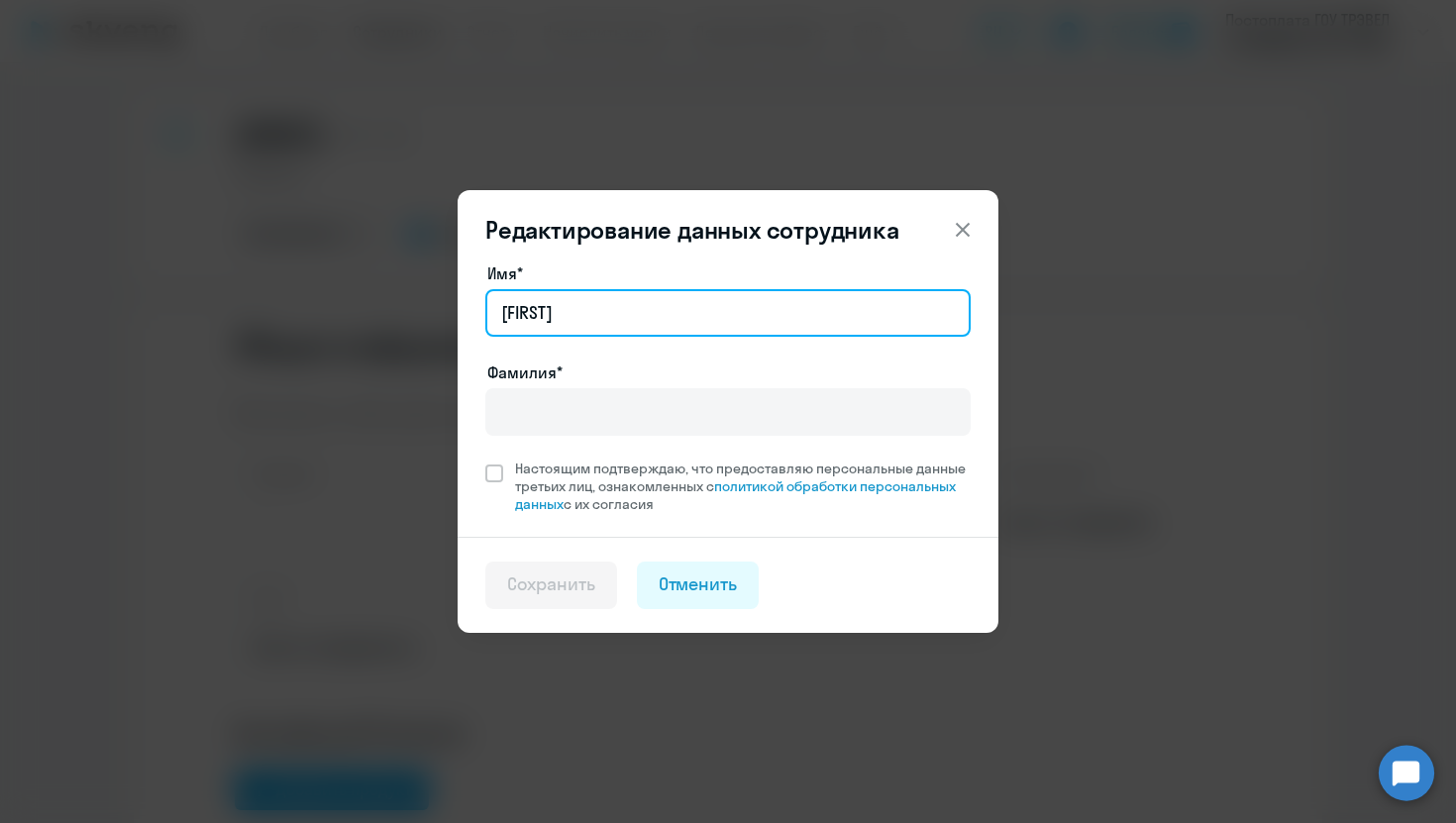 click on "Андрей" at bounding box center (728, 313) 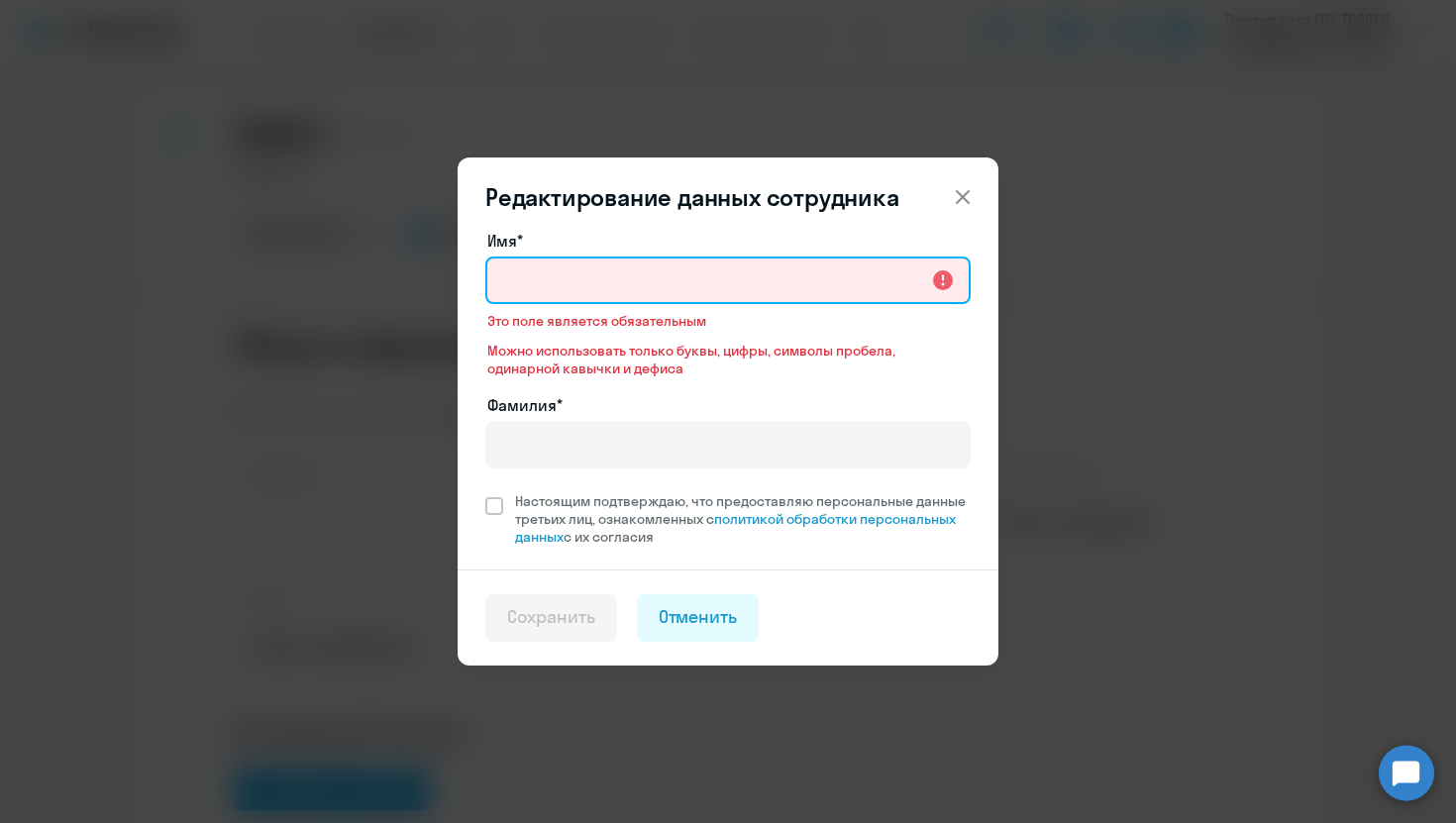 paste on "andrey.matey" 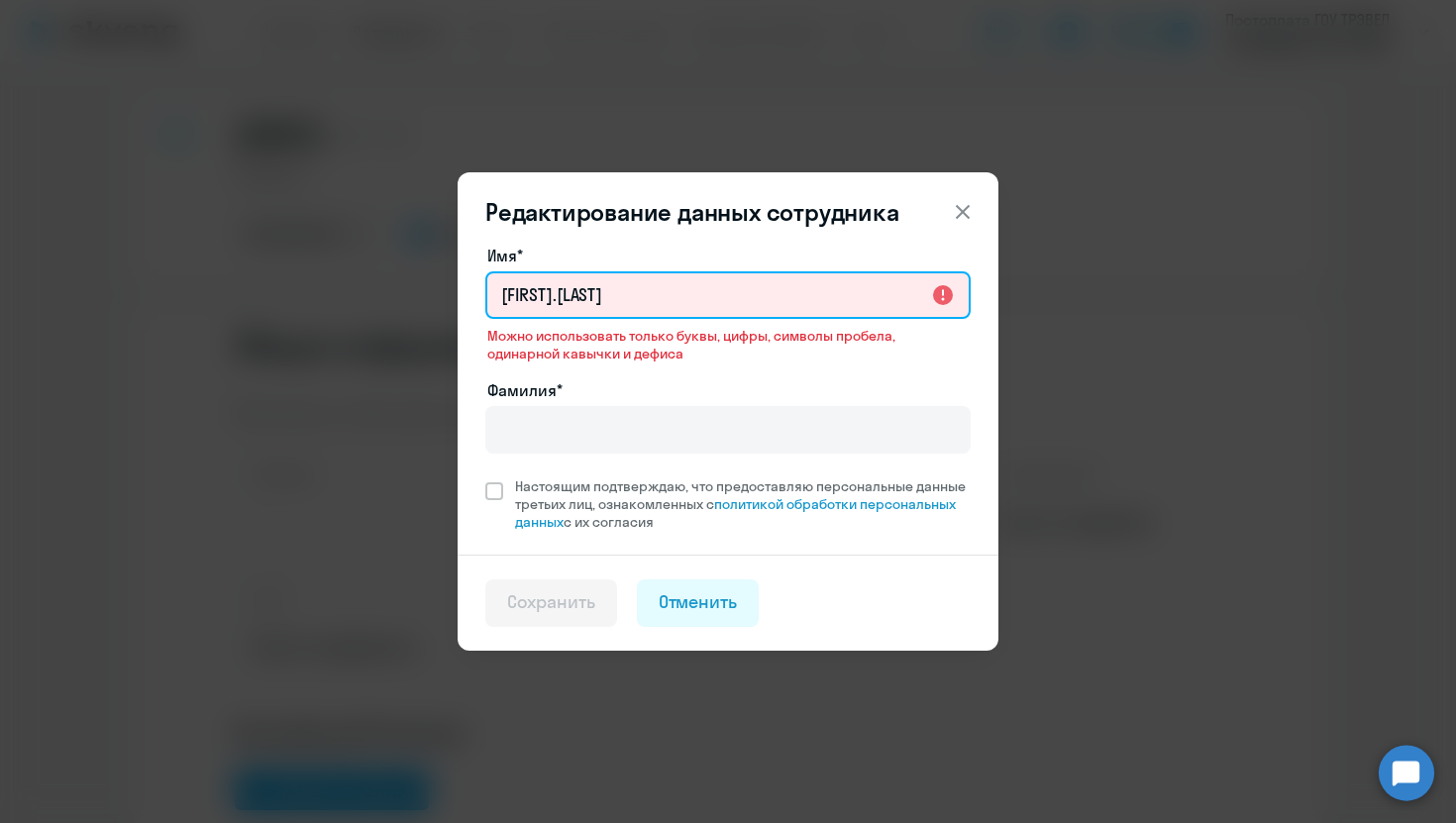 drag, startPoint x: 633, startPoint y: 294, endPoint x: 577, endPoint y: 294, distance: 56 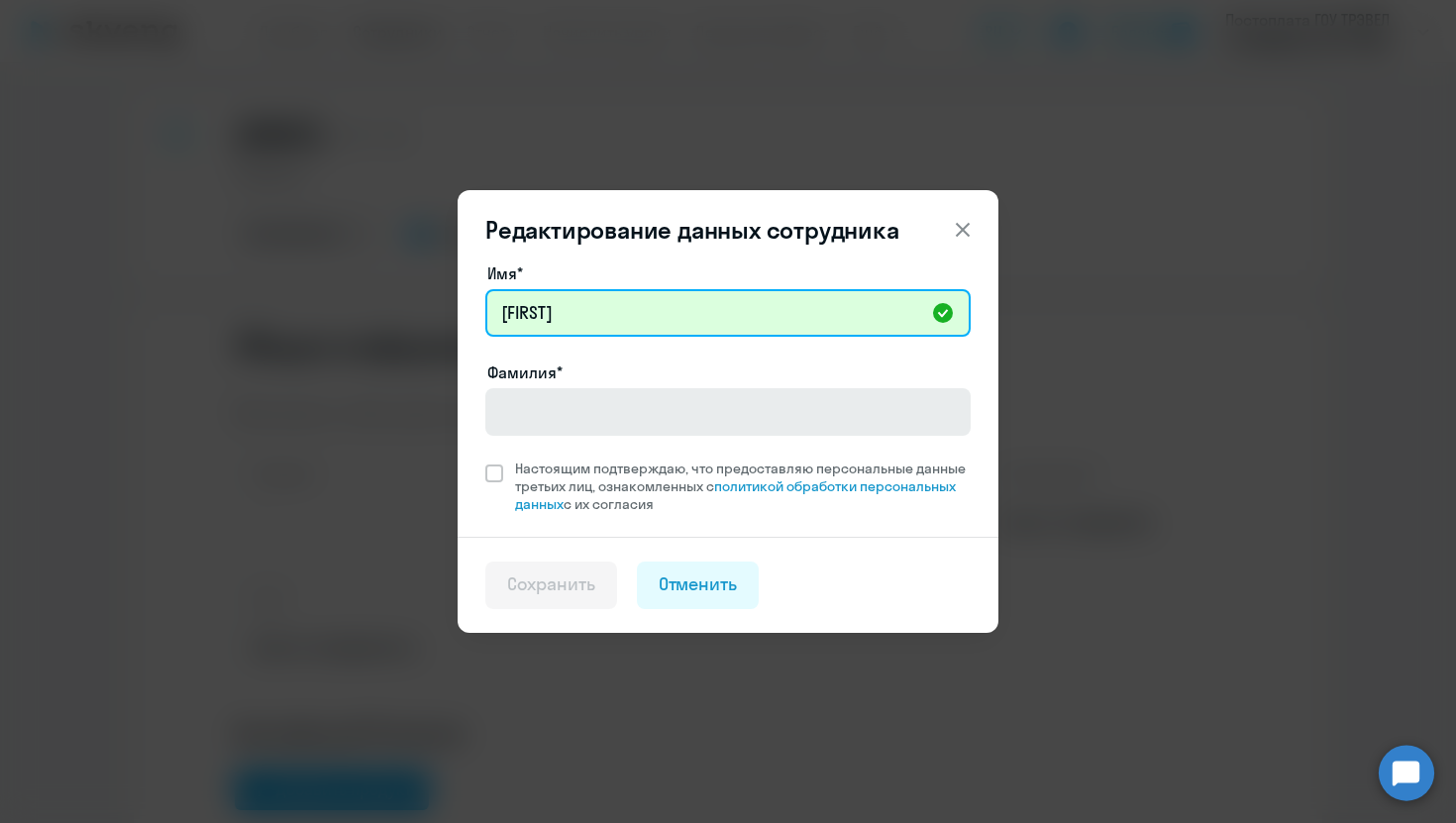 type on "andrey" 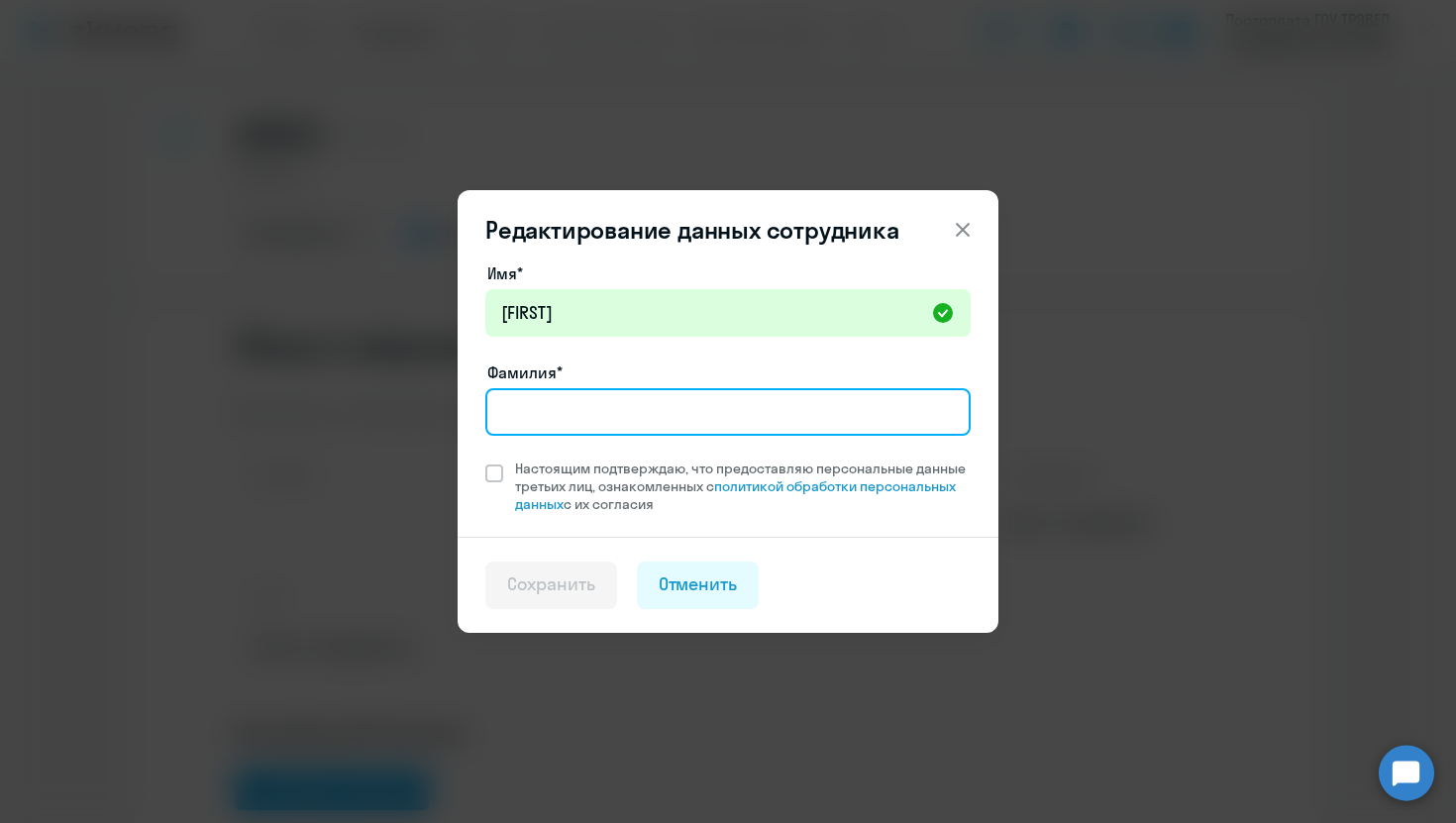 click on "Фамилия*" at bounding box center (728, 412) 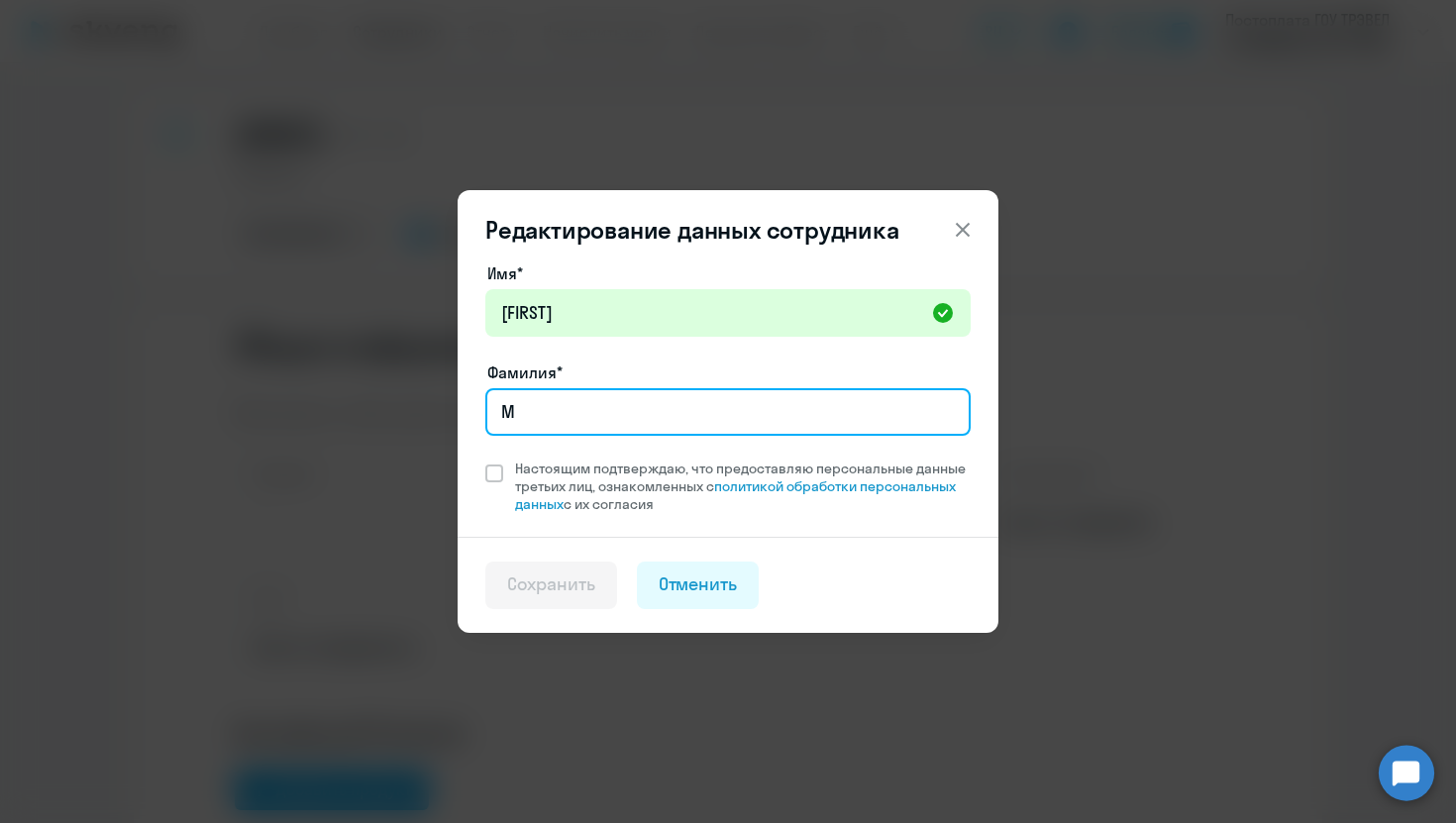 paste on "[USERNAME]" 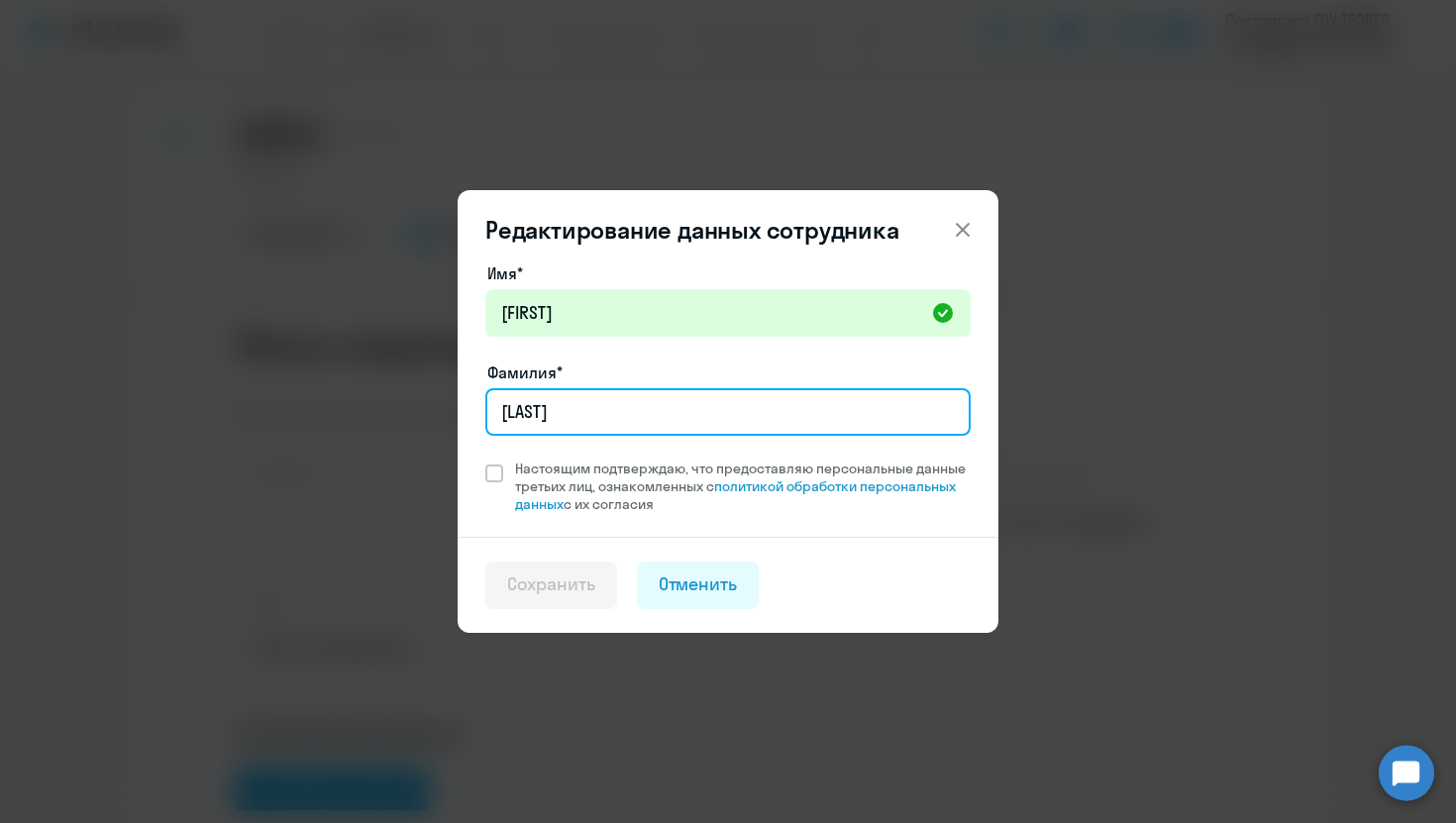 type on "[USERNAME]" 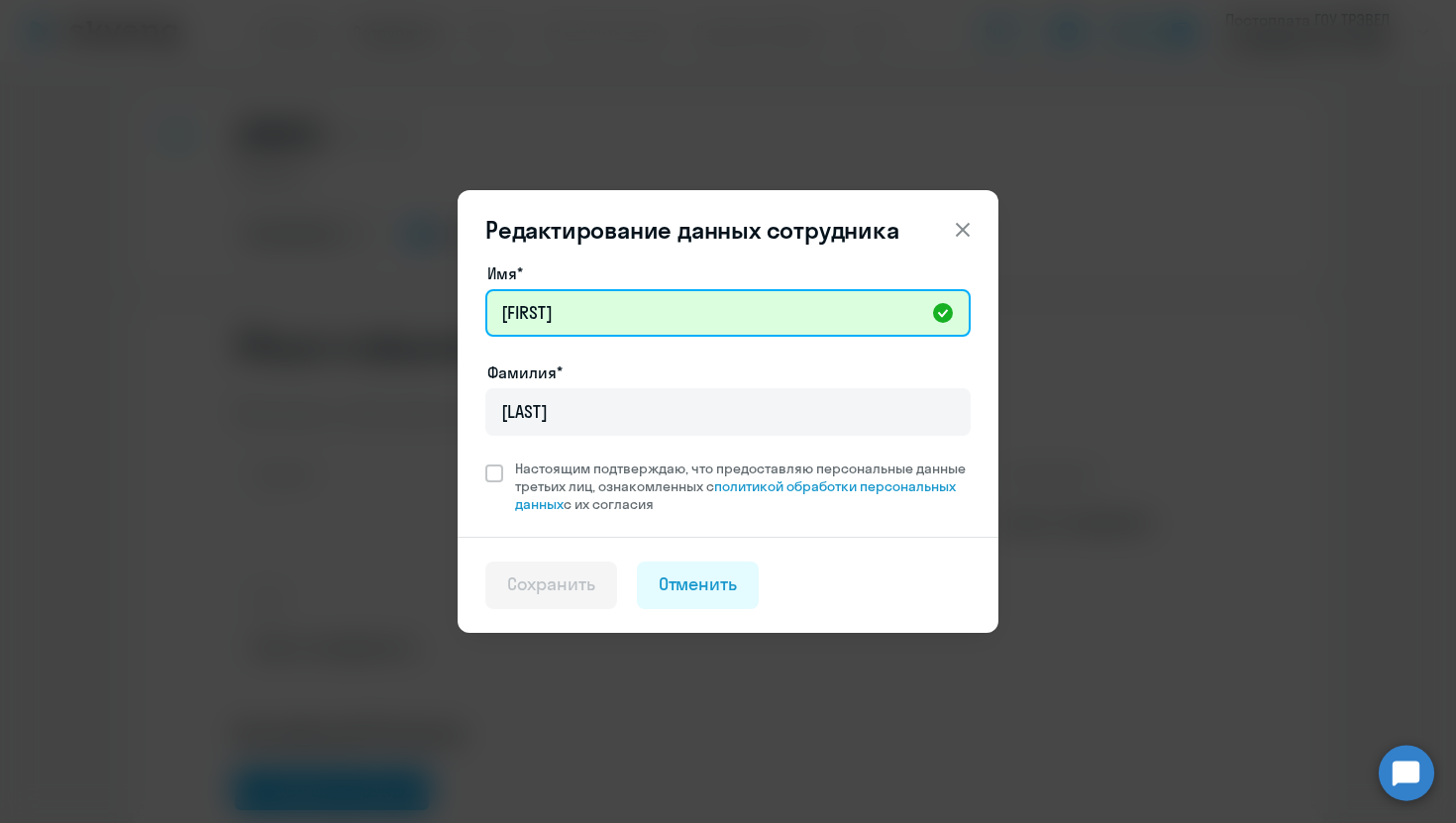 click on "andrey" at bounding box center [728, 313] 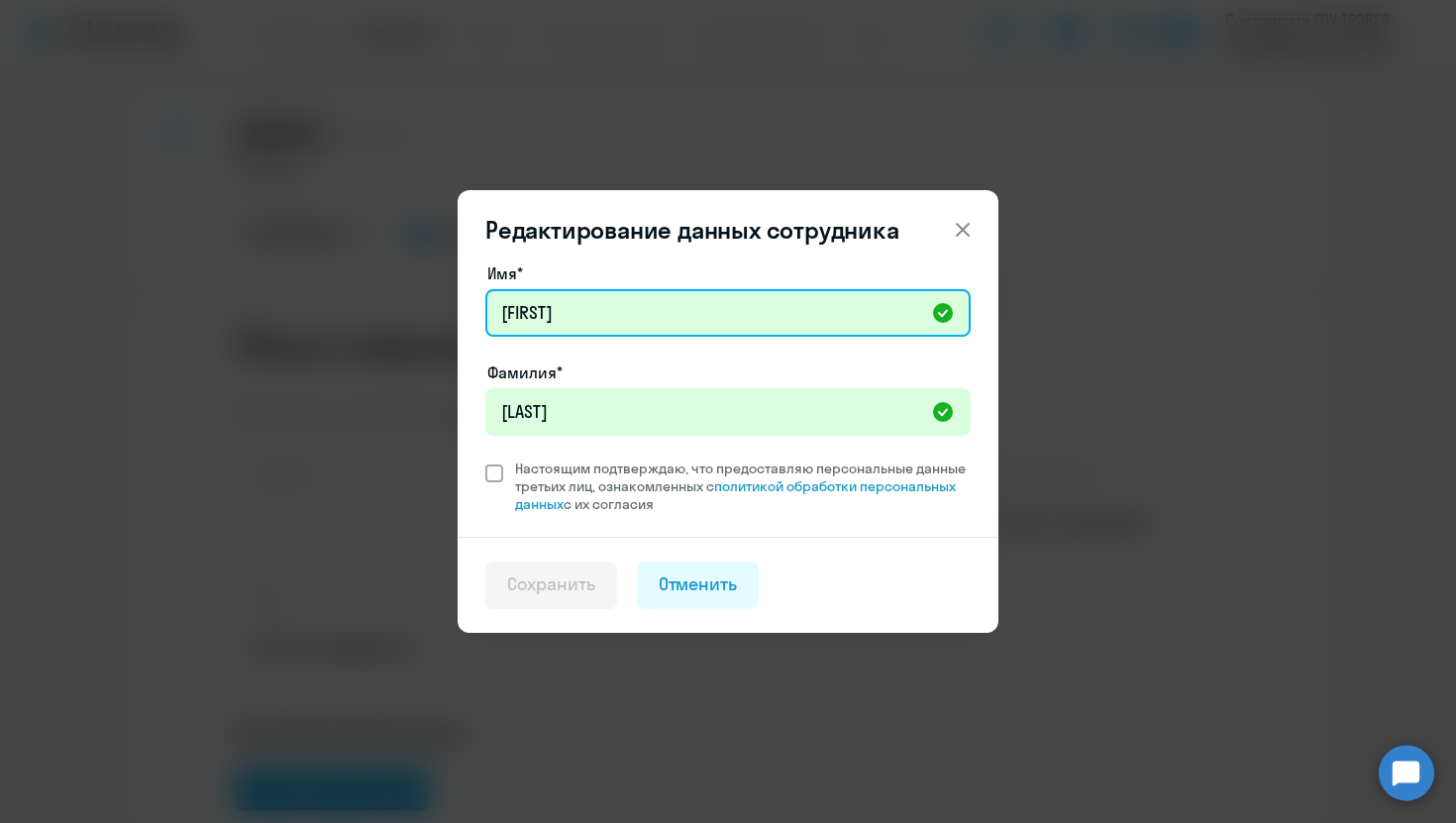 type on "Andrey" 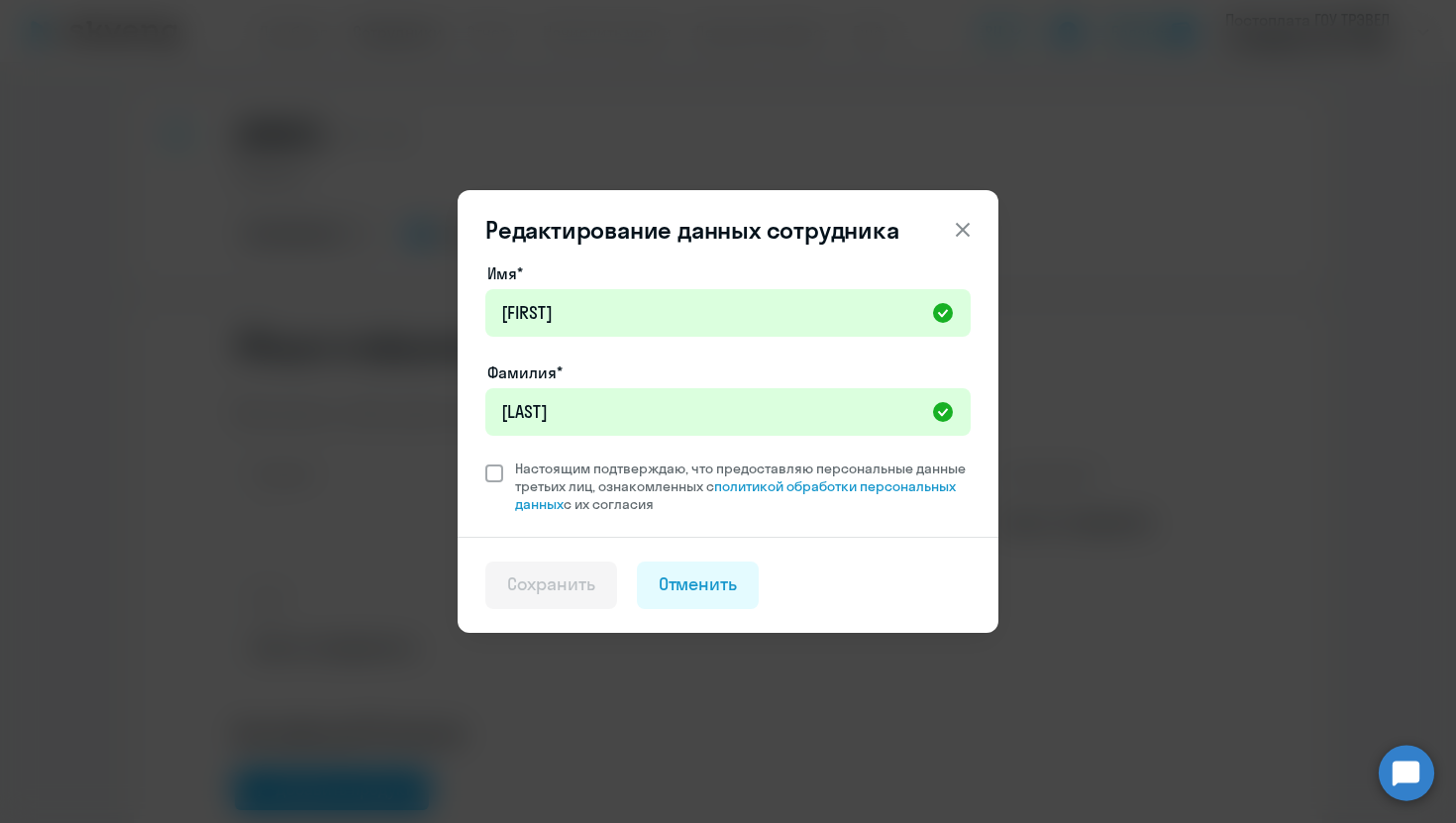 click at bounding box center (494, 473) 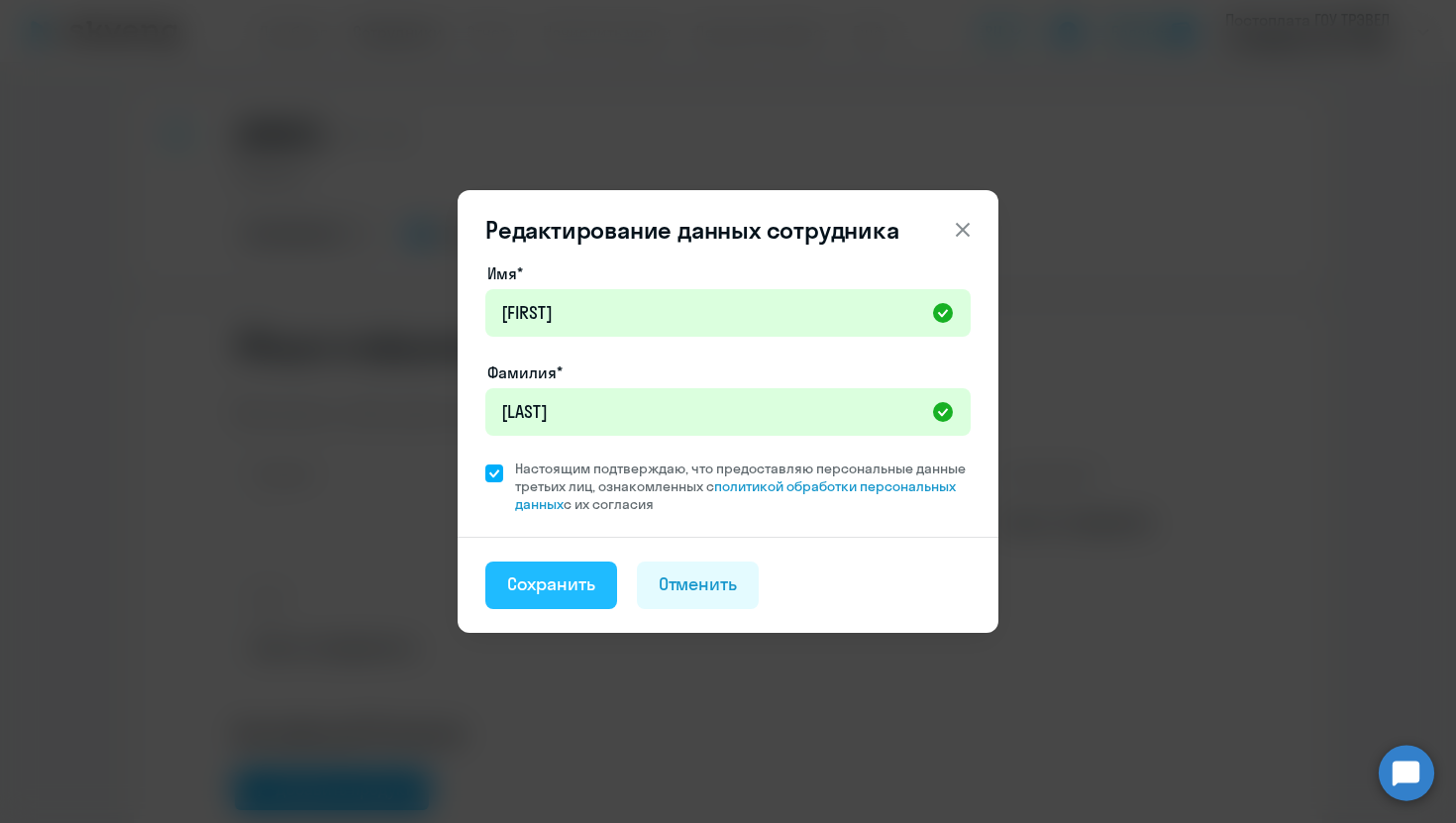 click on "Сохранить" at bounding box center (551, 585) 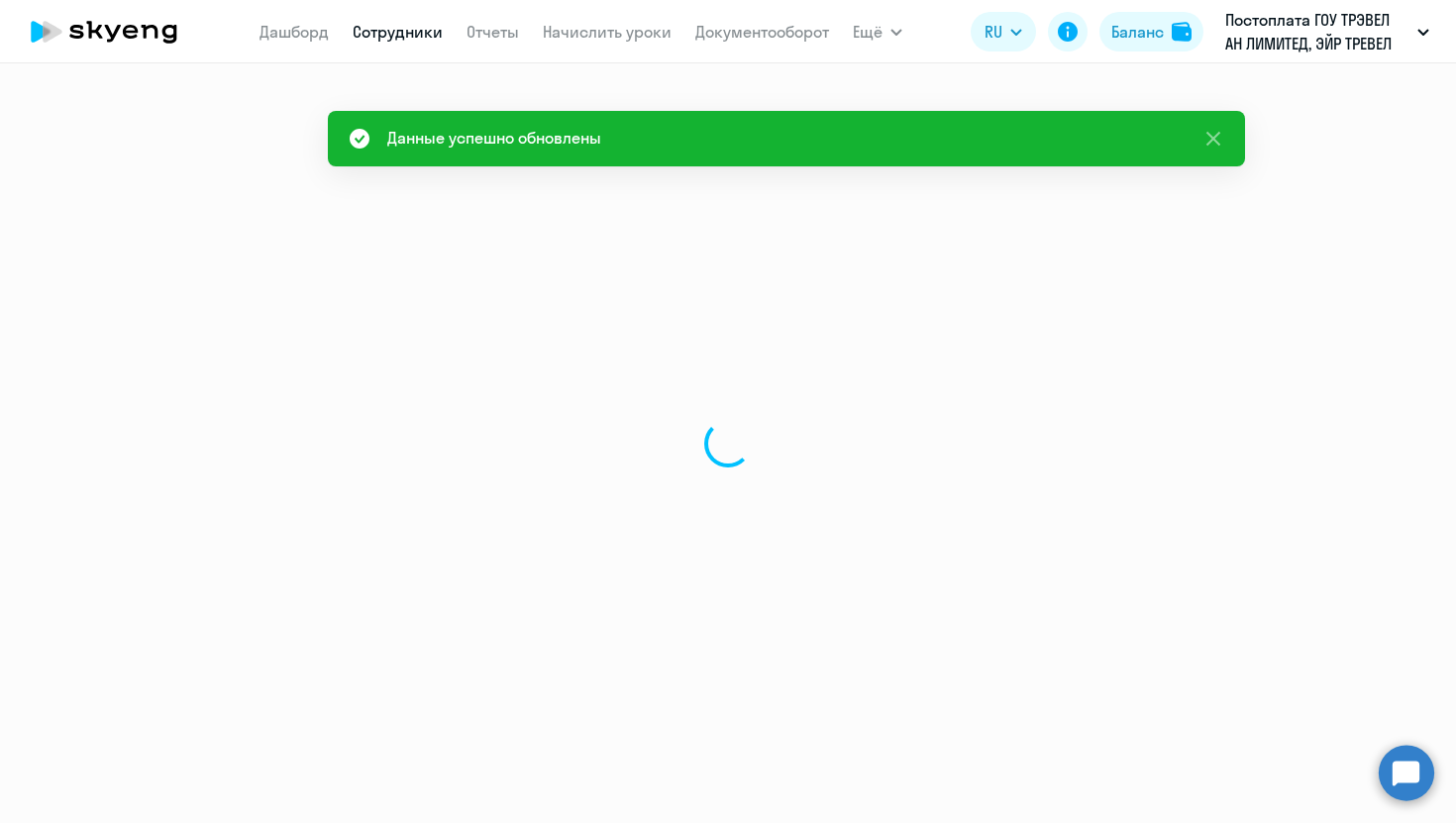 select on "english" 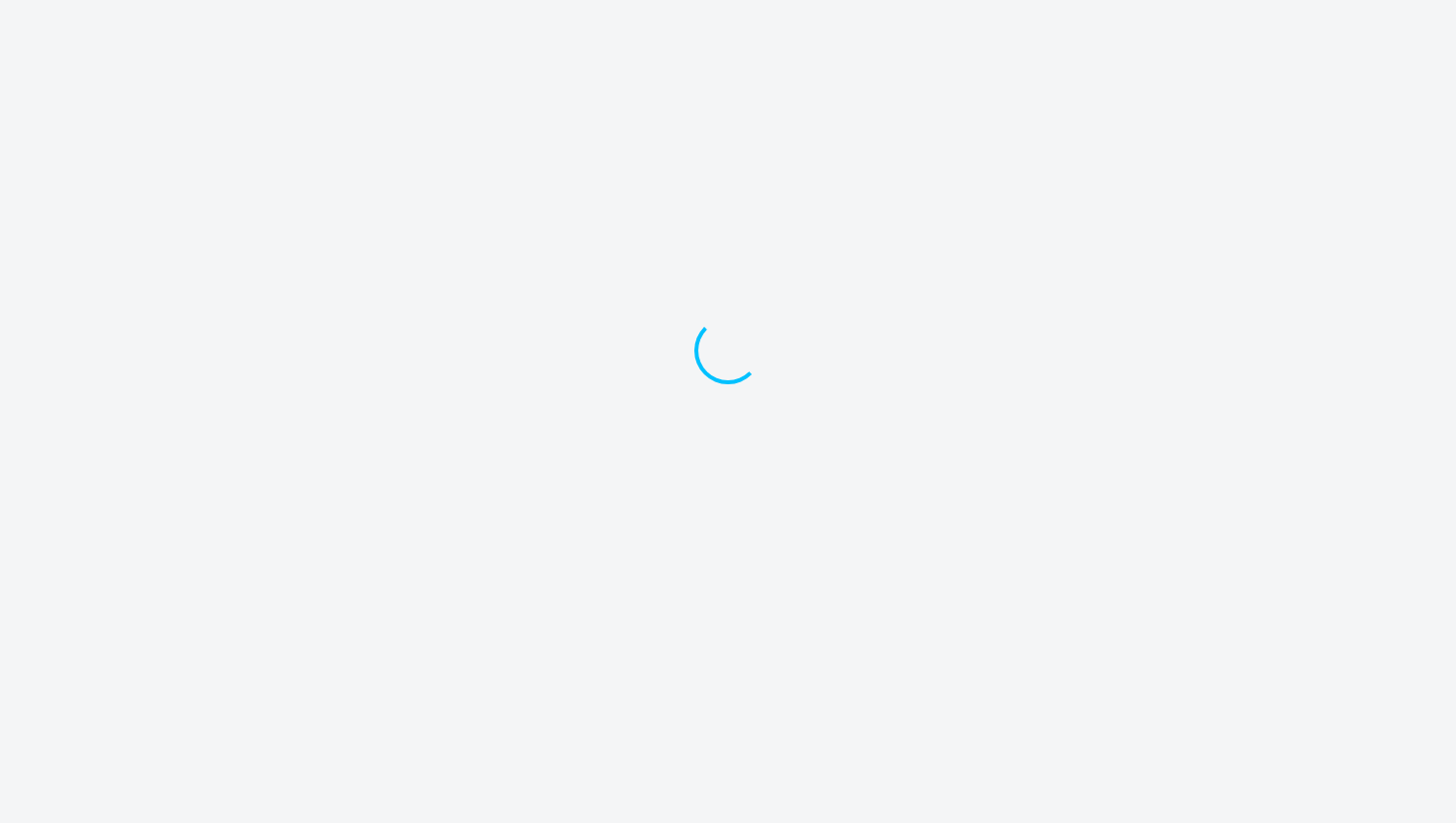 scroll, scrollTop: 0, scrollLeft: 0, axis: both 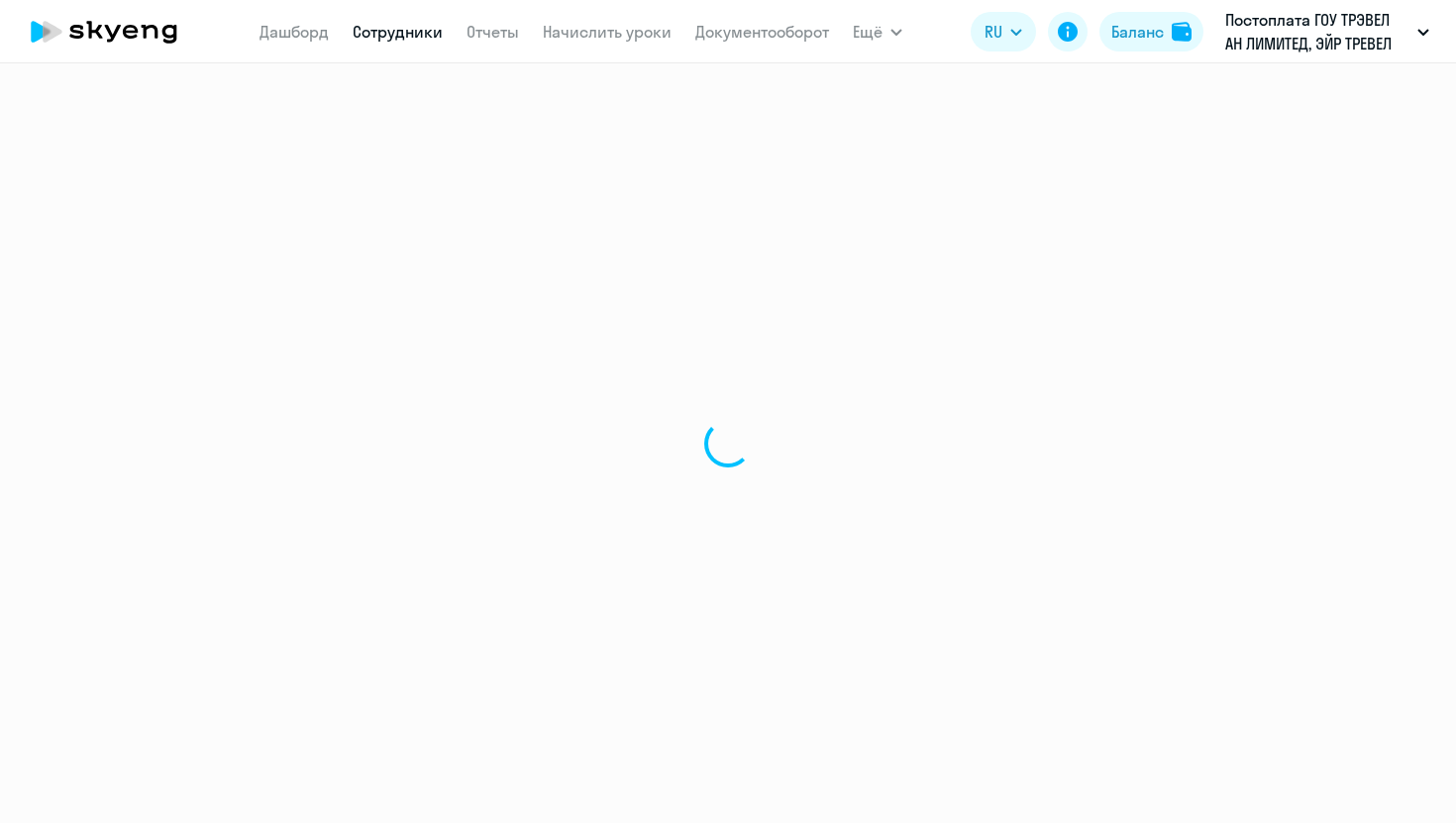 select on "english" 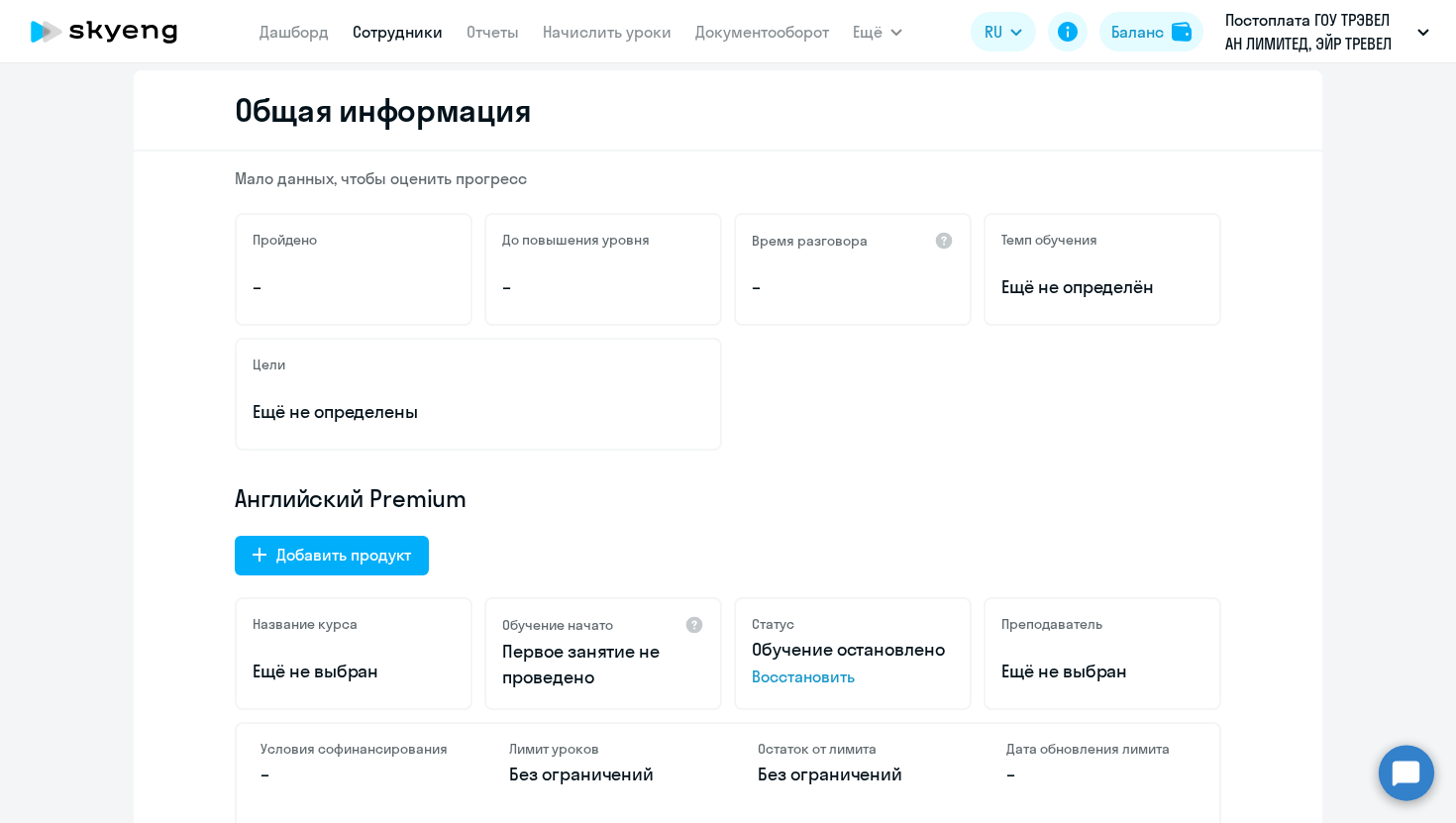 scroll, scrollTop: 279, scrollLeft: 0, axis: vertical 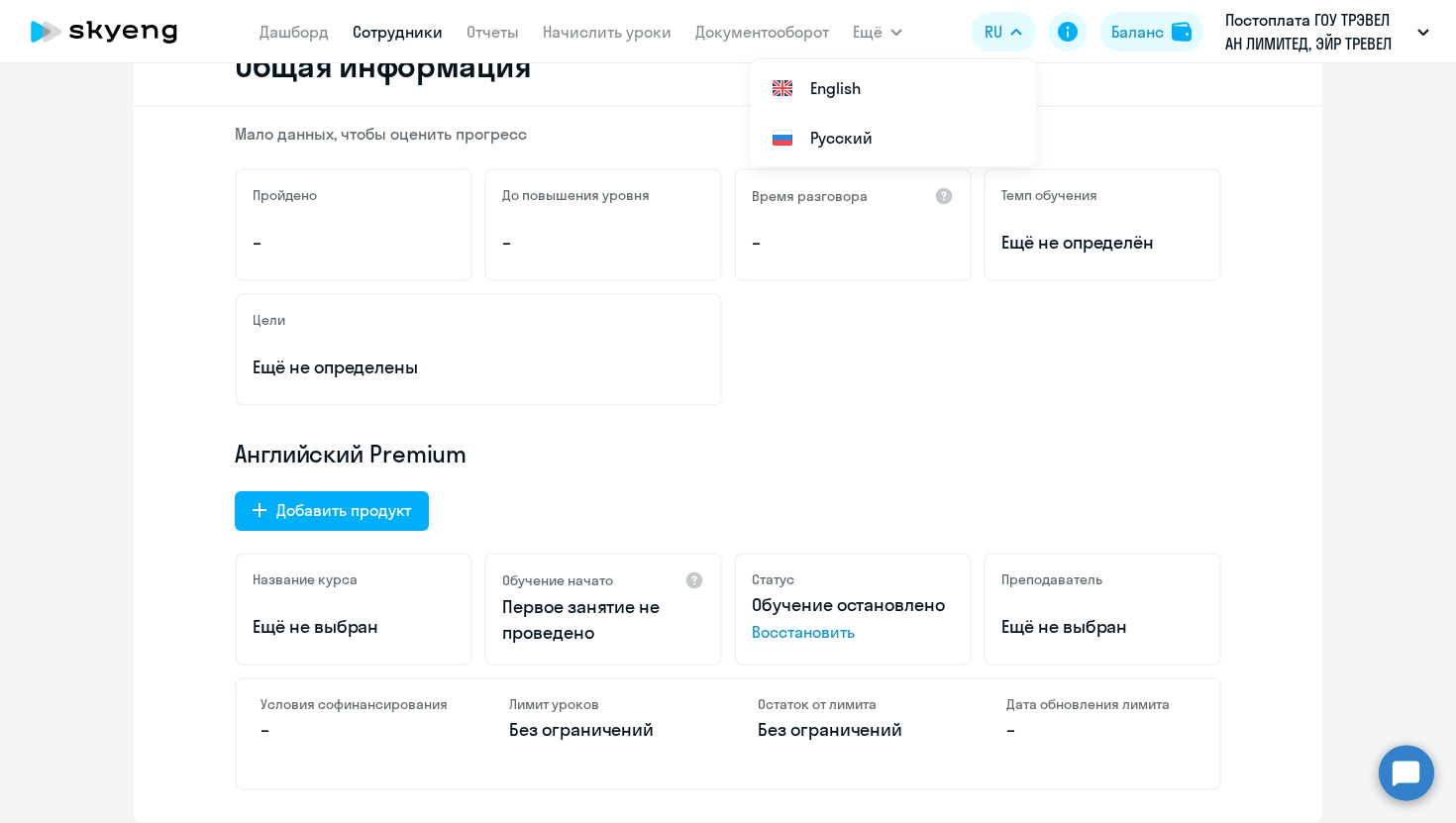 click on "Восстановить" 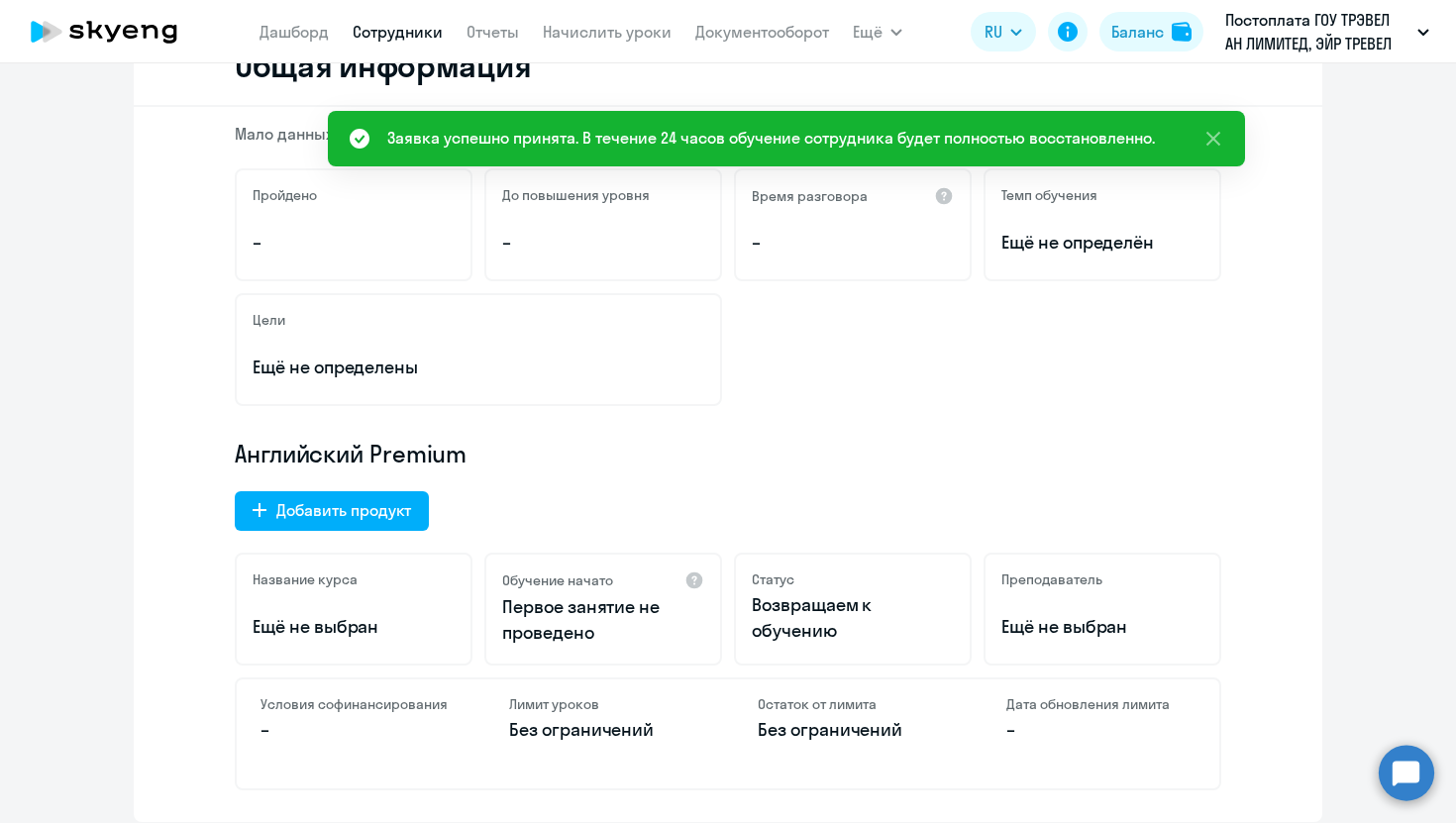 scroll, scrollTop: 0, scrollLeft: 0, axis: both 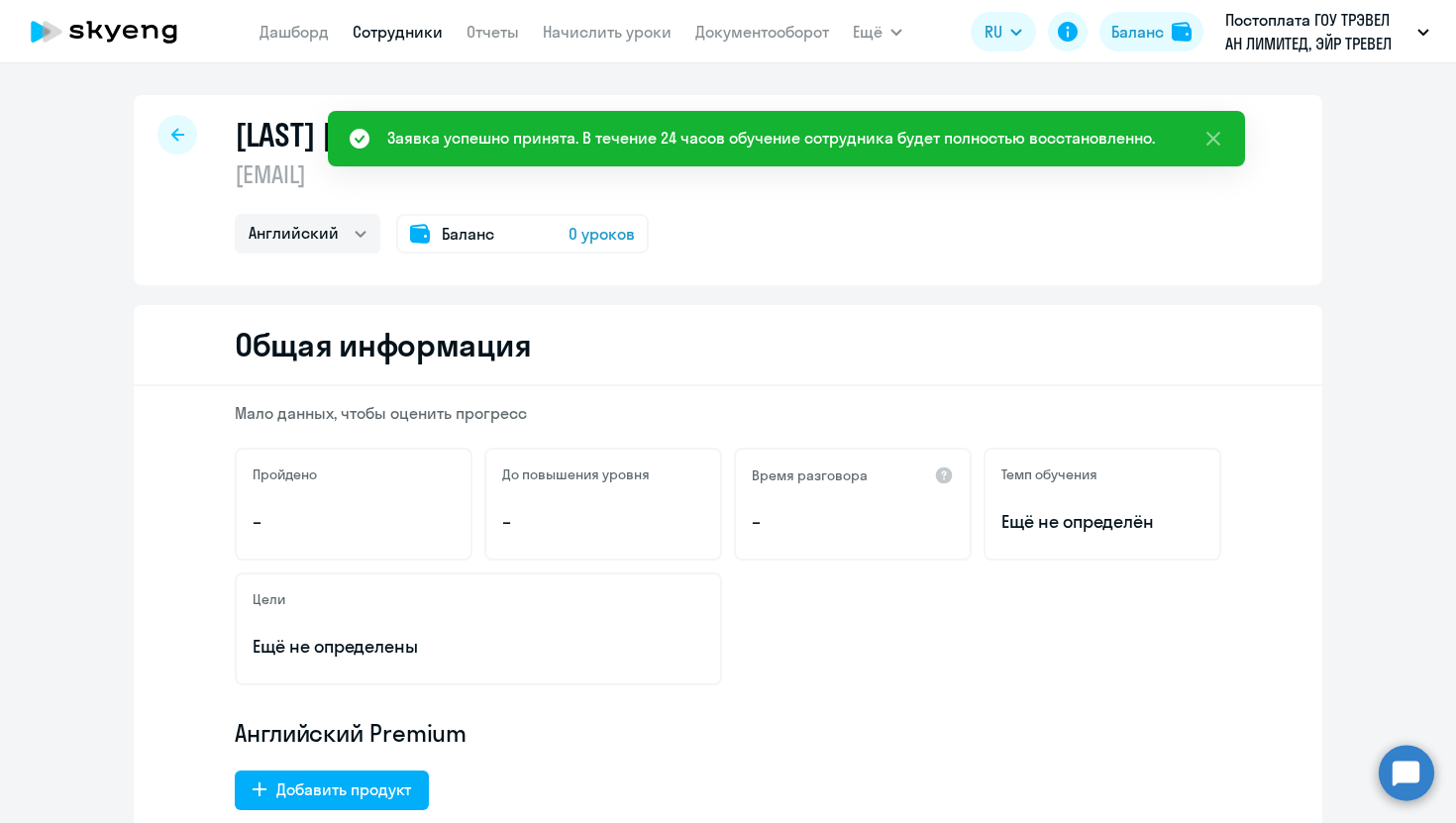 click on "Сотрудники" at bounding box center (397, 32) 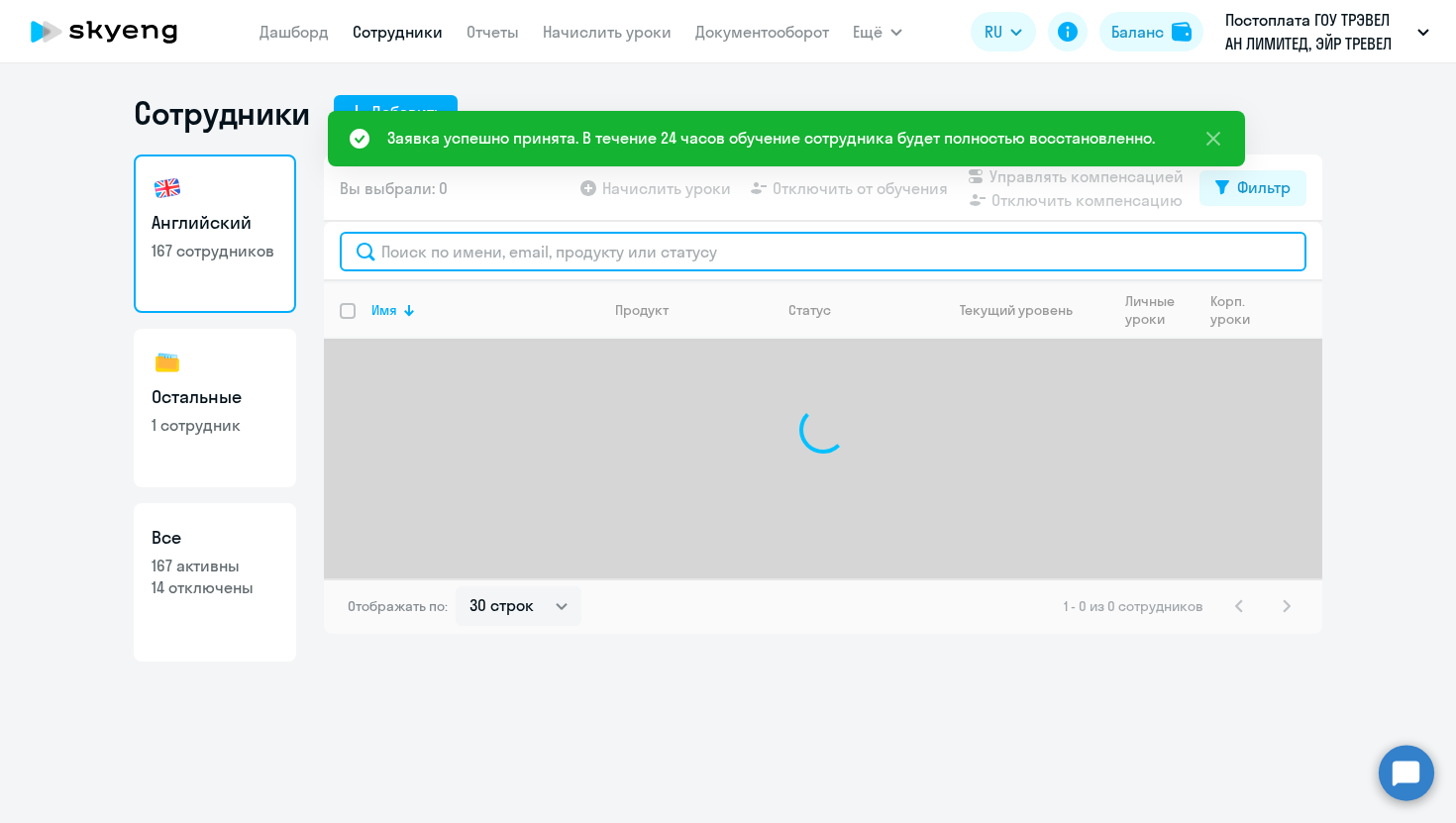click 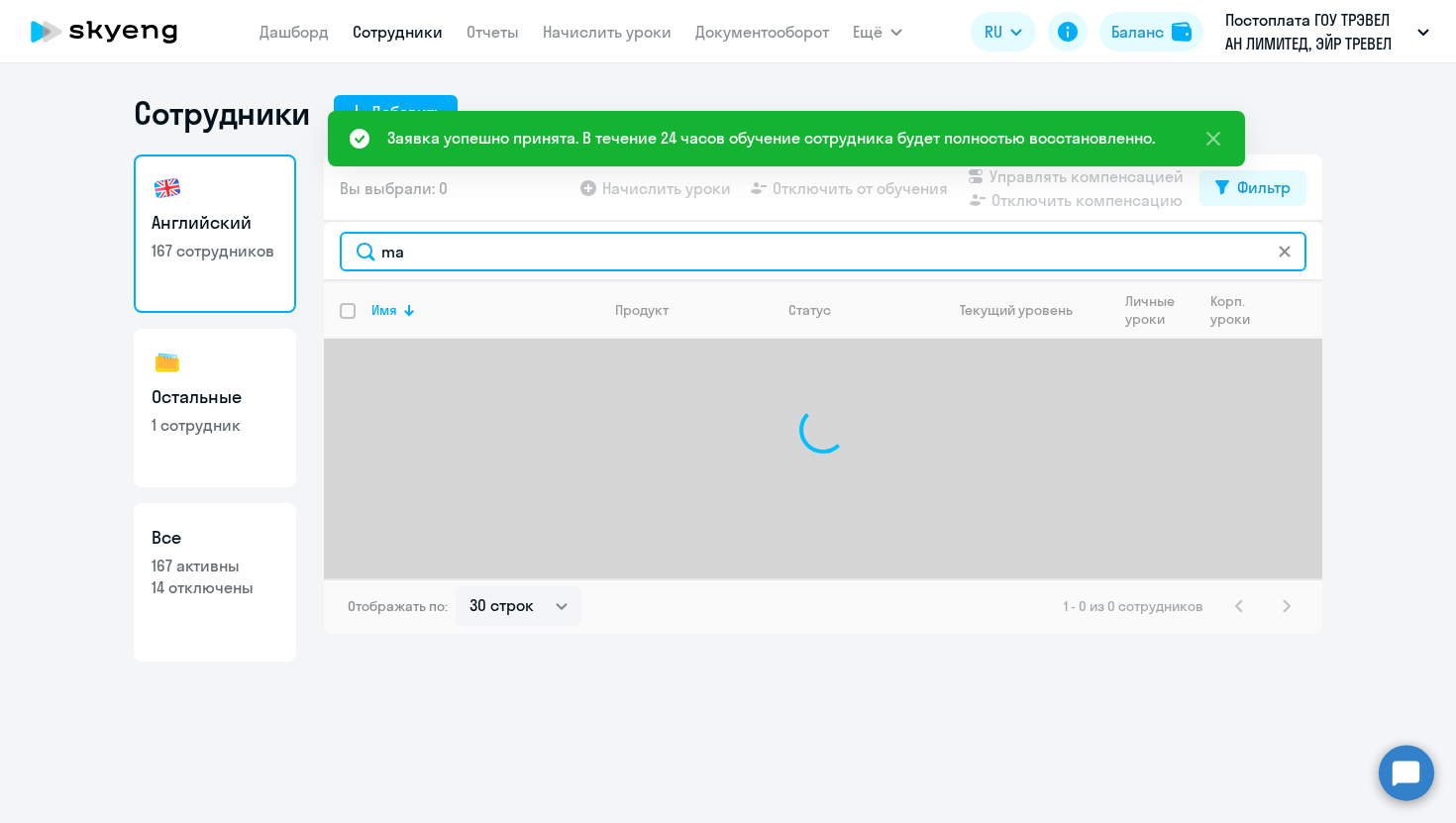 type on "m" 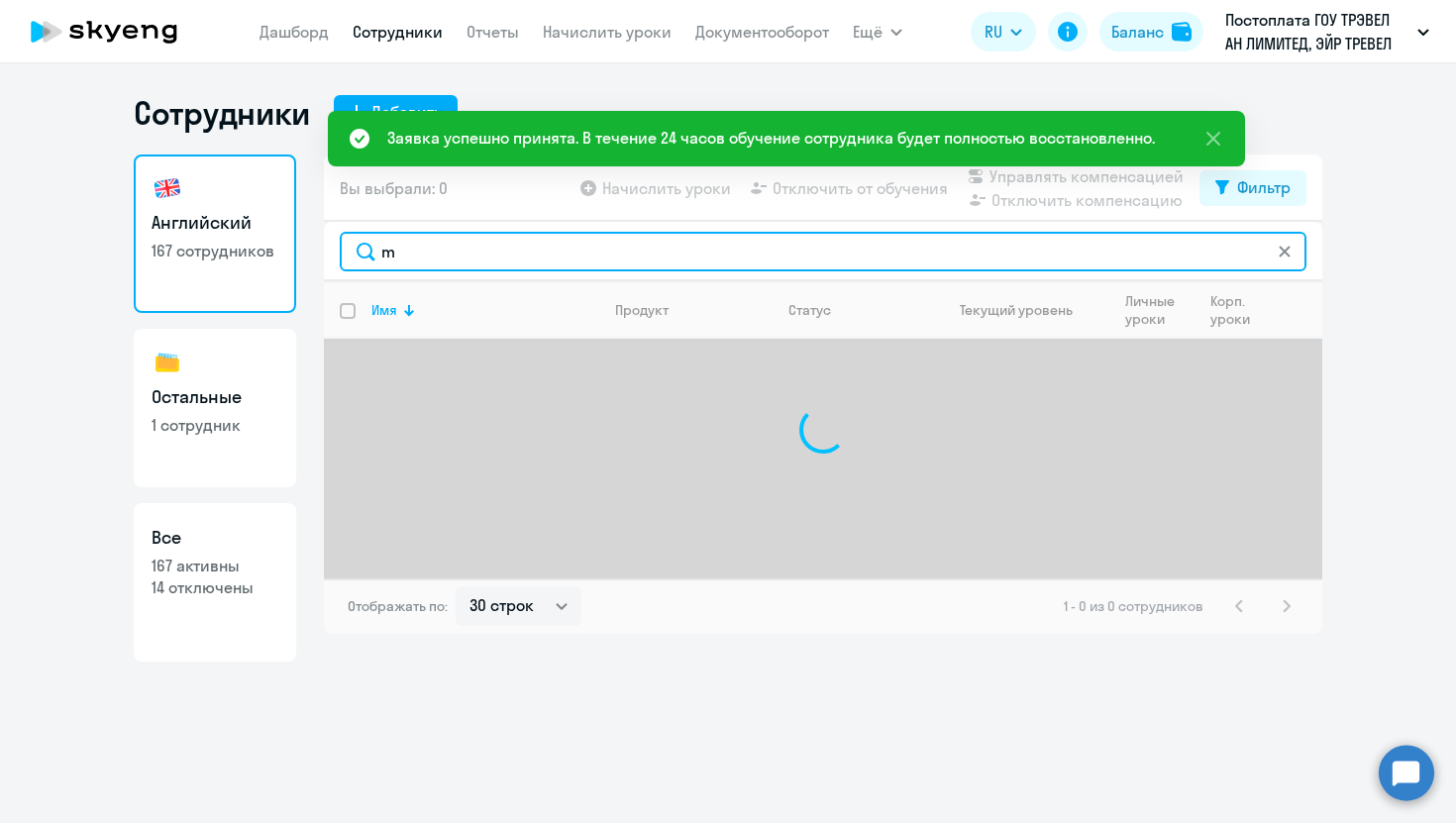 type 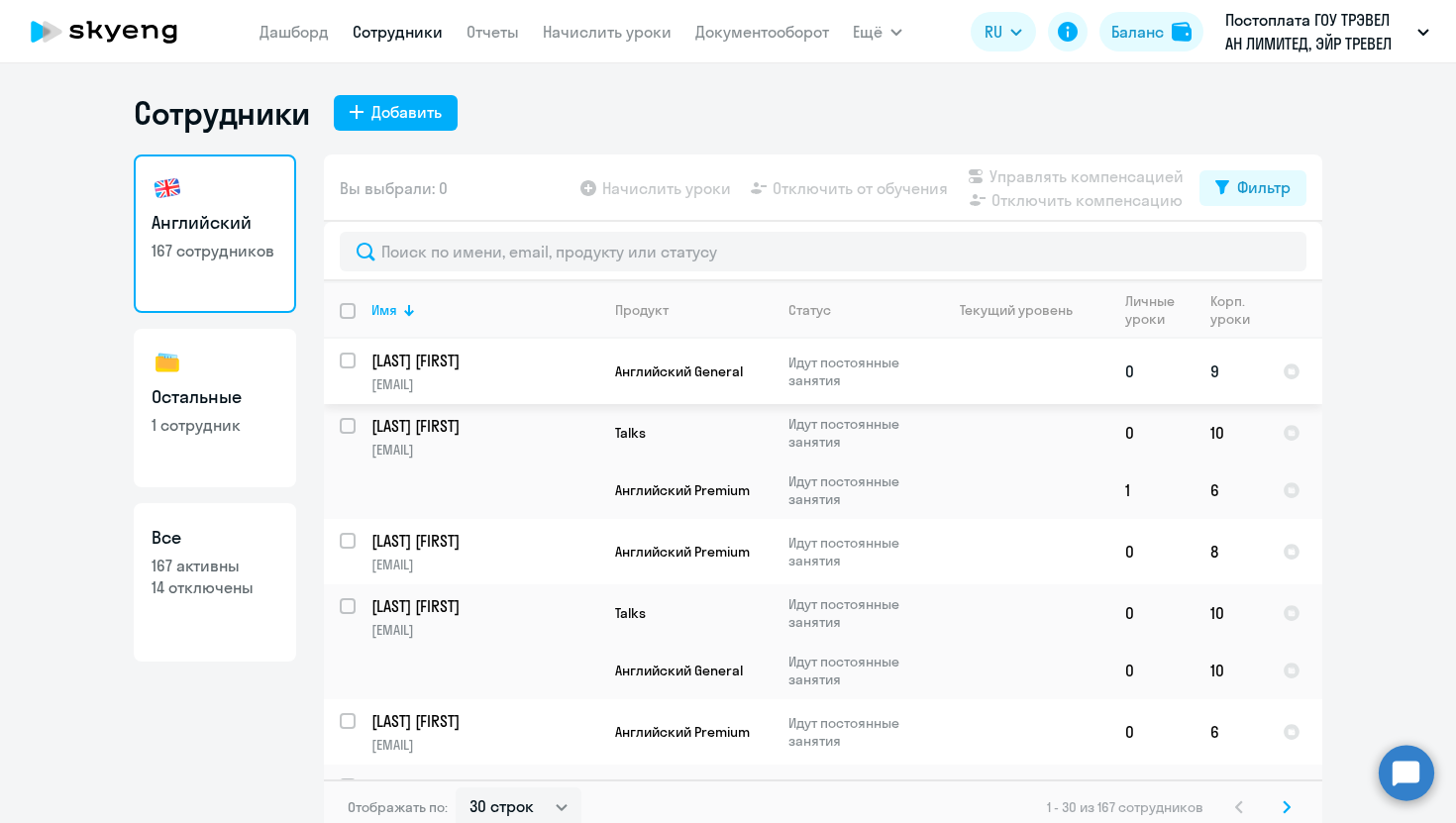 click at bounding box center (360, 372) 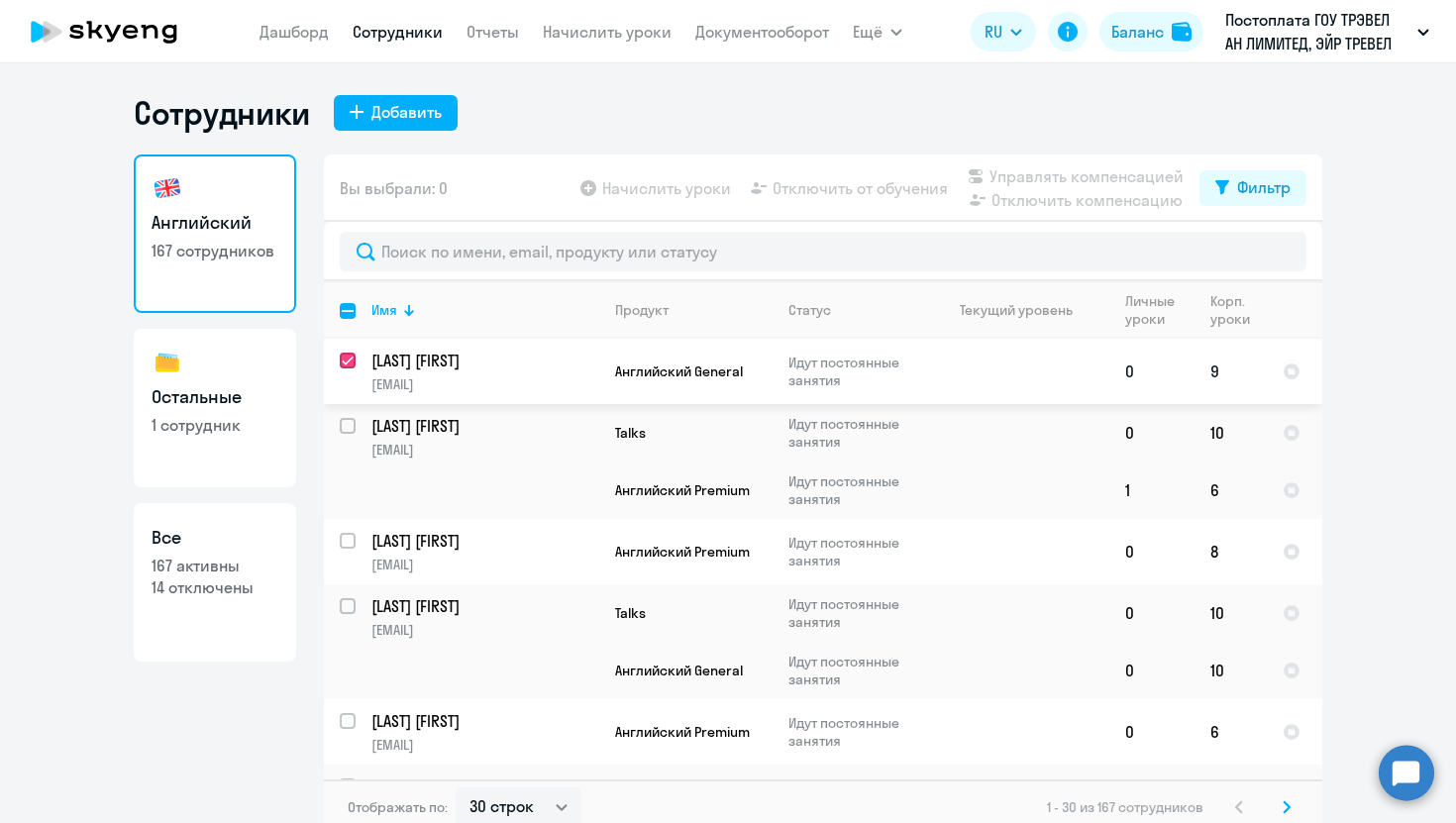 checkbox on "true" 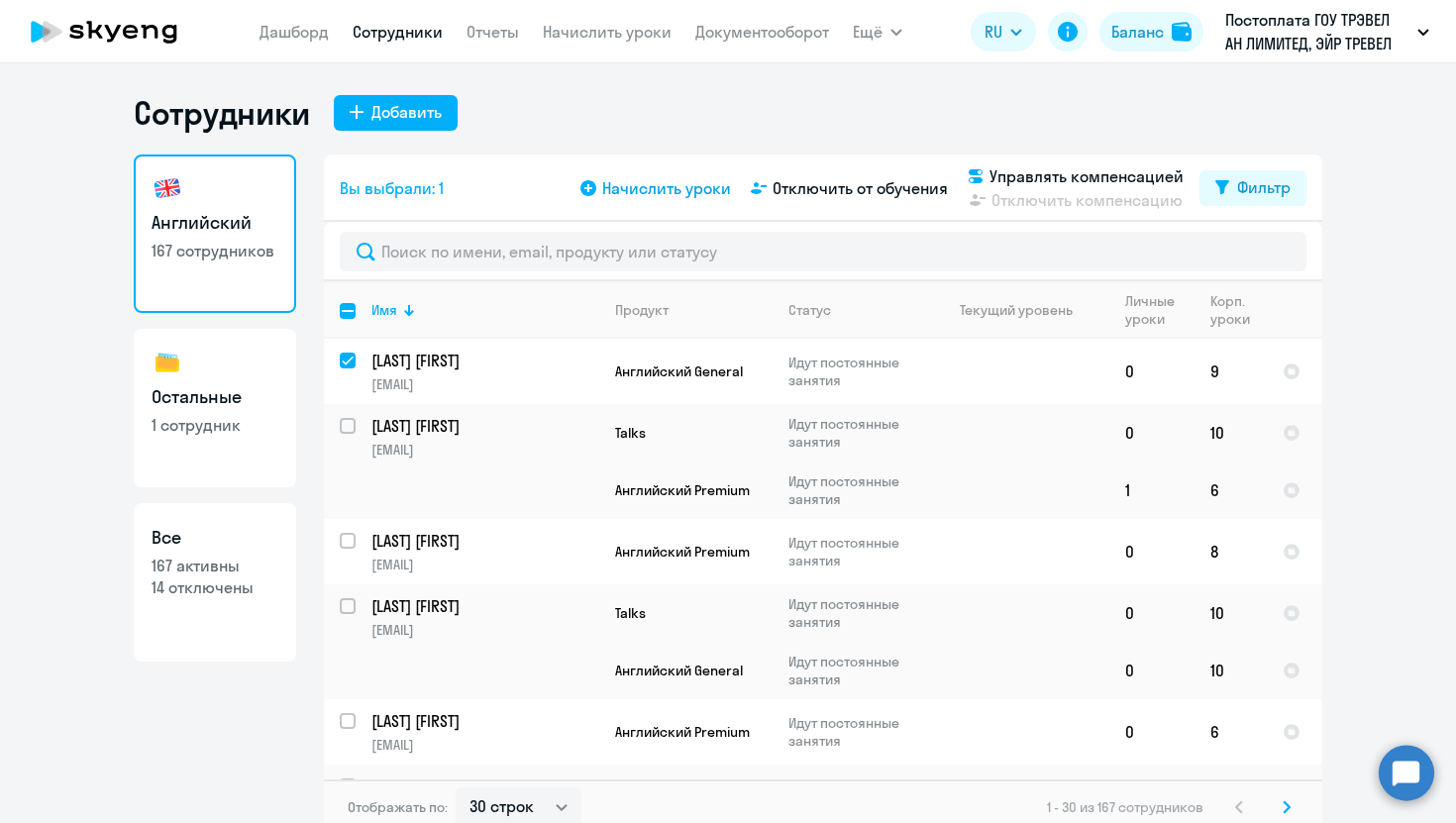 click on "Начислить уроки" 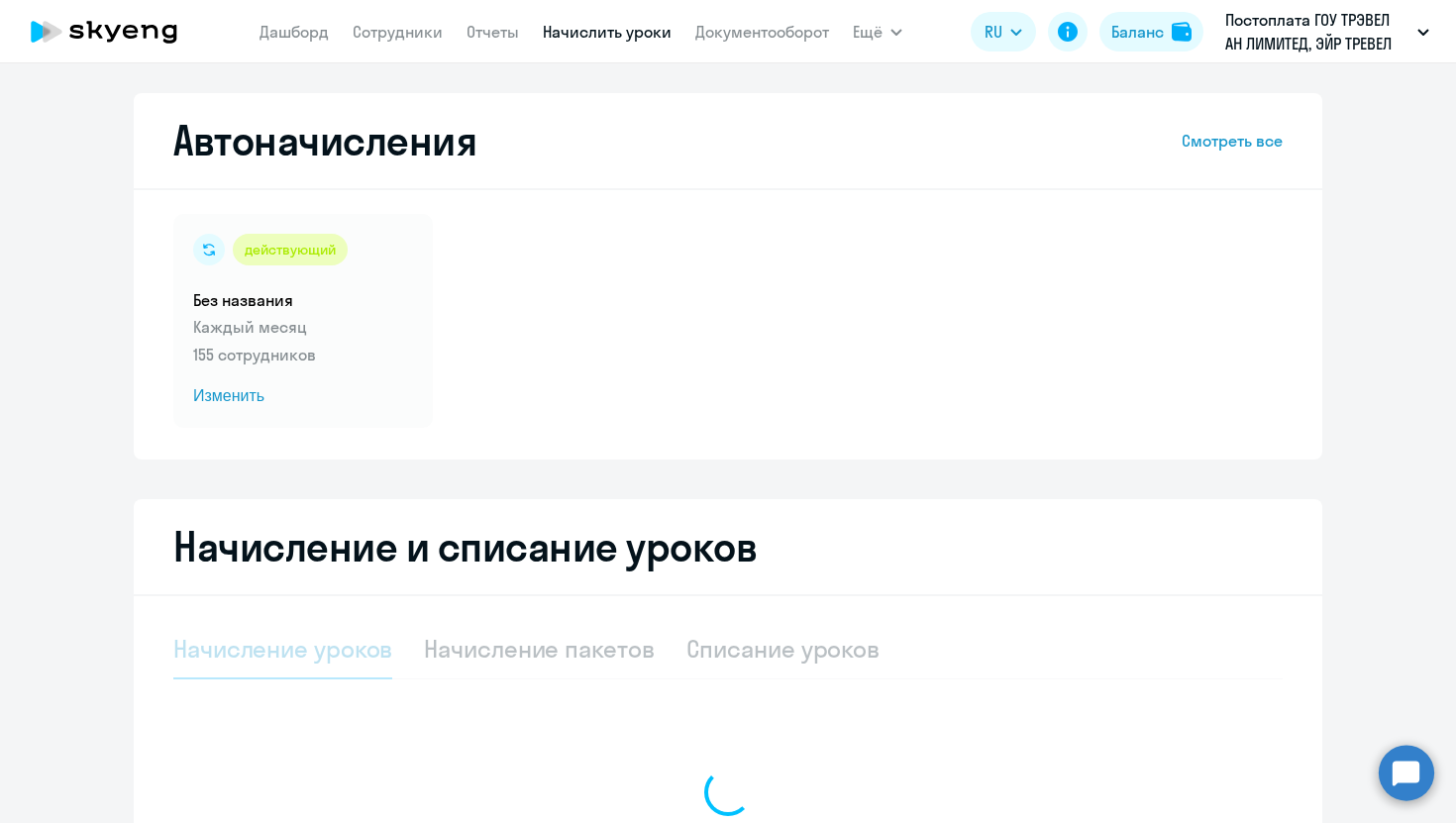 select on "10" 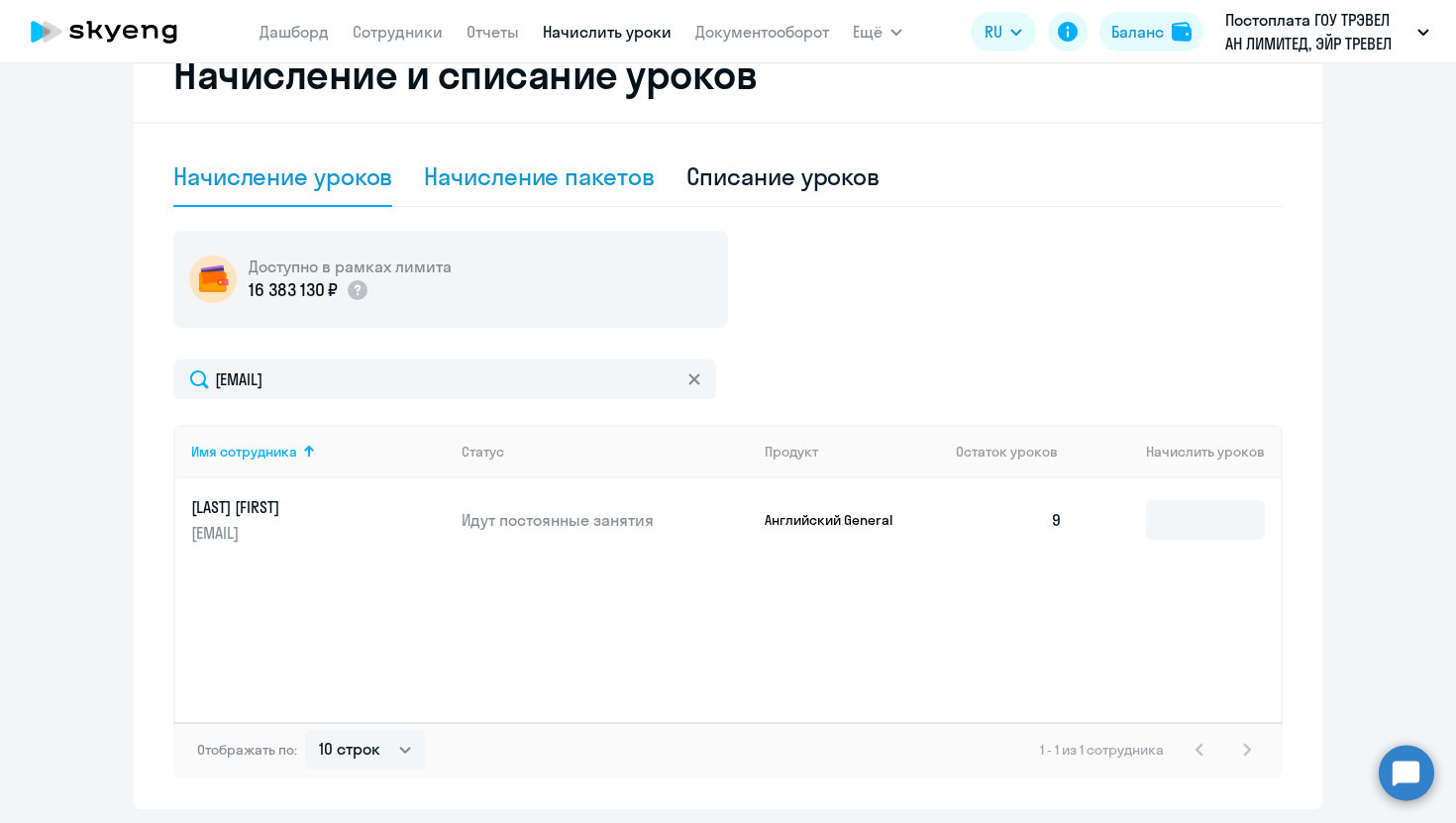 scroll, scrollTop: 492, scrollLeft: 0, axis: vertical 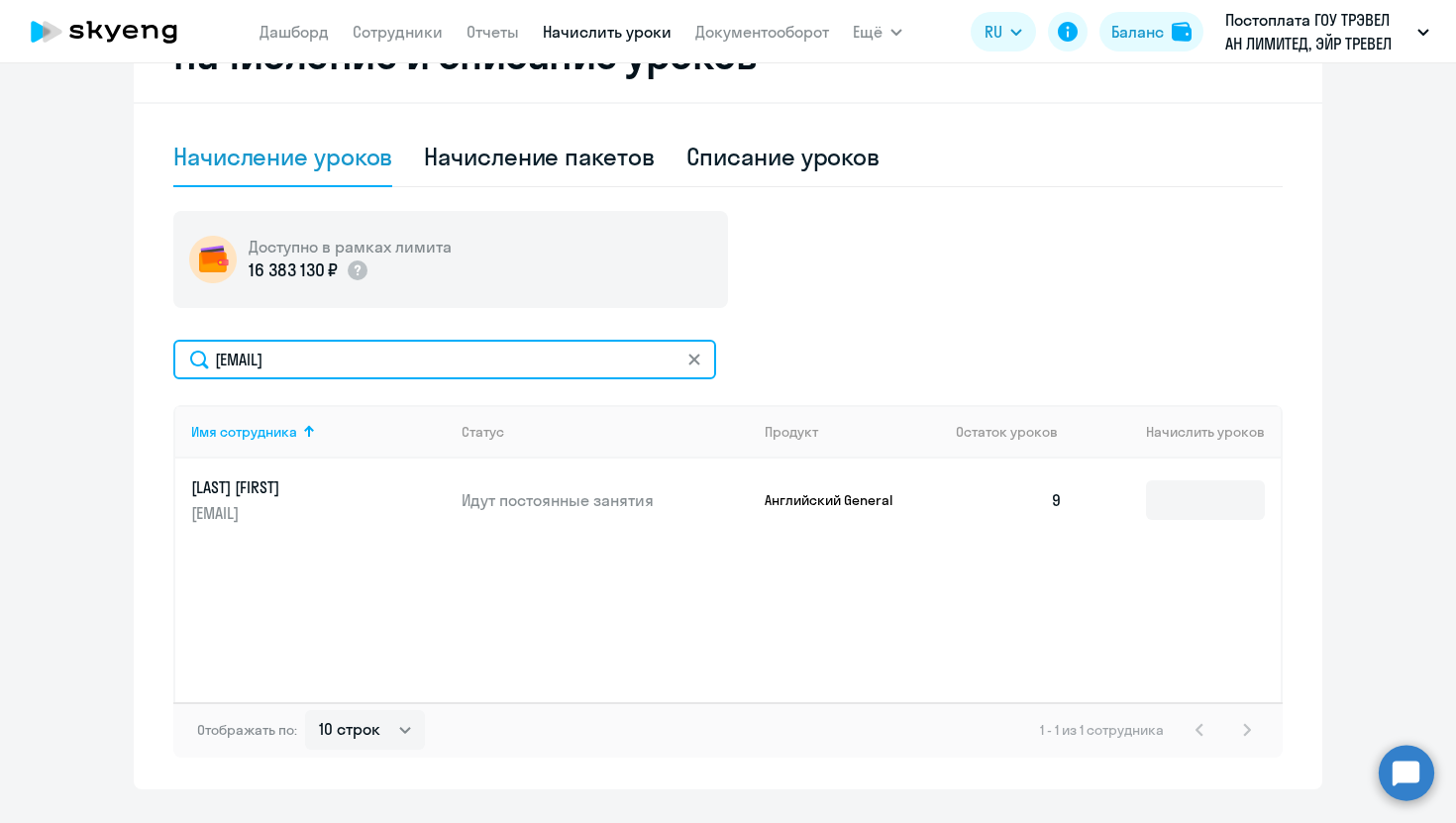click on "aleksey.malinovsky@aviasales.ru" 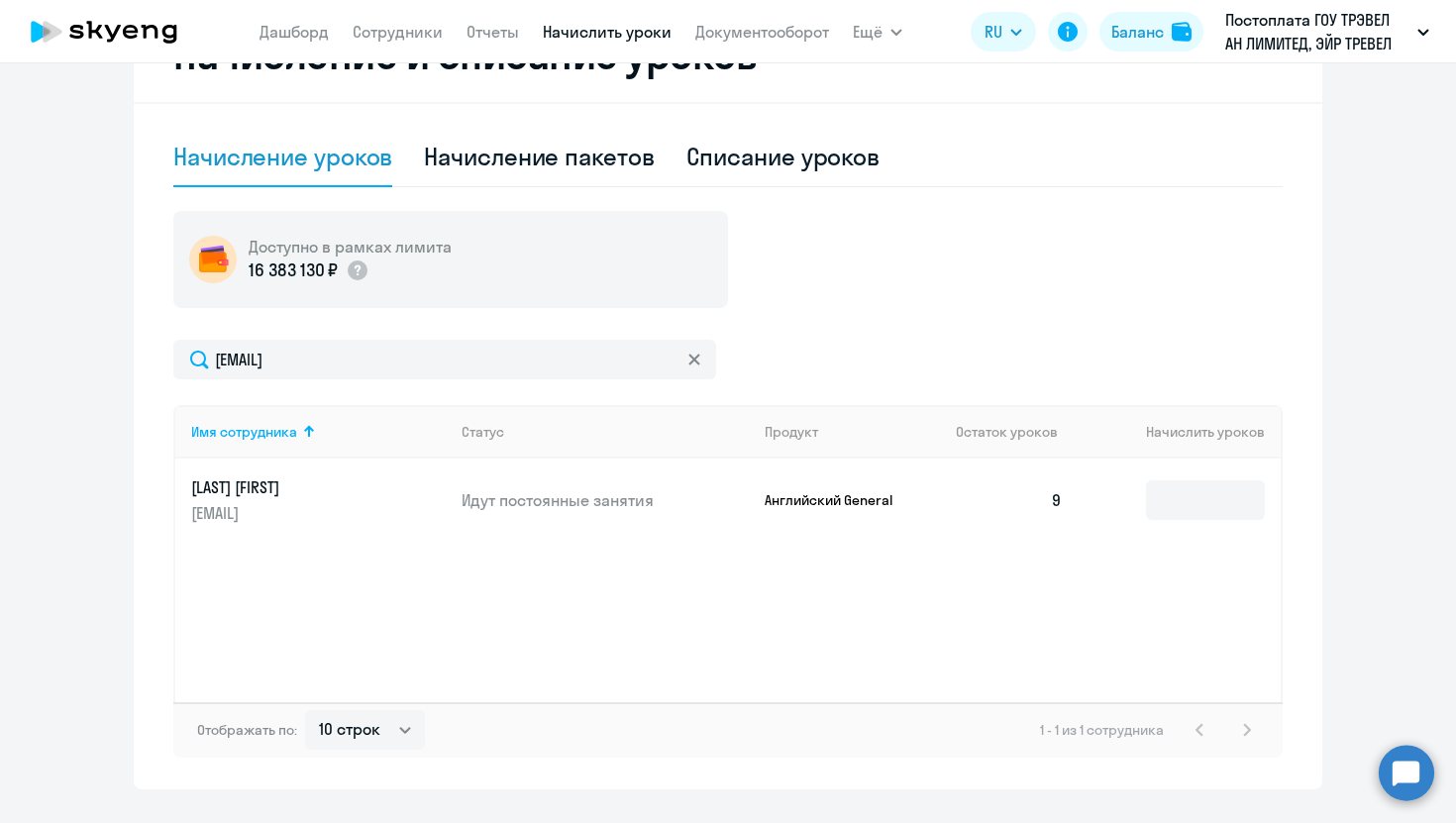 click 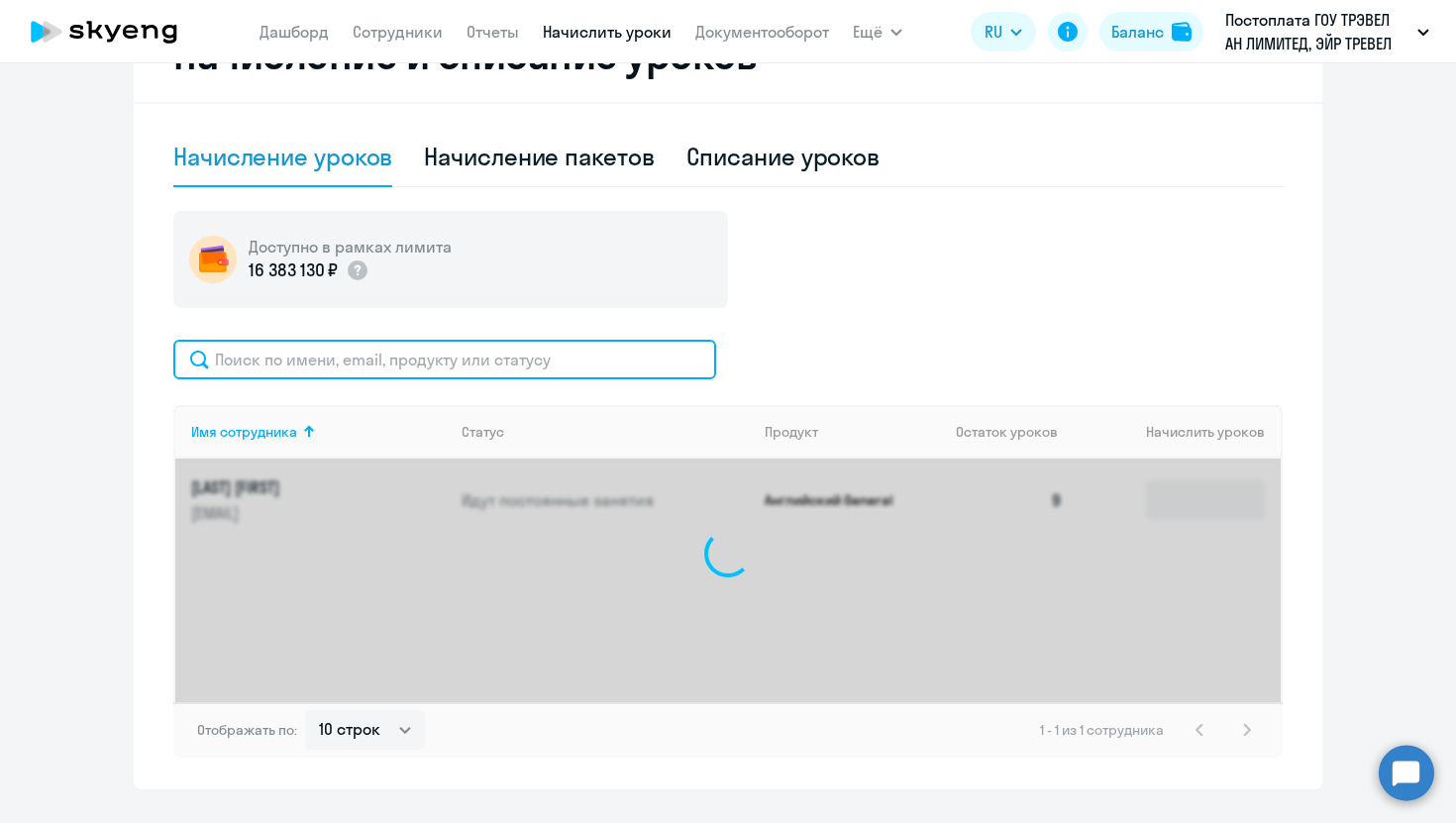 click 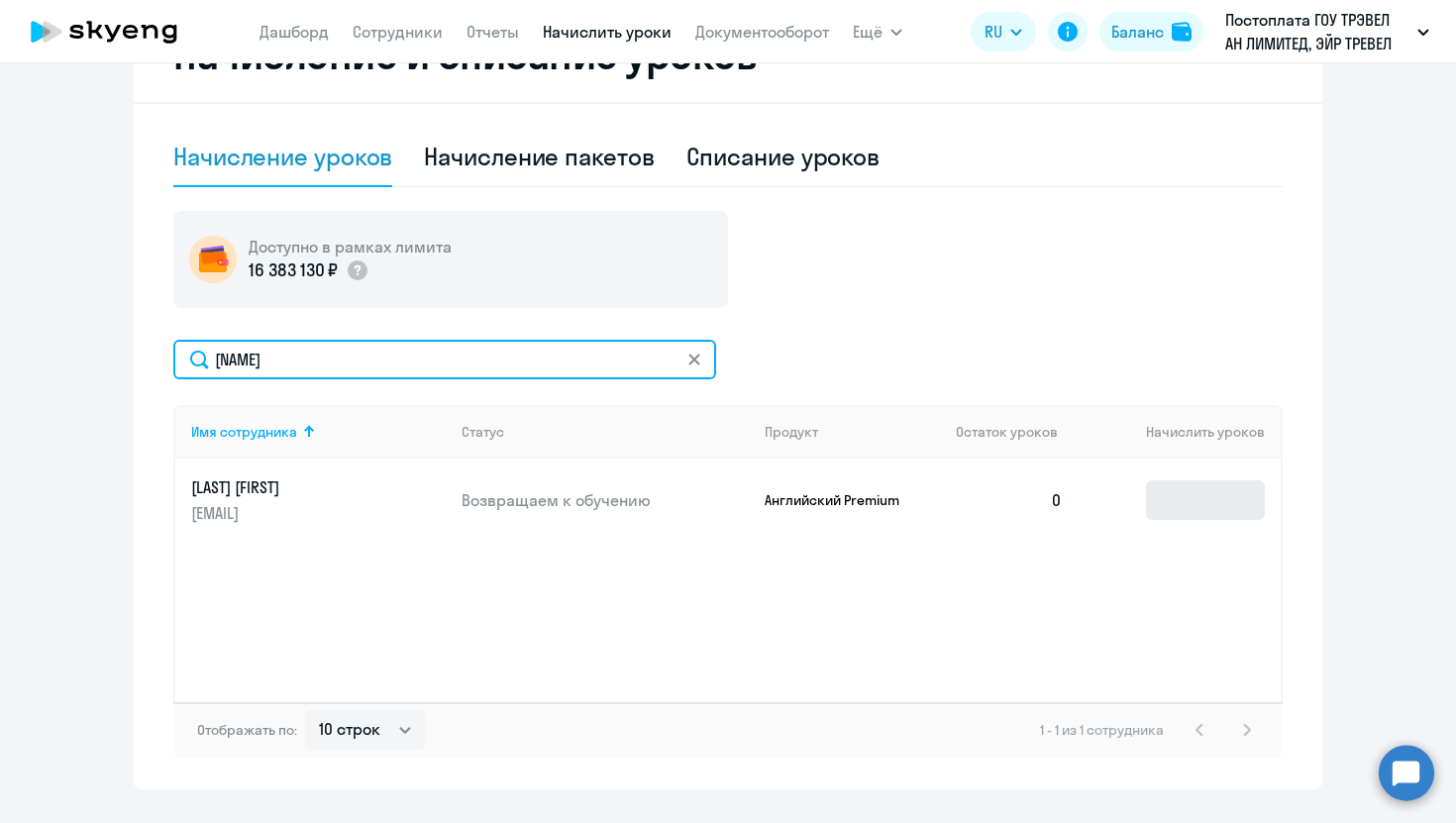 type on "[NAME]" 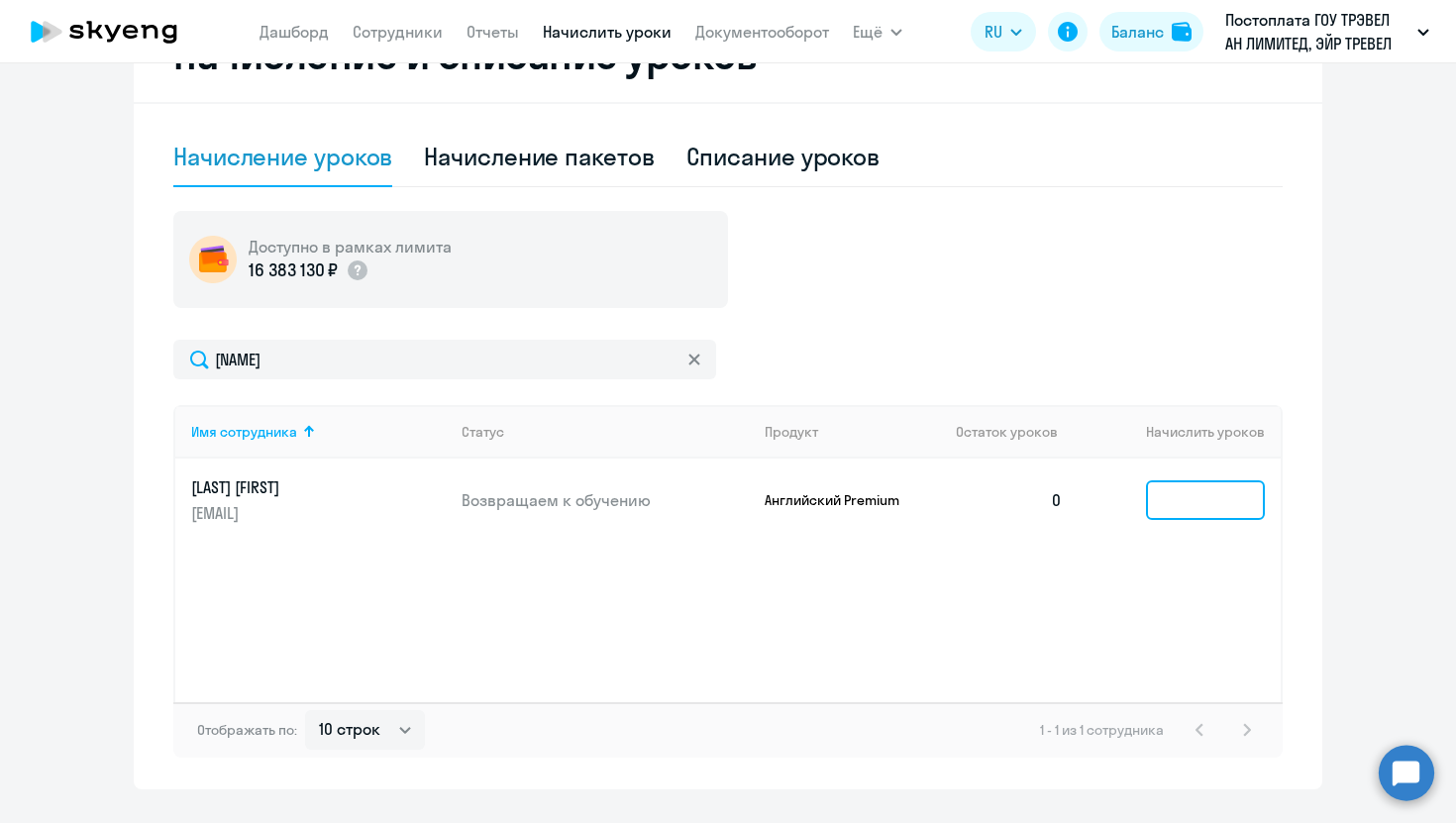 click 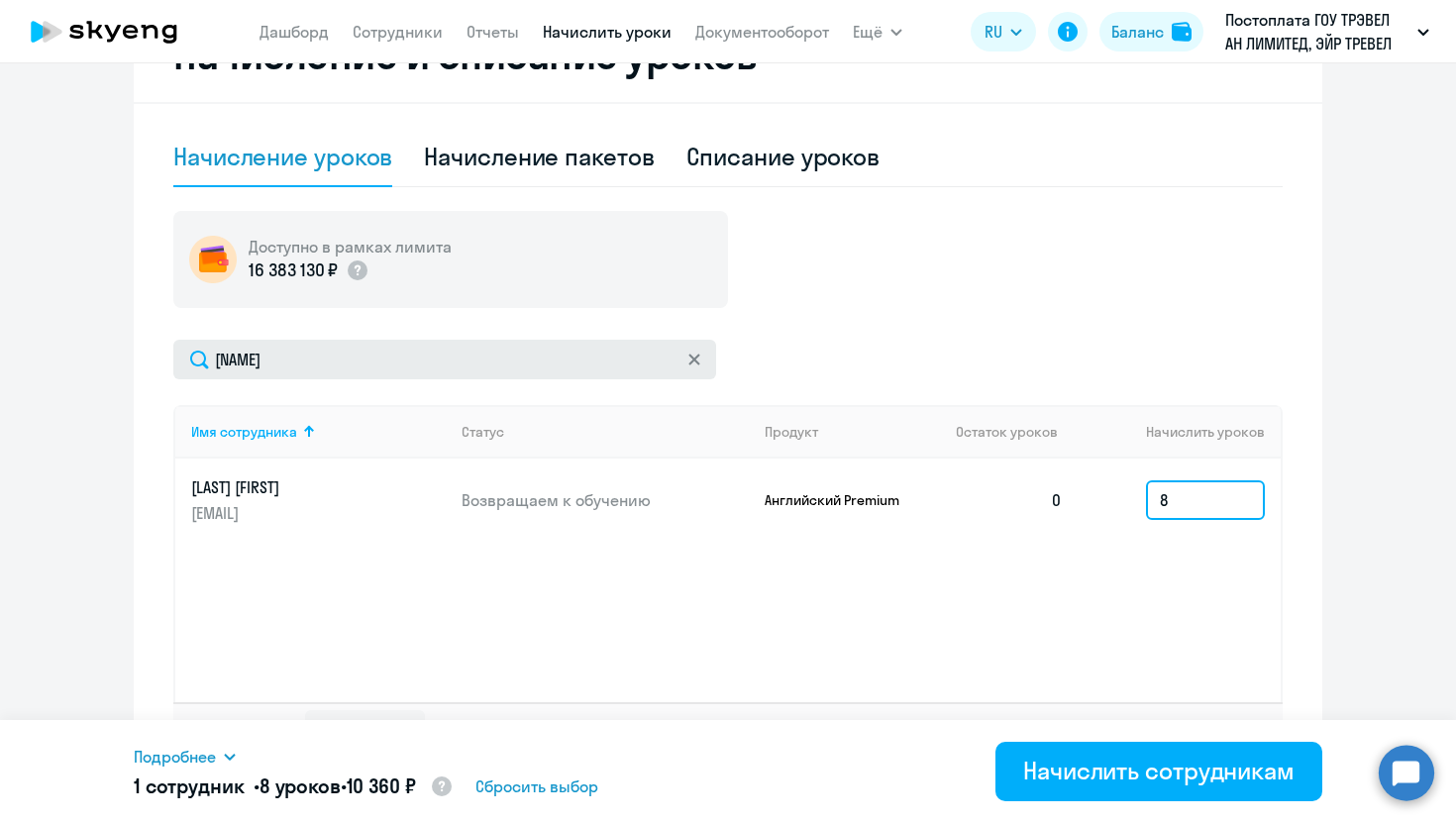 type on "8" 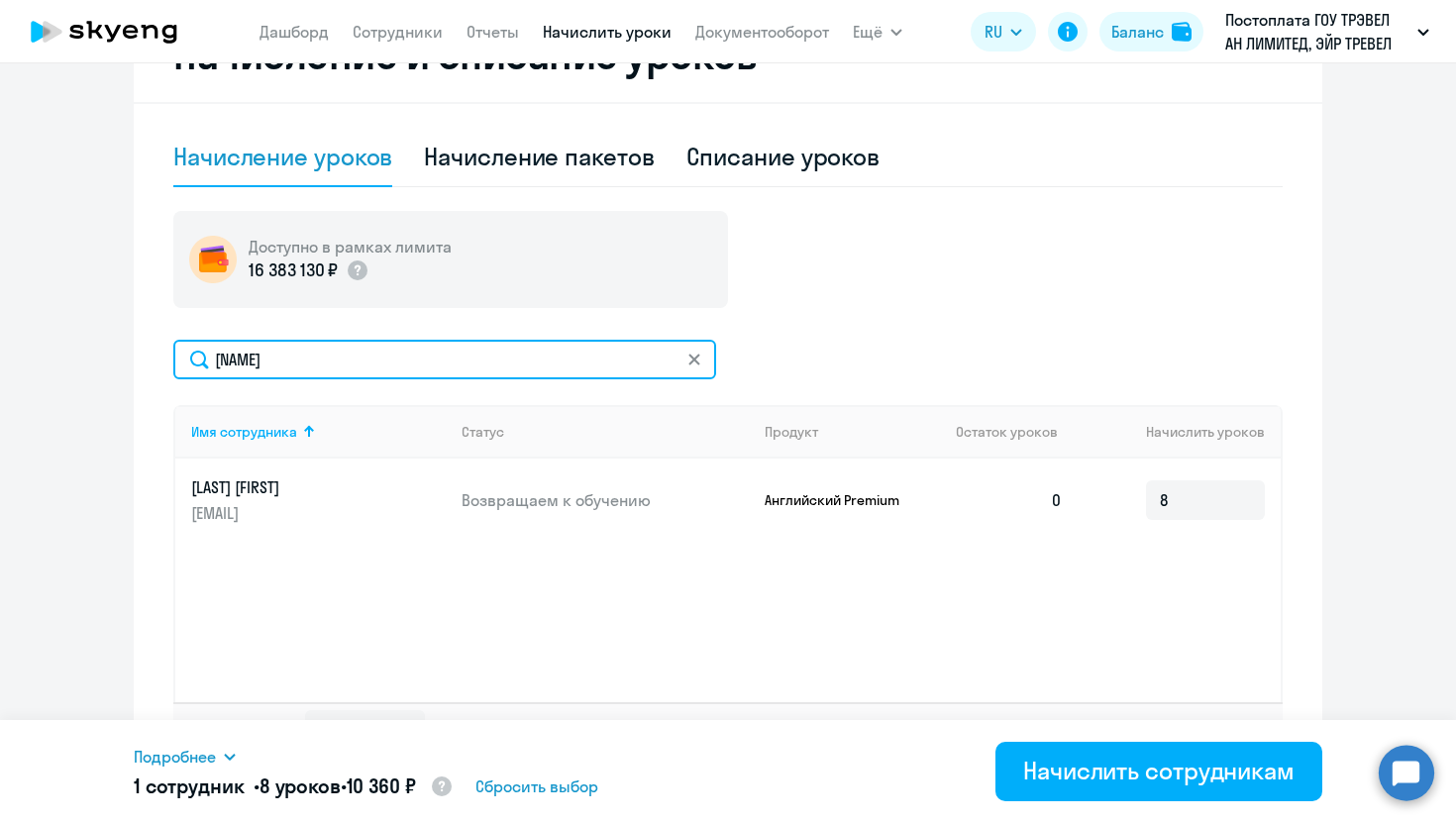 click on "[NAME]" 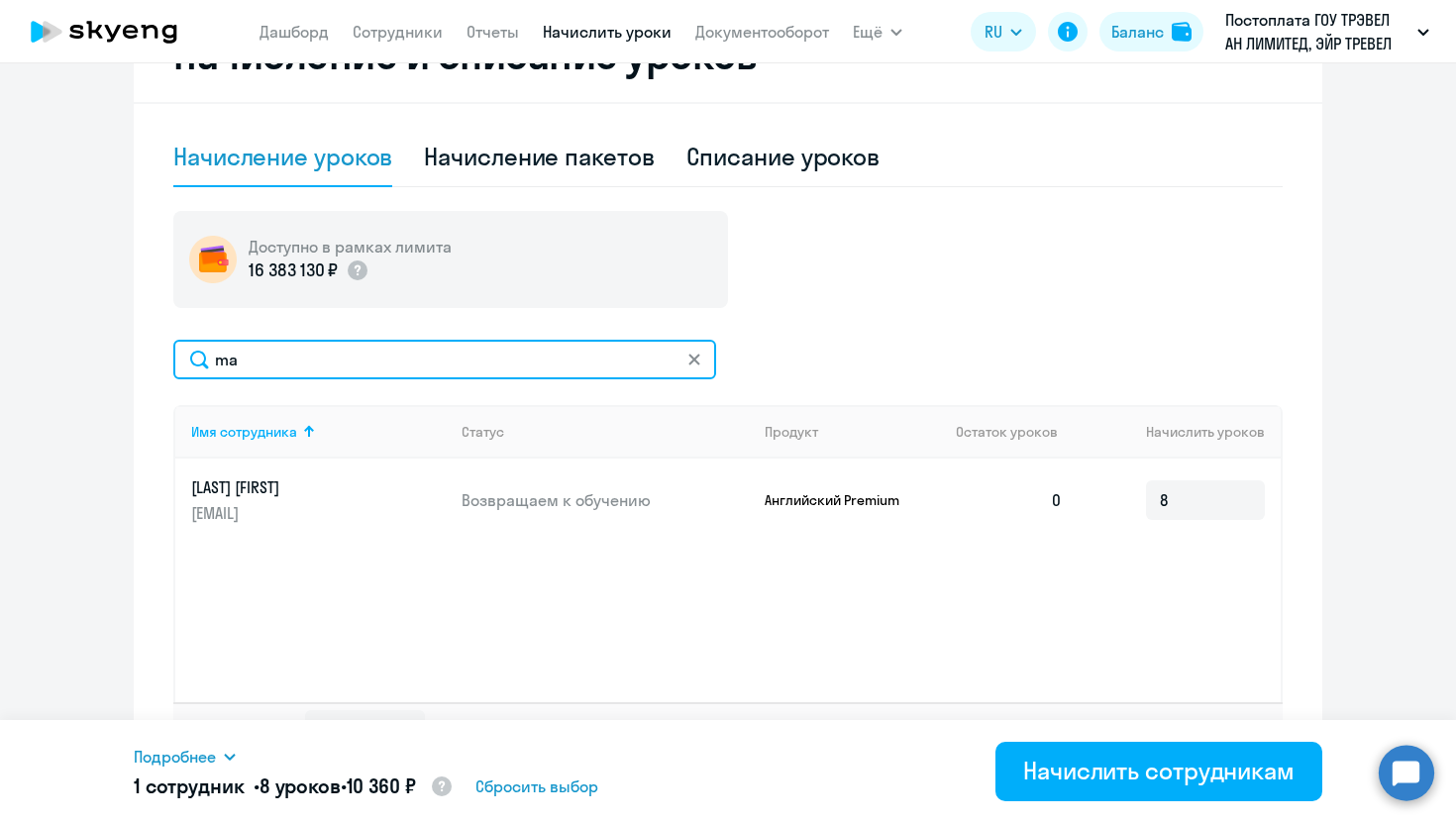 type on "m" 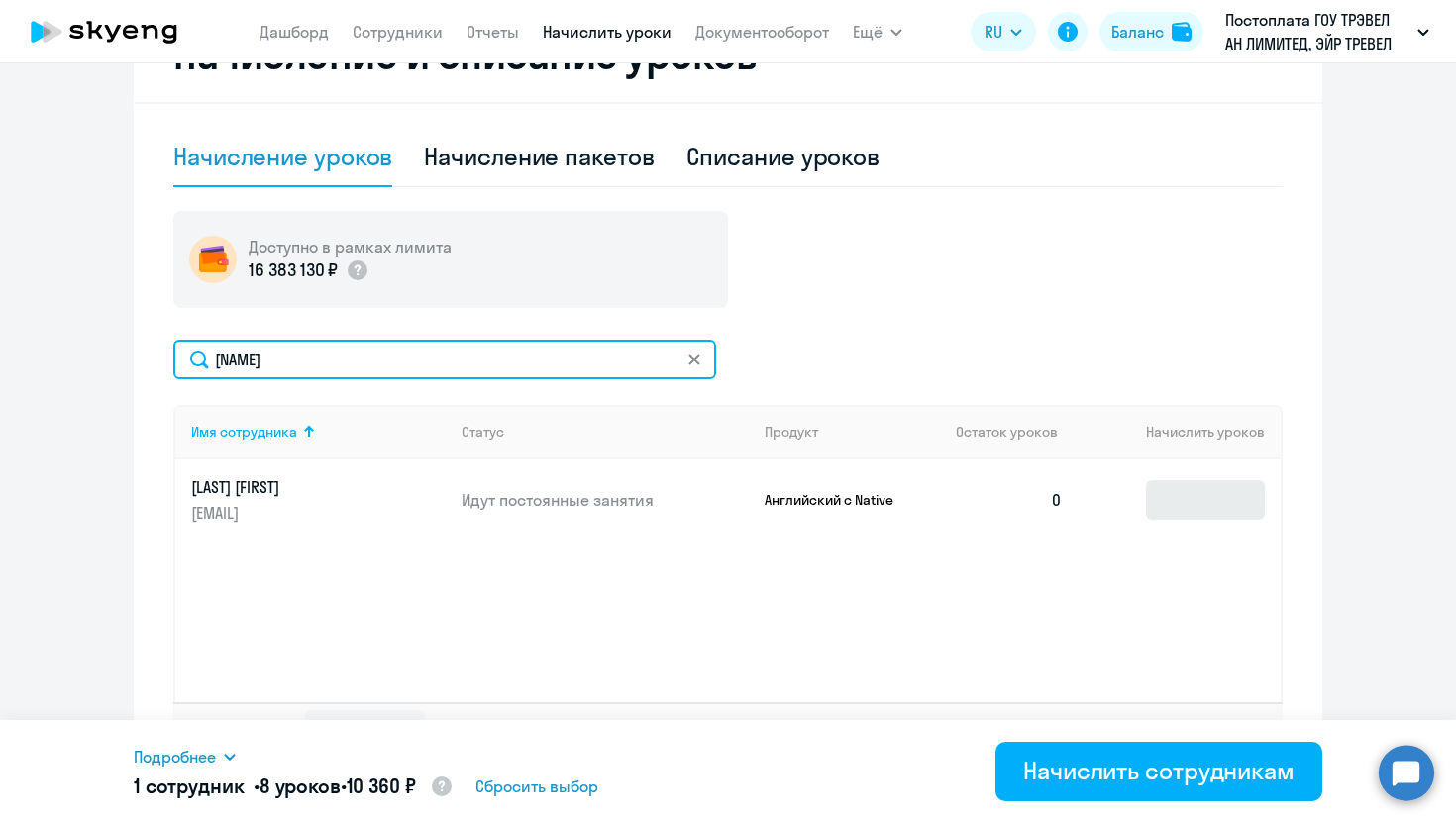 type on "[NAME]" 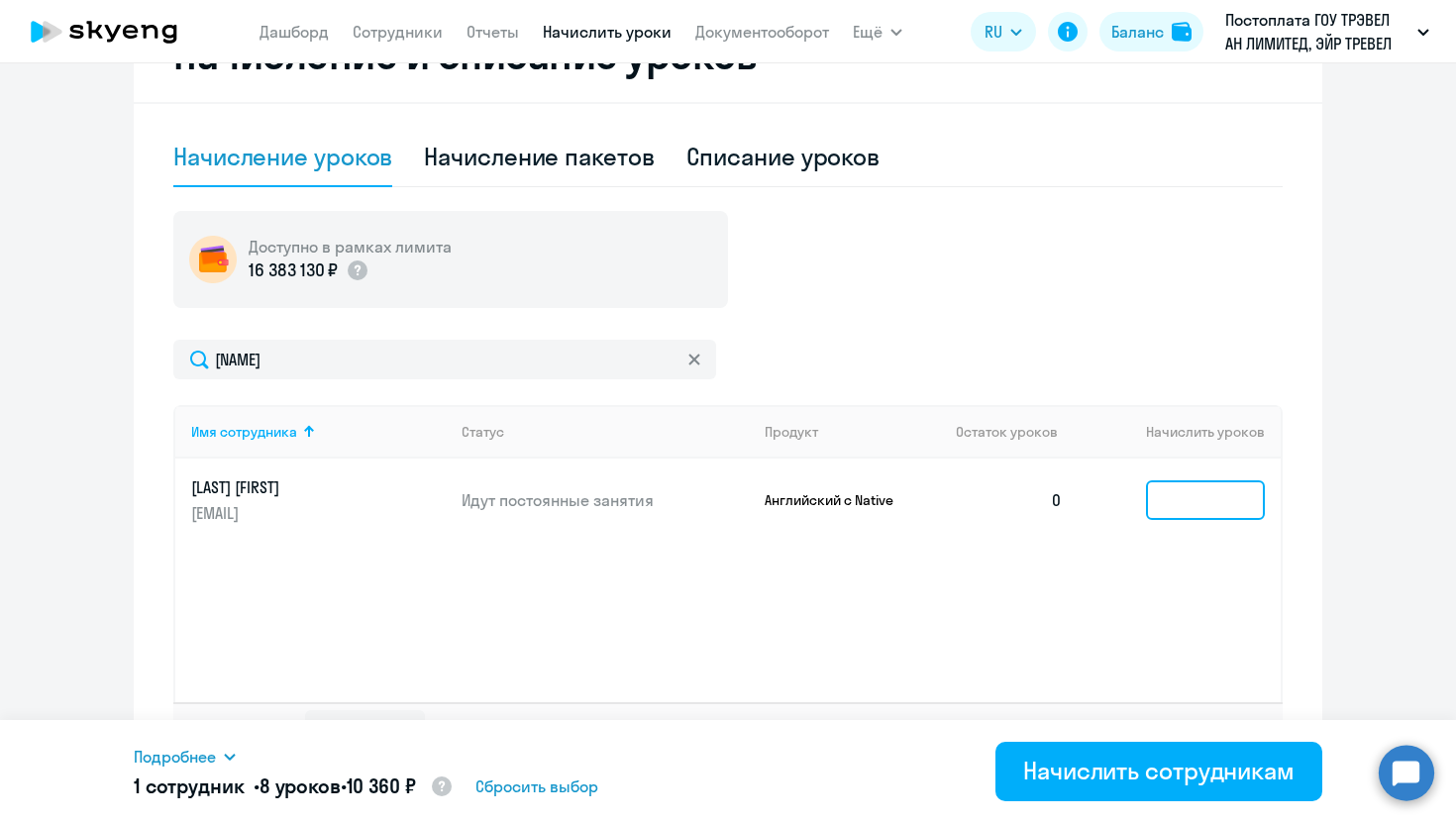 click 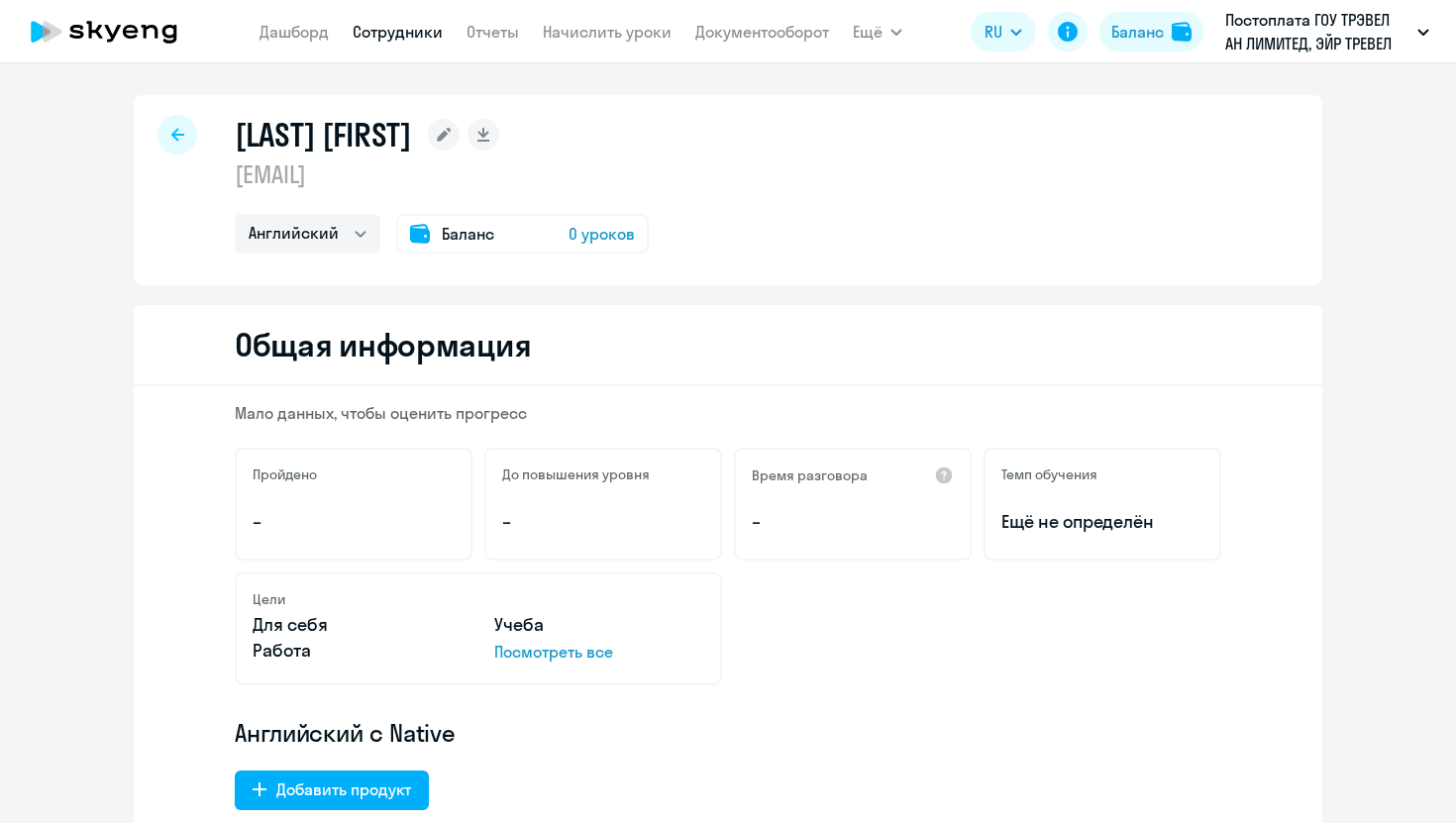 select on "english" 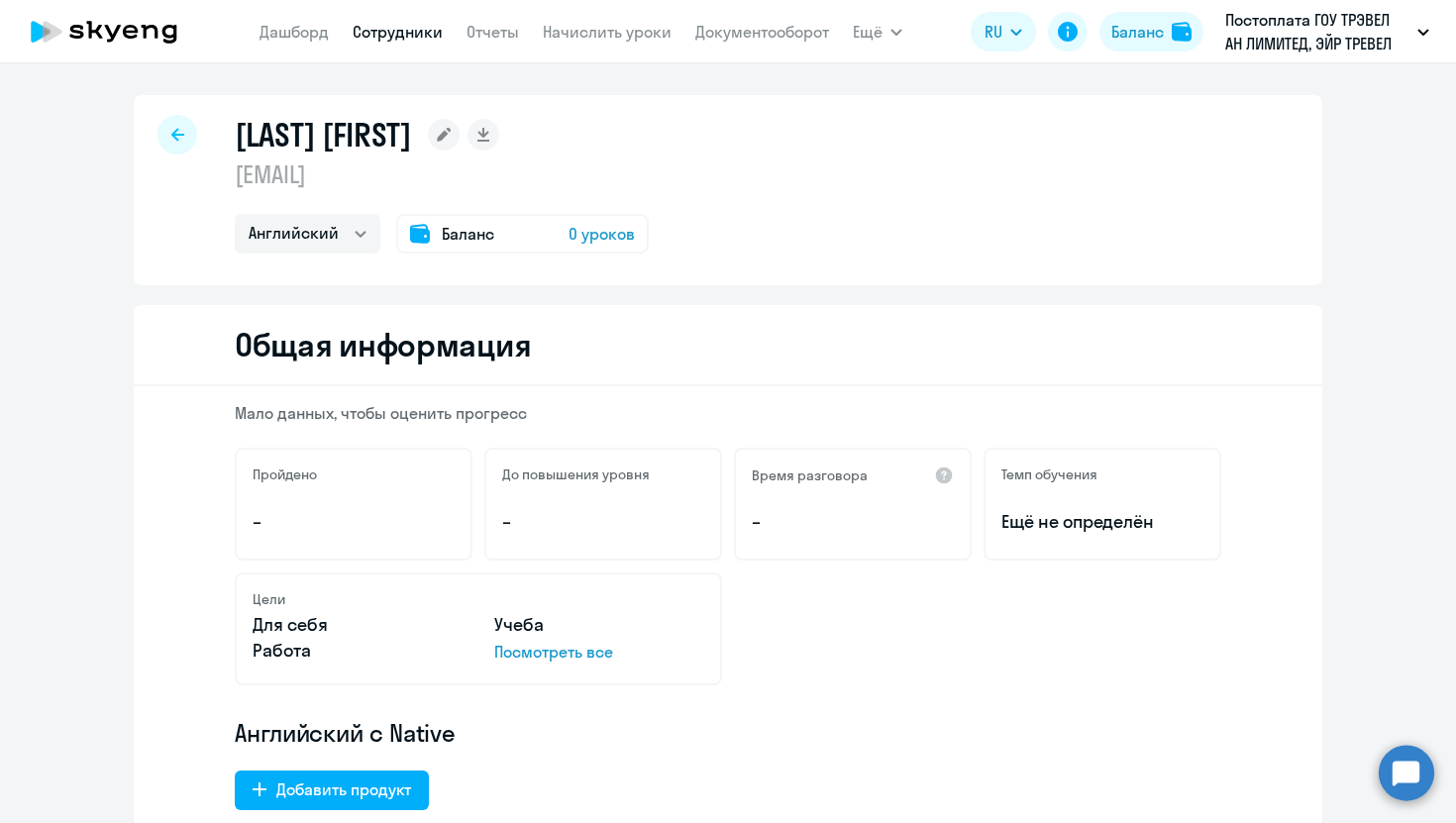 scroll, scrollTop: 0, scrollLeft: 0, axis: both 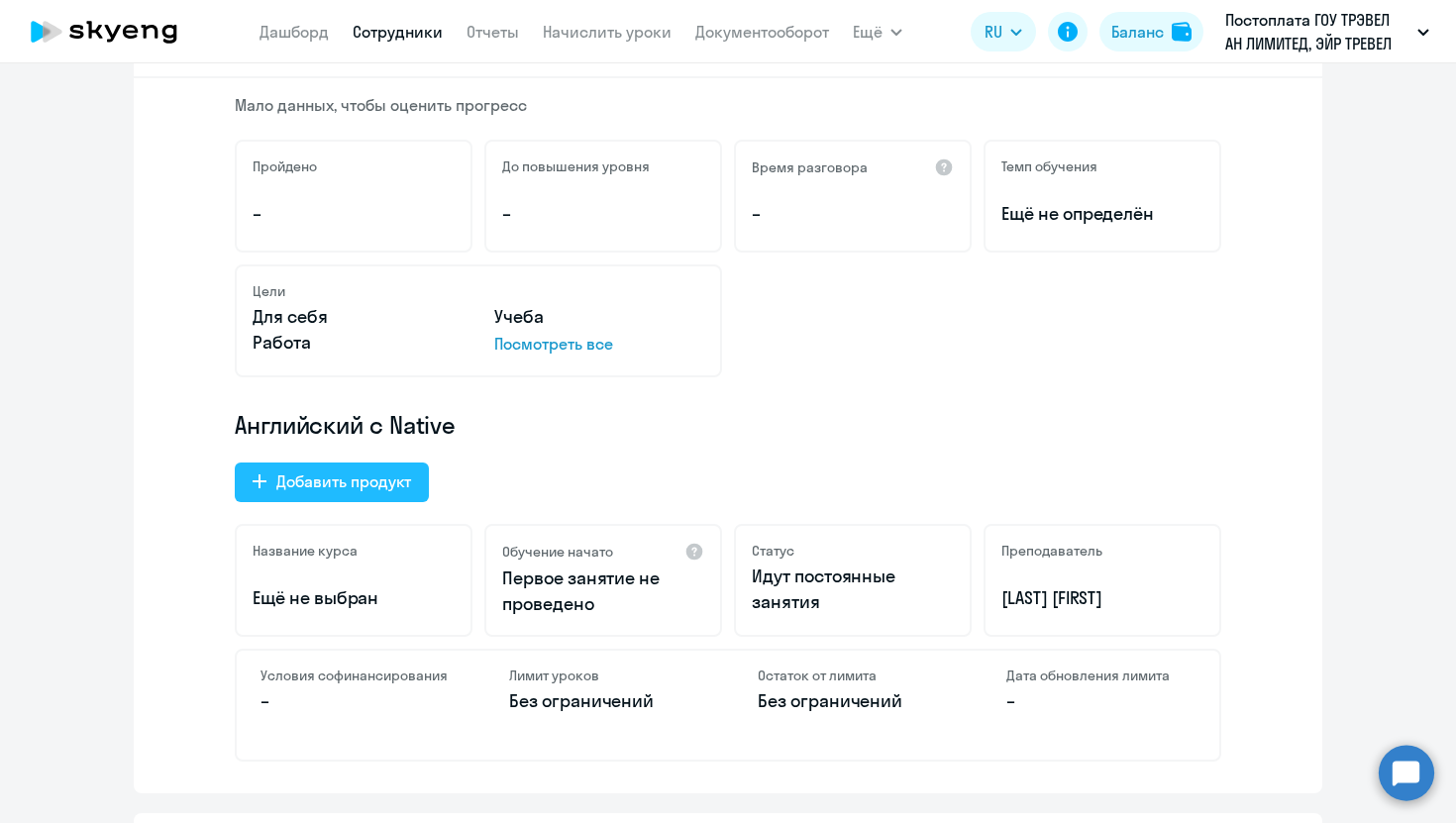 click on "Добавить продукт" 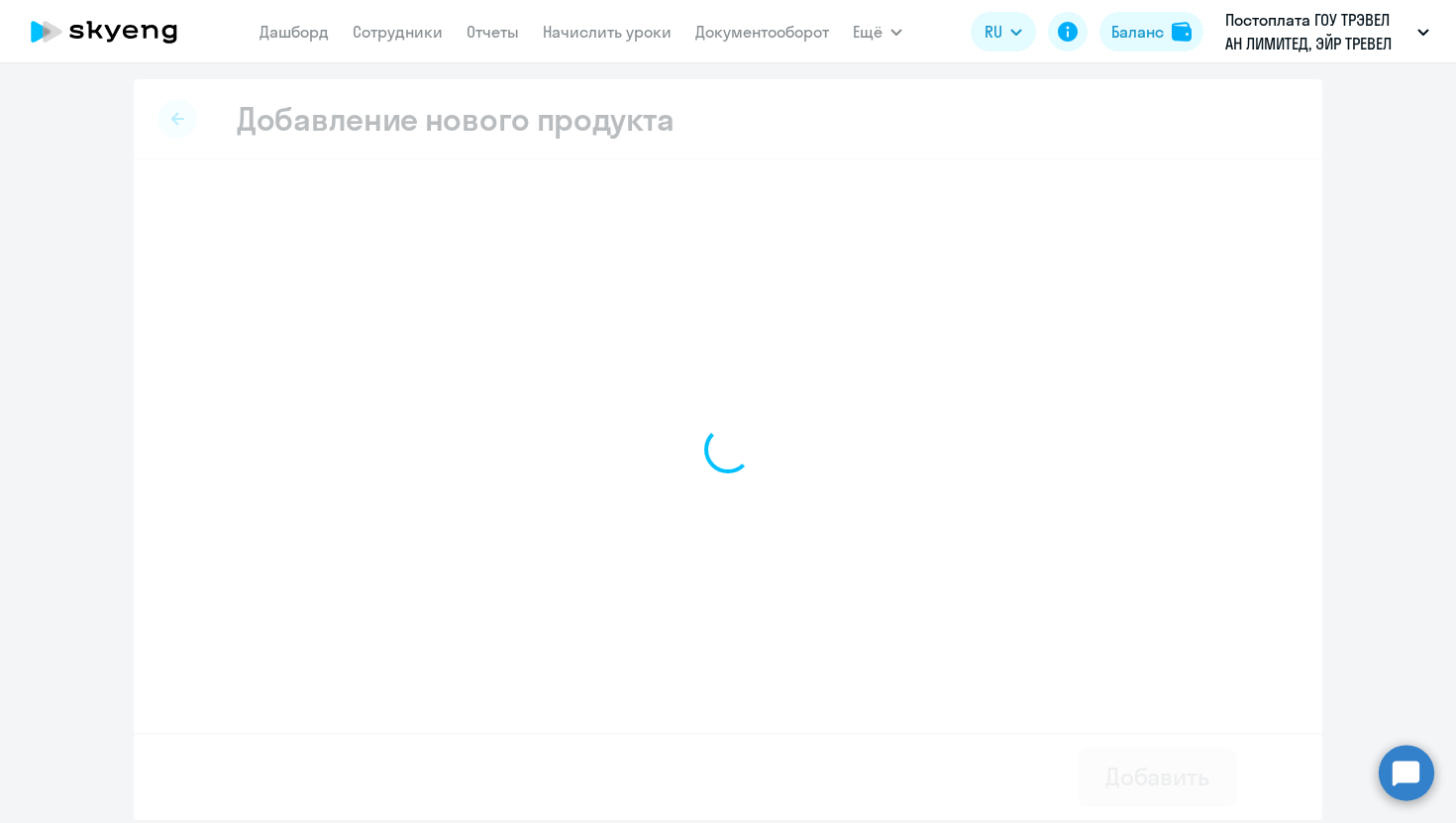 select on "english_adult_not_native_speaker" 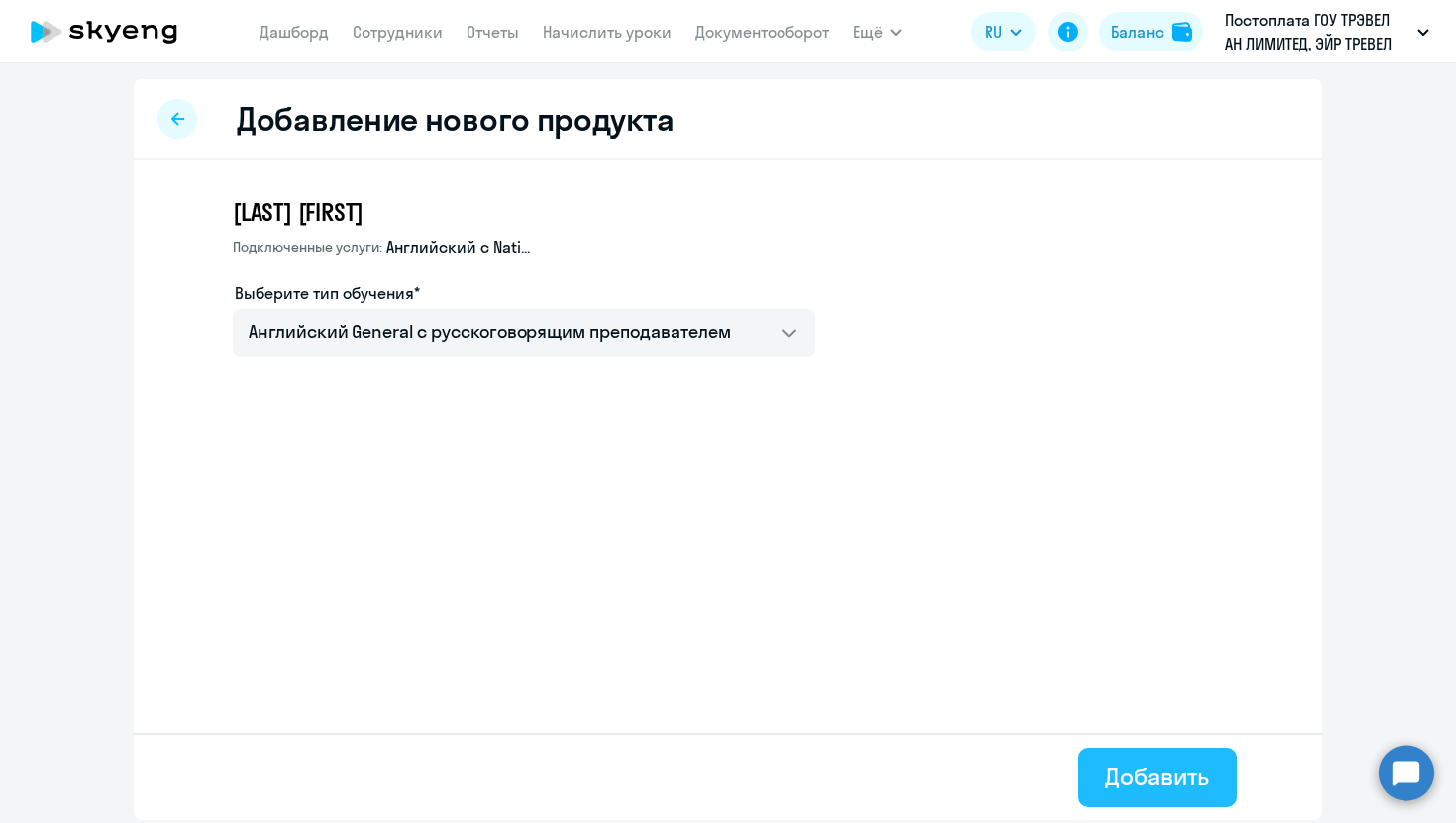 click on "Добавить" 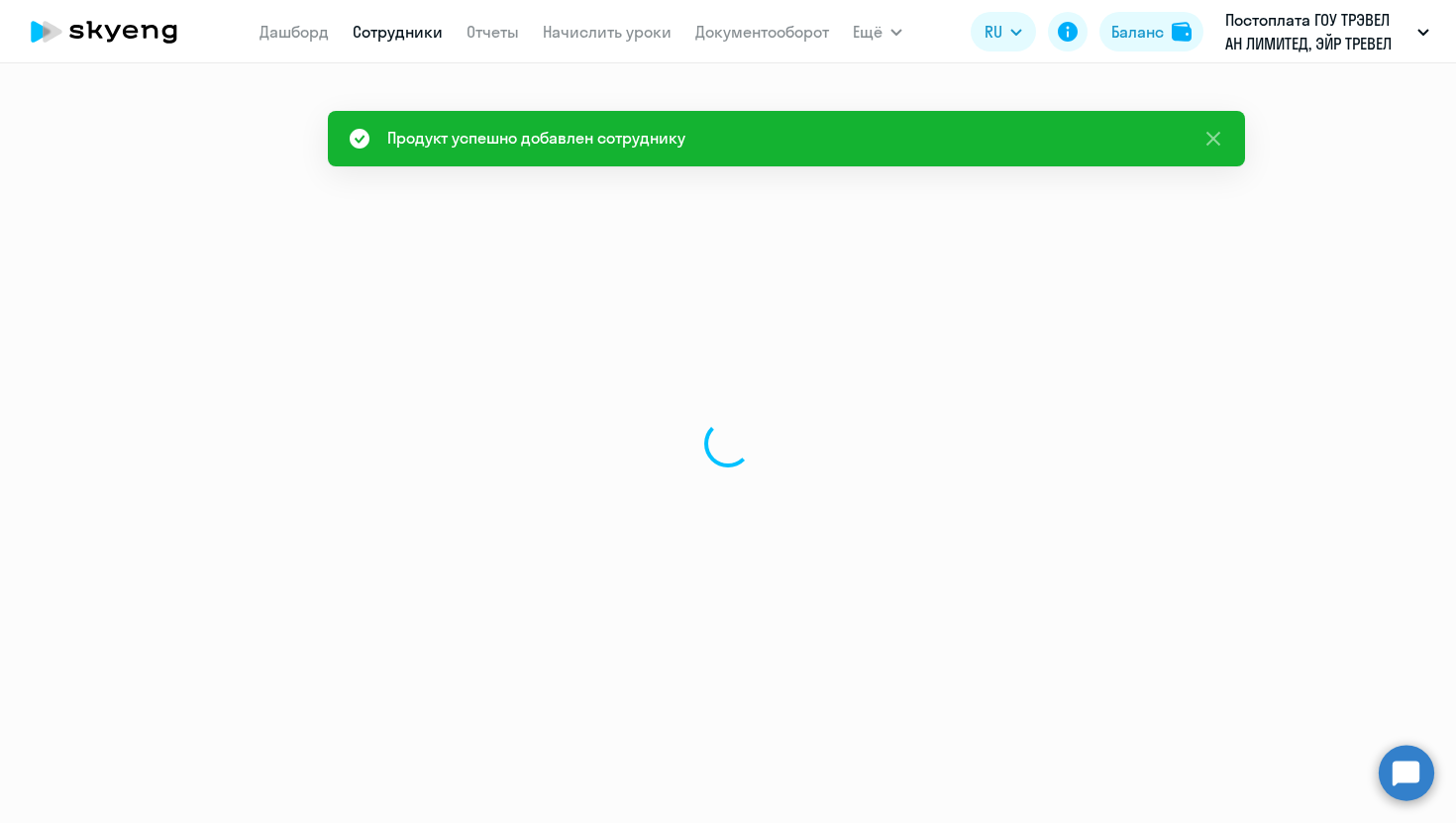 select on "english" 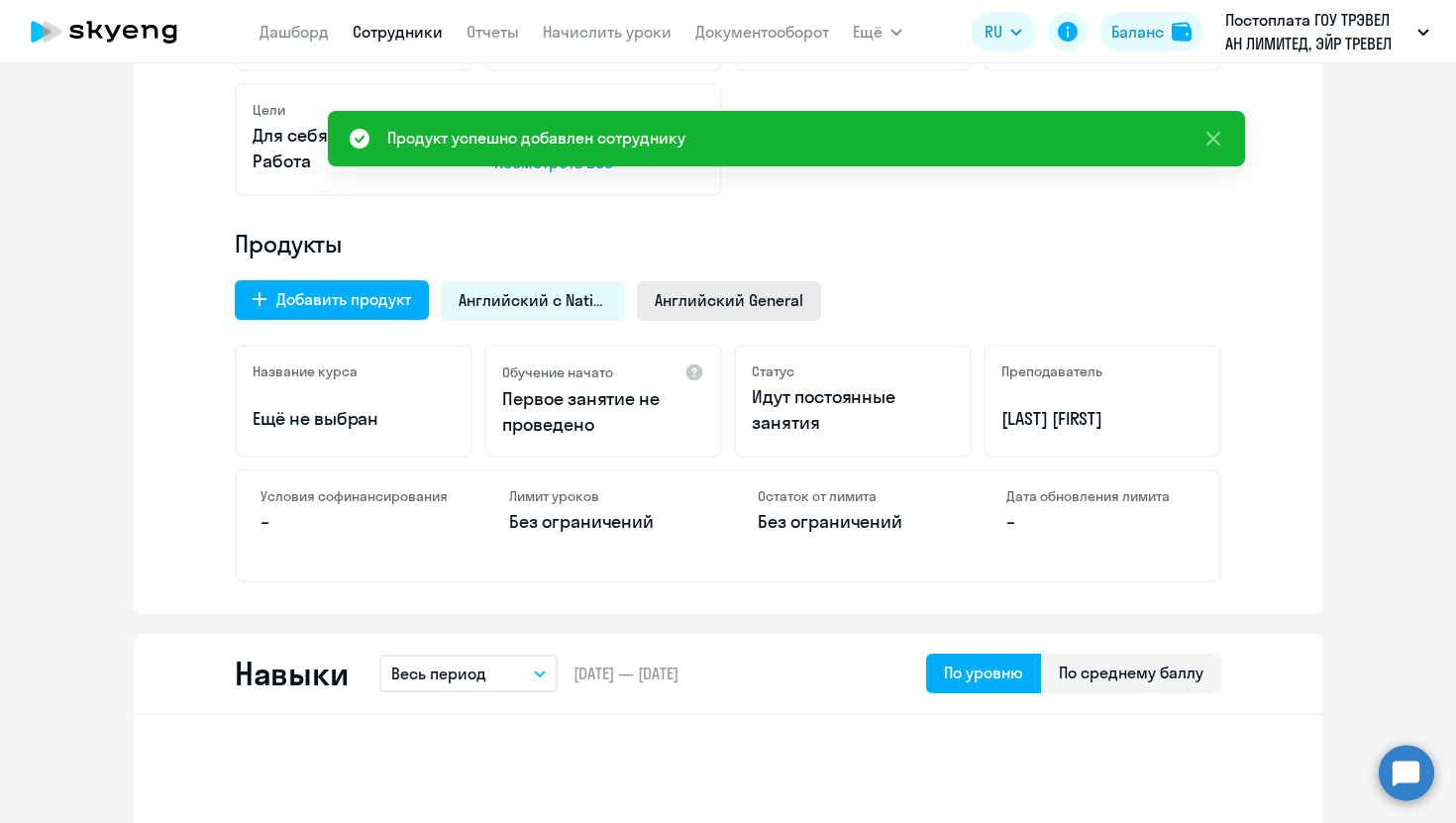 scroll, scrollTop: 499, scrollLeft: 0, axis: vertical 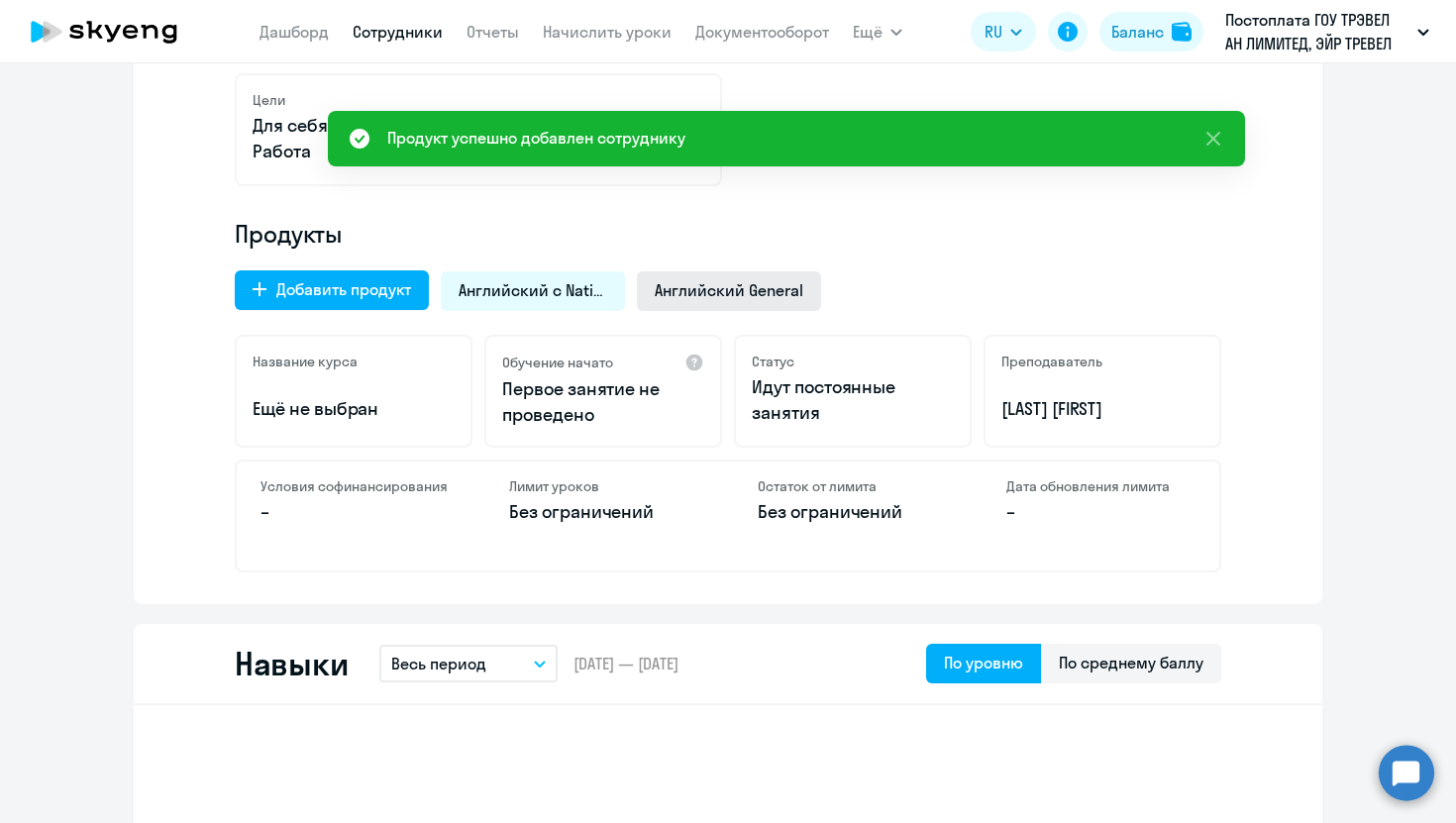 click on "Английский General" 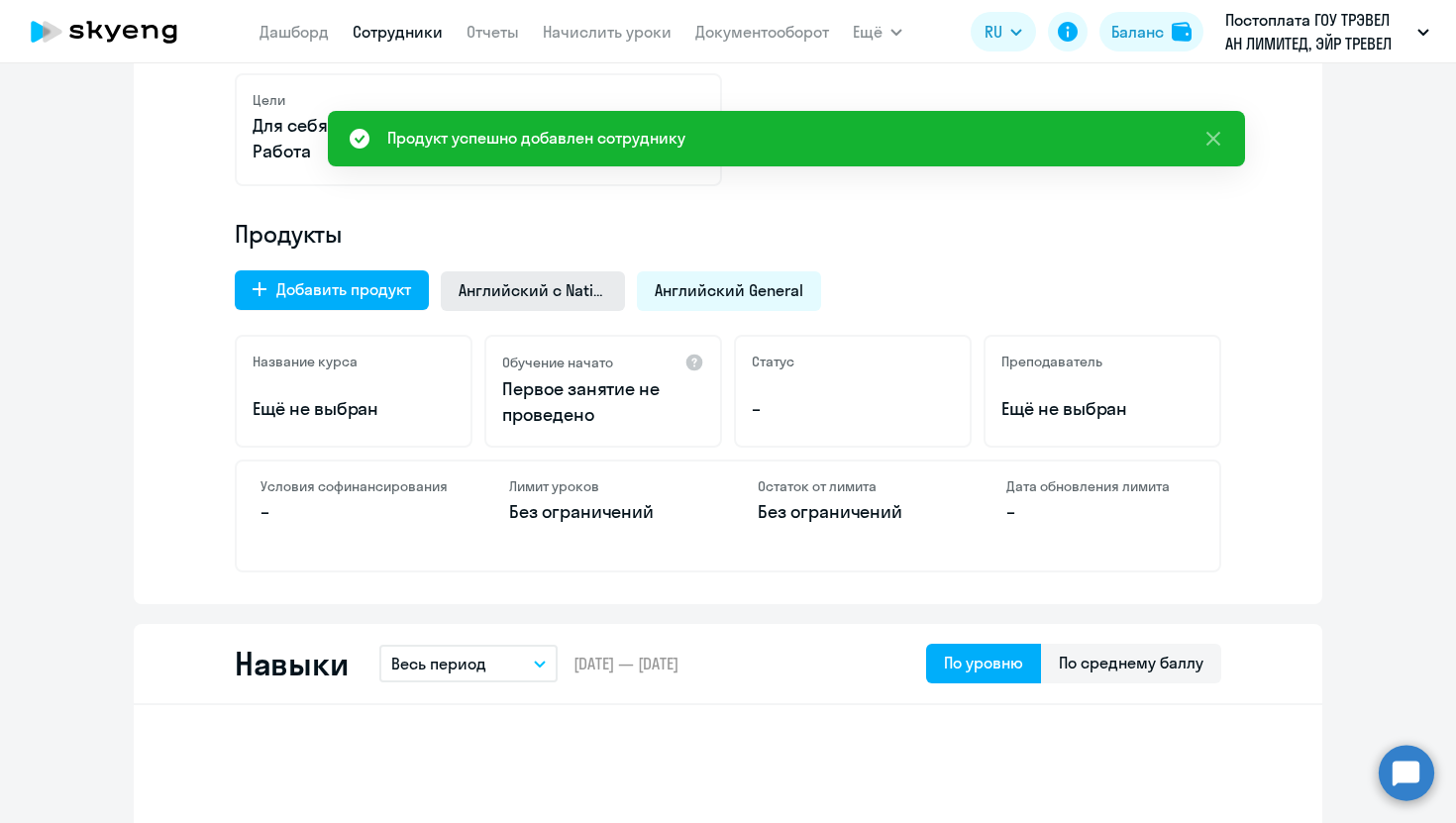 click on "Английский с Native" 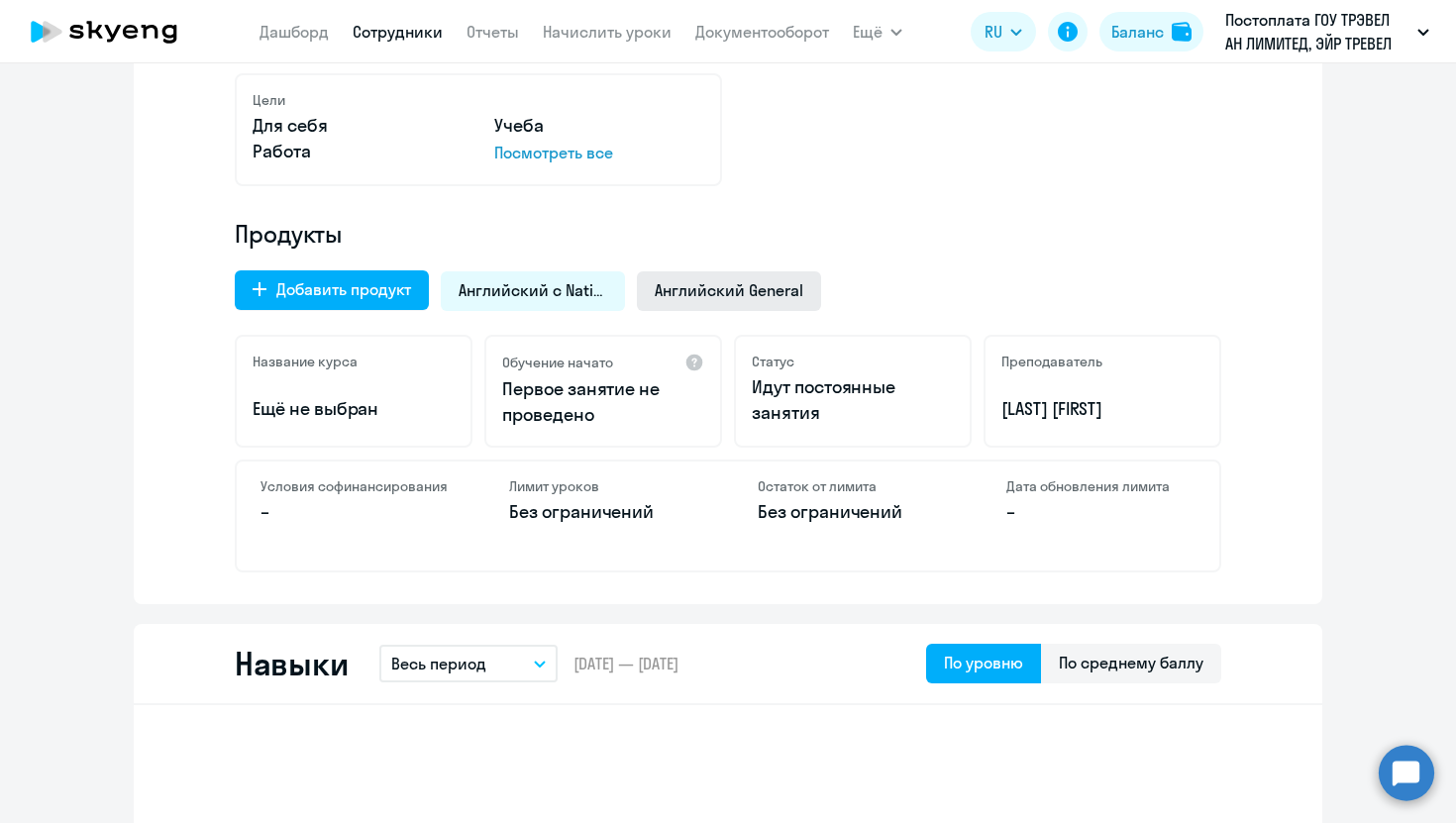click on "Английский General" 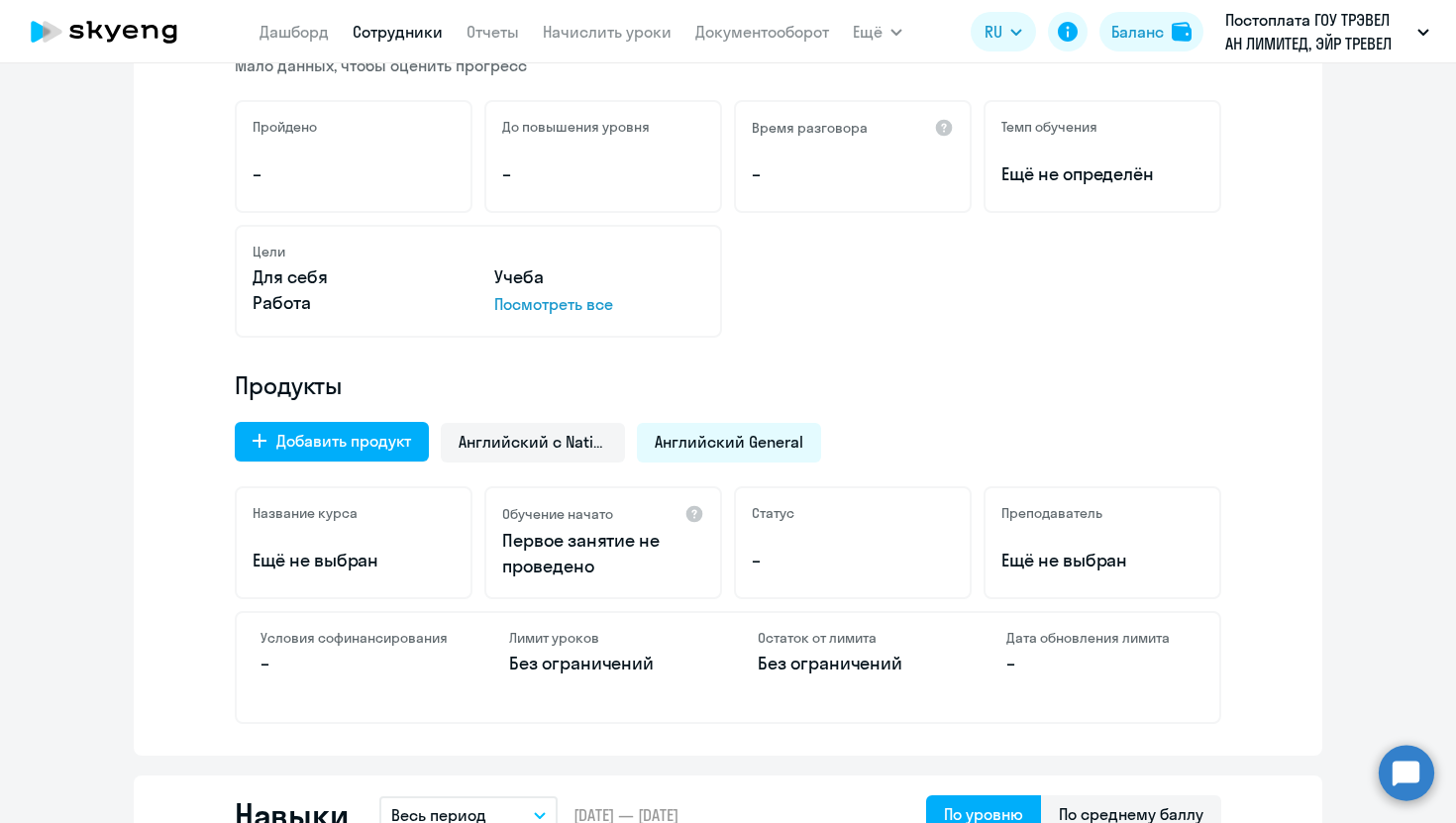 scroll, scrollTop: 0, scrollLeft: 0, axis: both 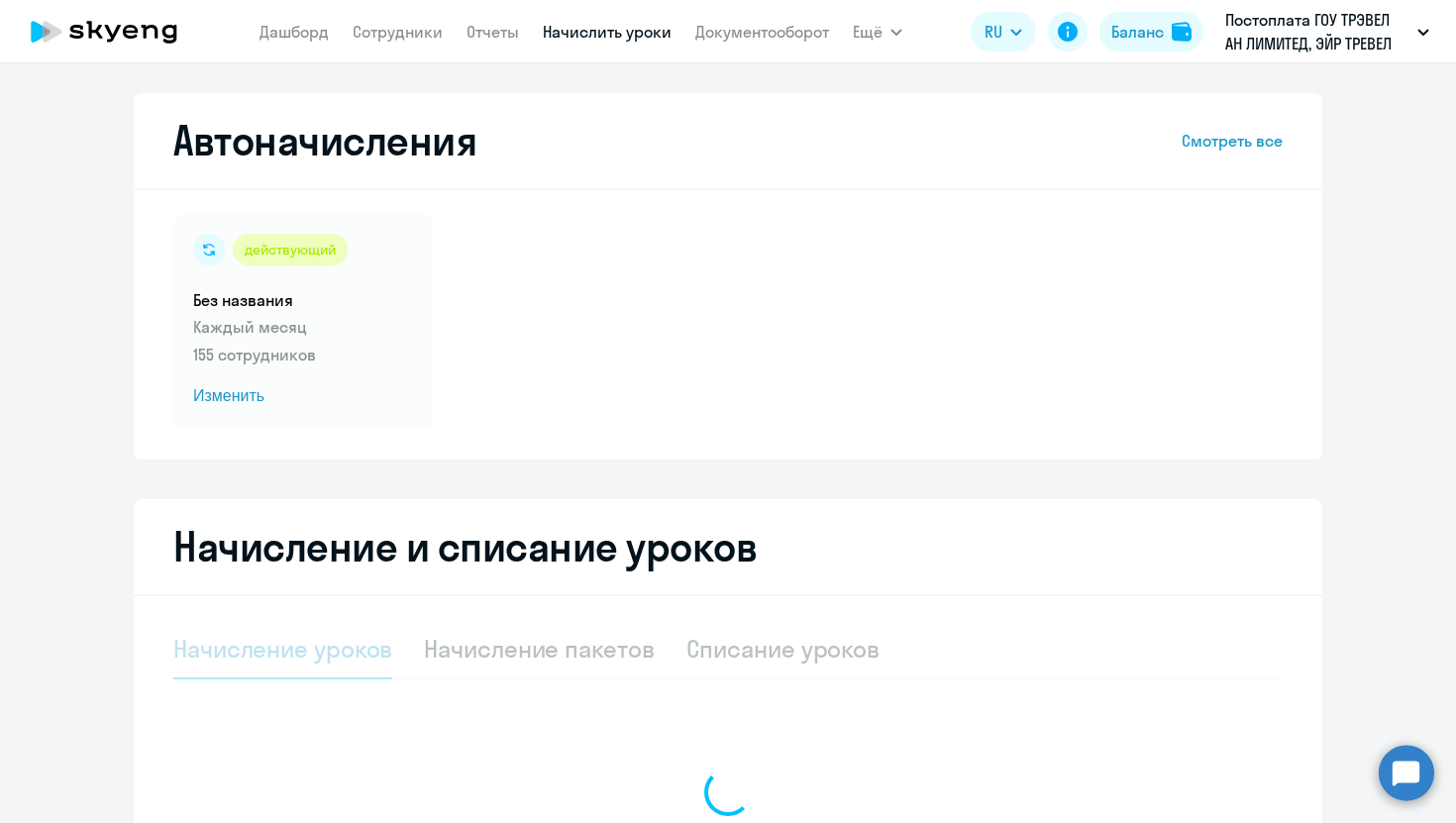 select on "10" 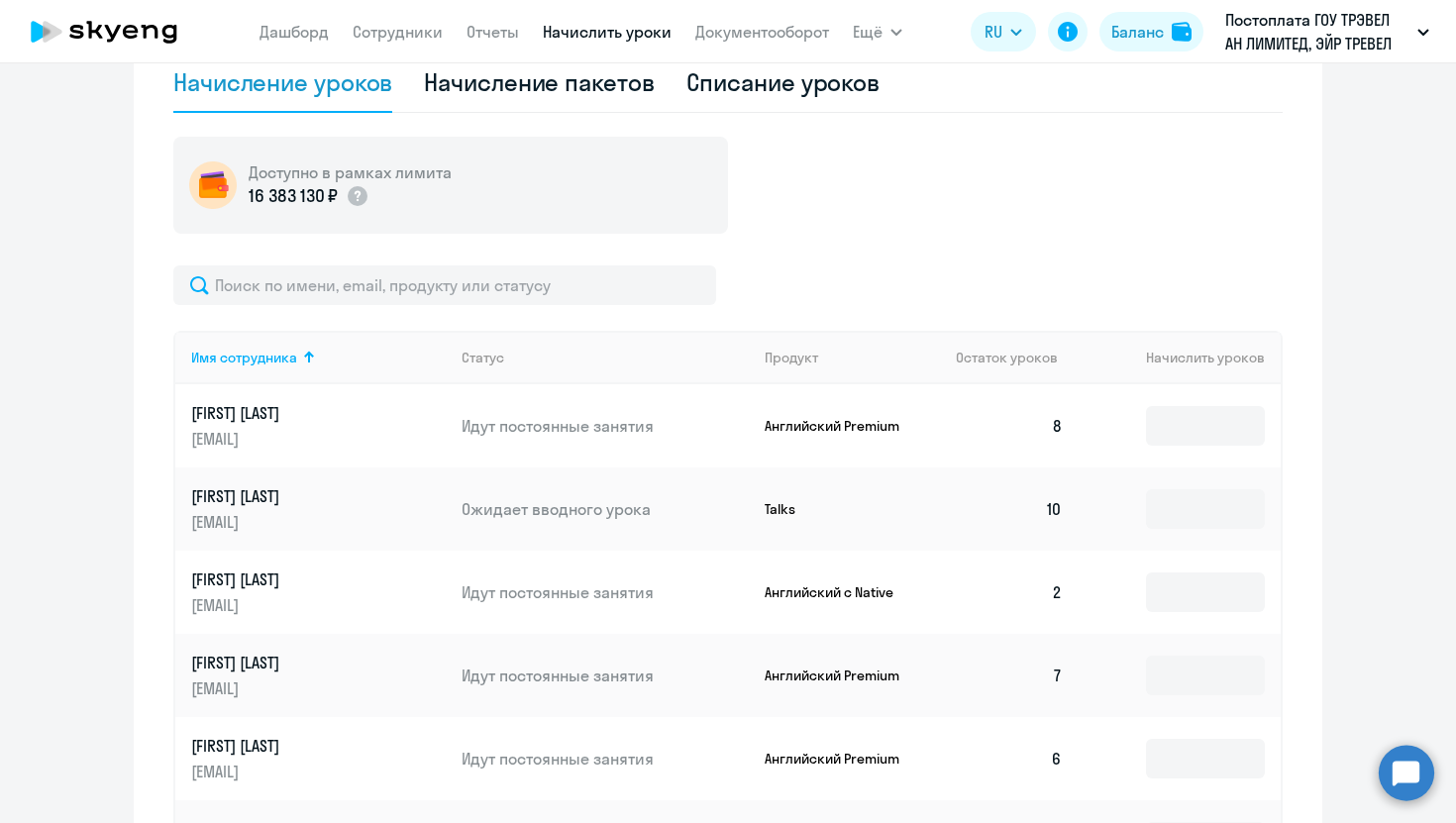 scroll, scrollTop: 596, scrollLeft: 0, axis: vertical 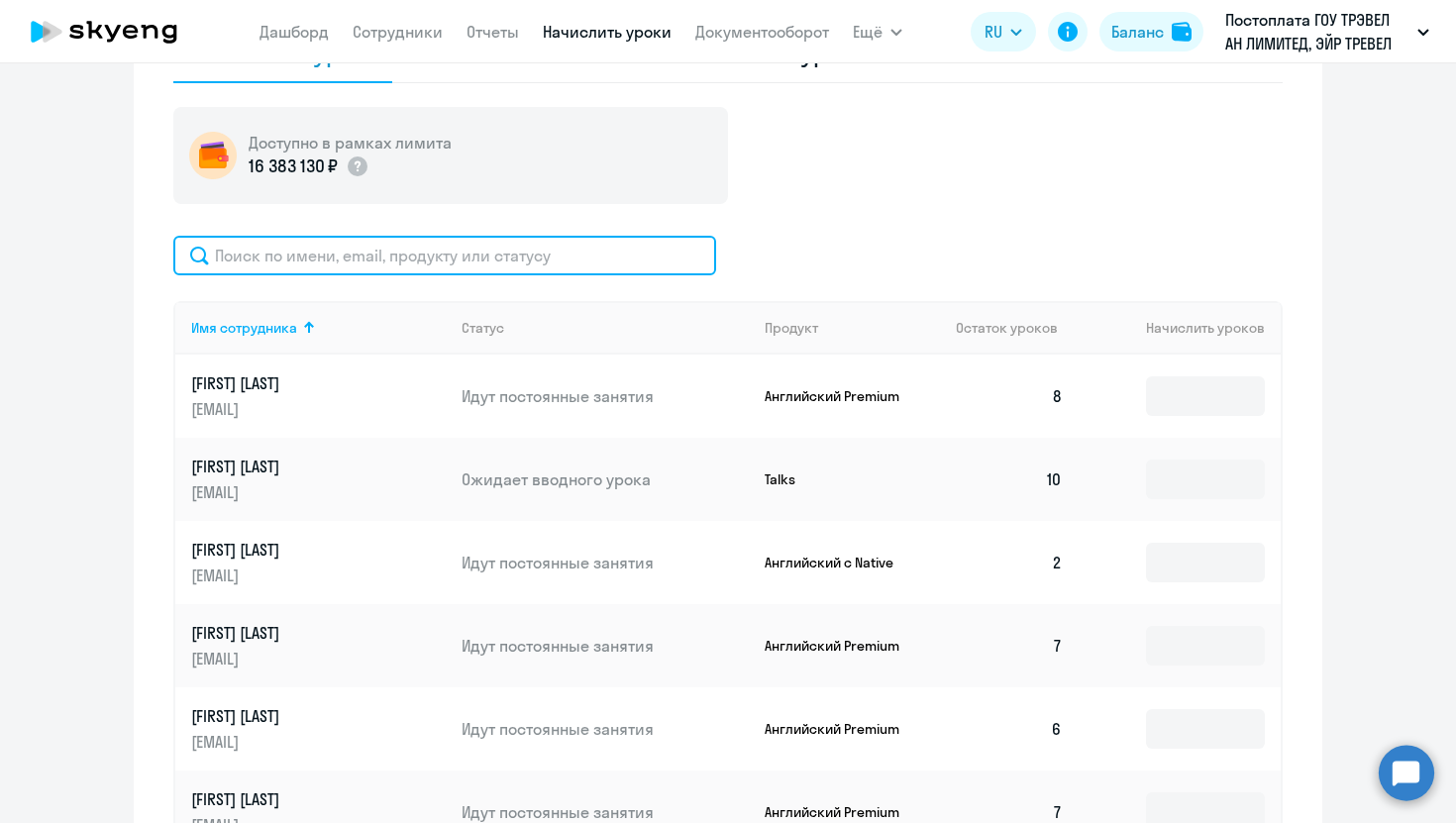 click 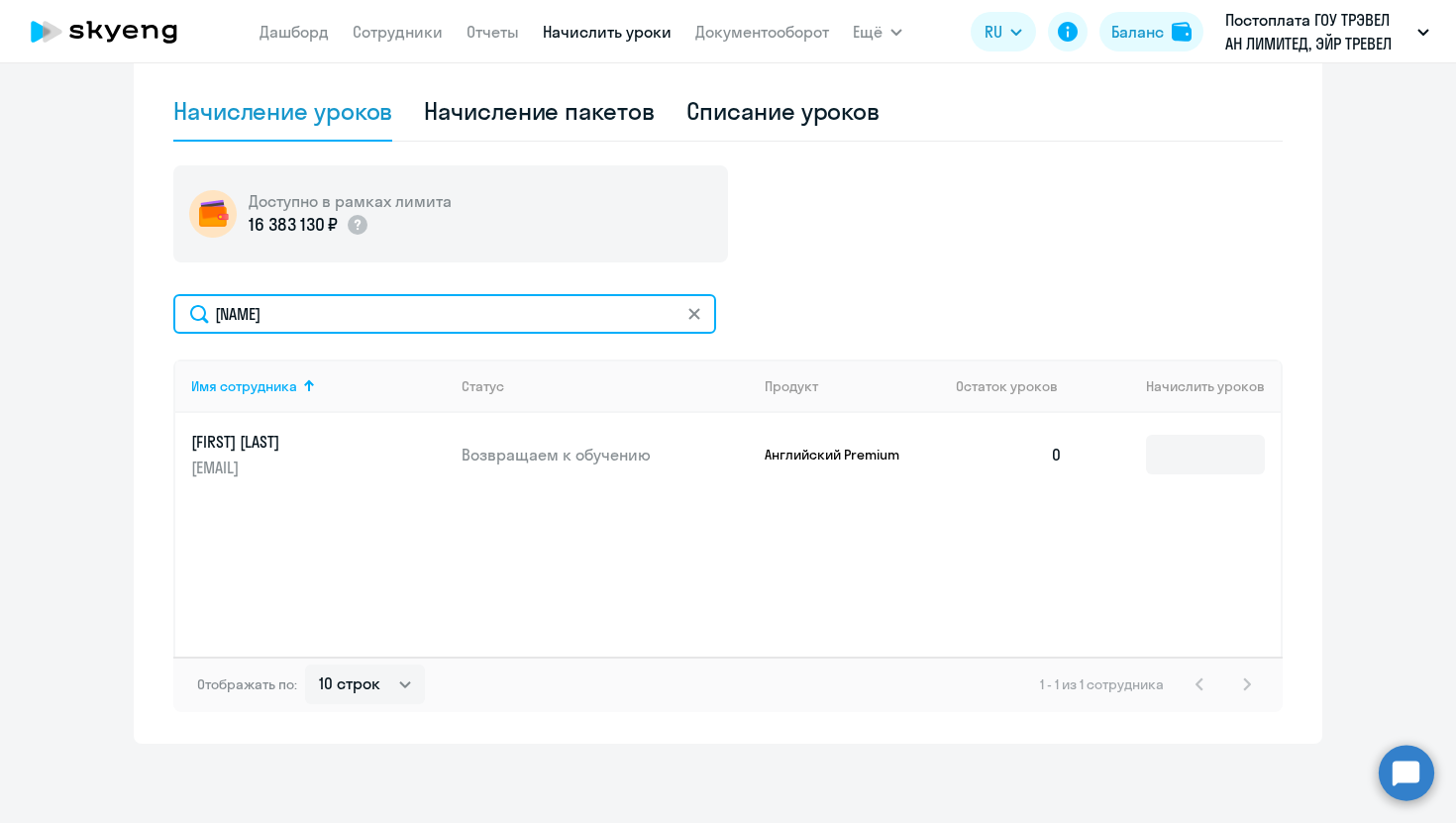scroll, scrollTop: 538, scrollLeft: 0, axis: vertical 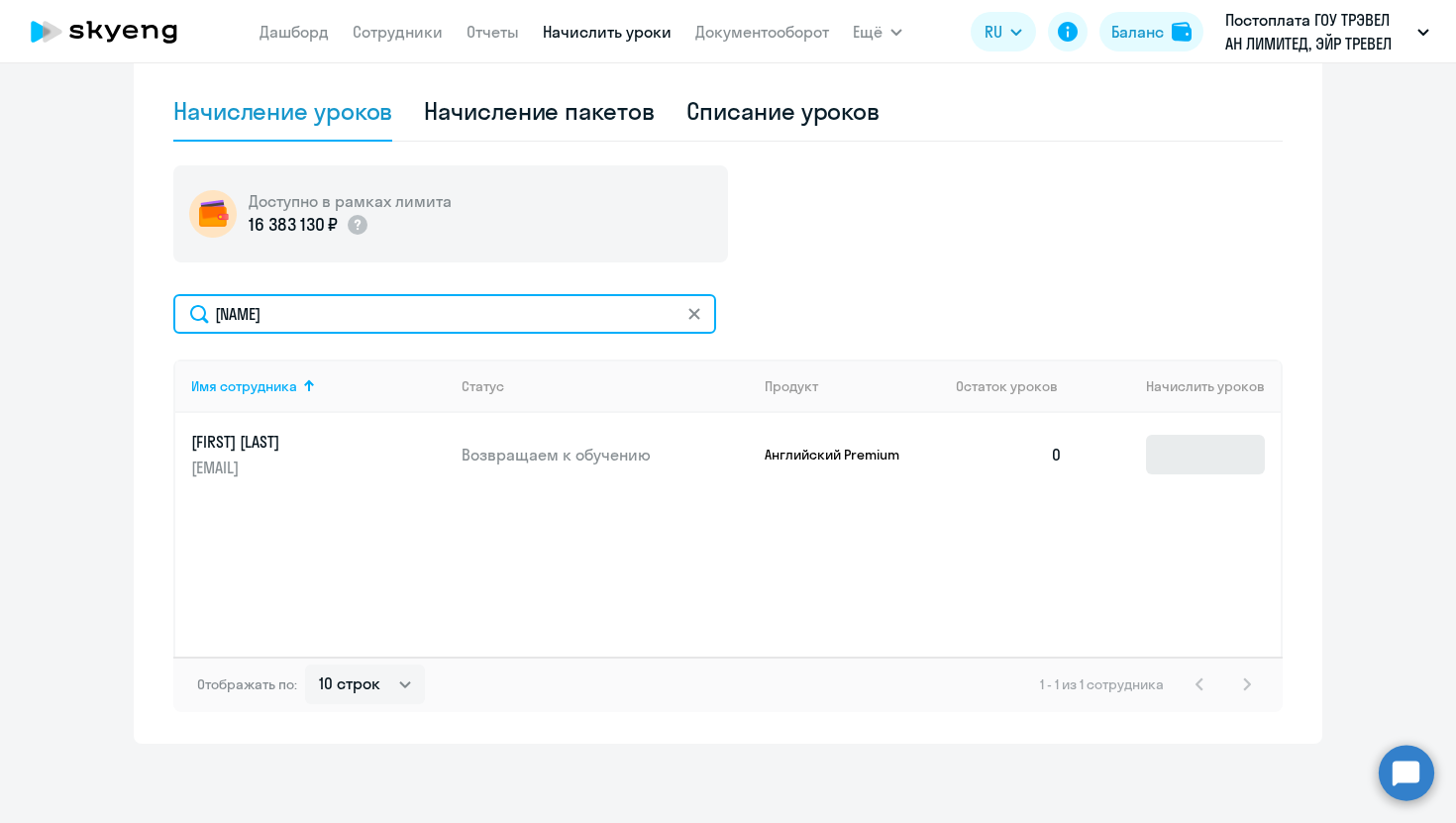 type on "[NAME]" 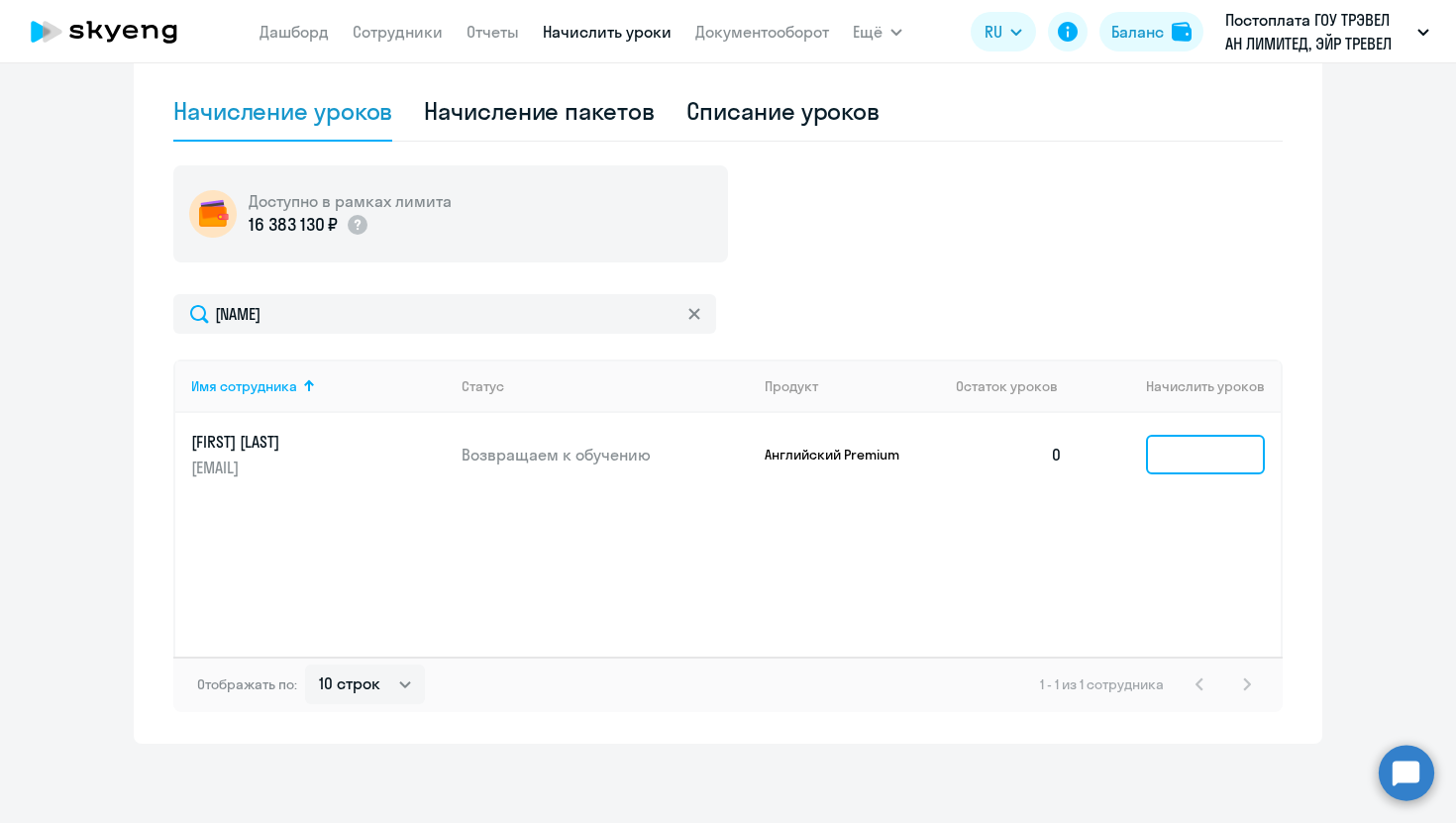 click 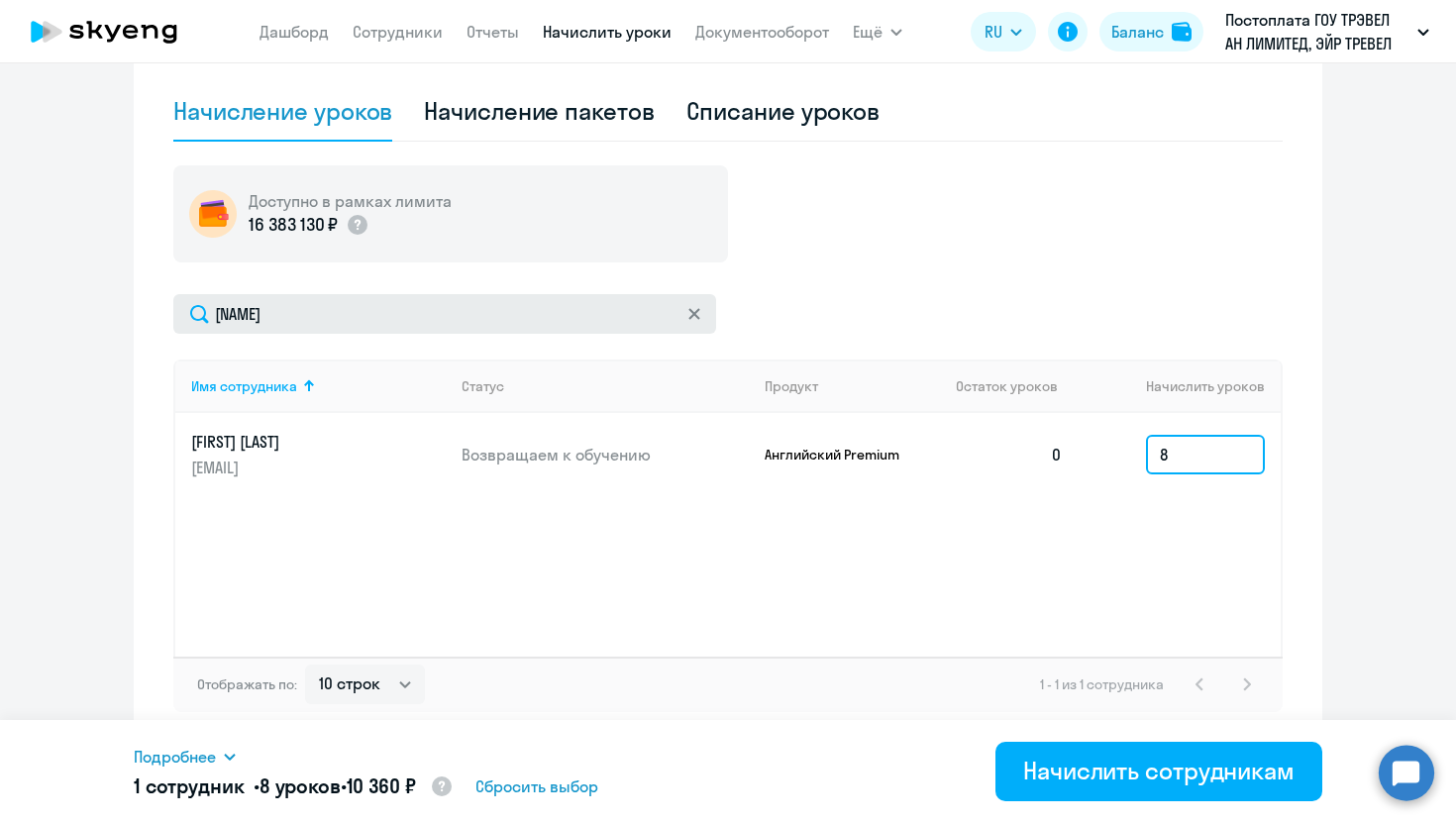 type on "8" 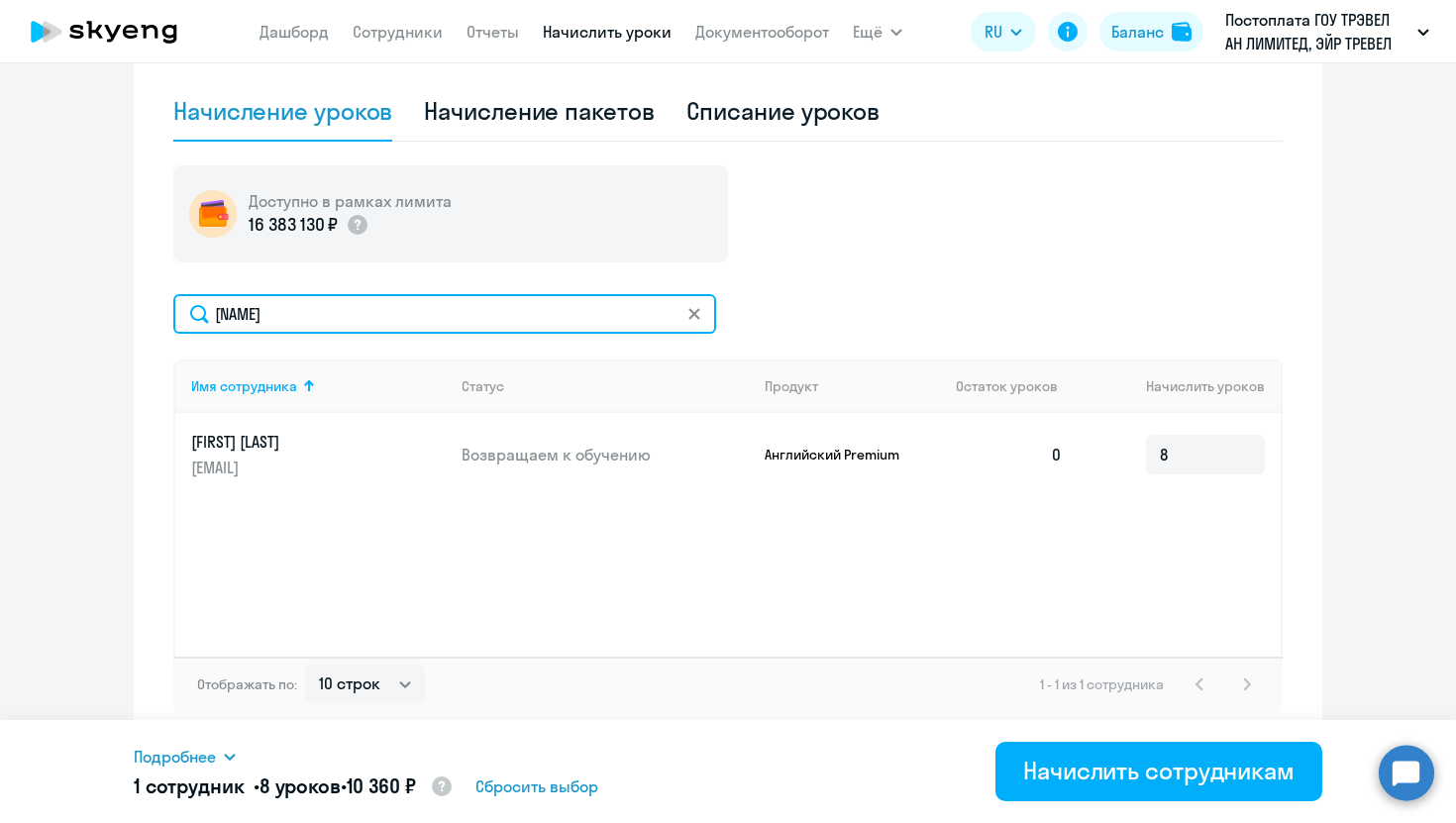 click on "[NAME]" 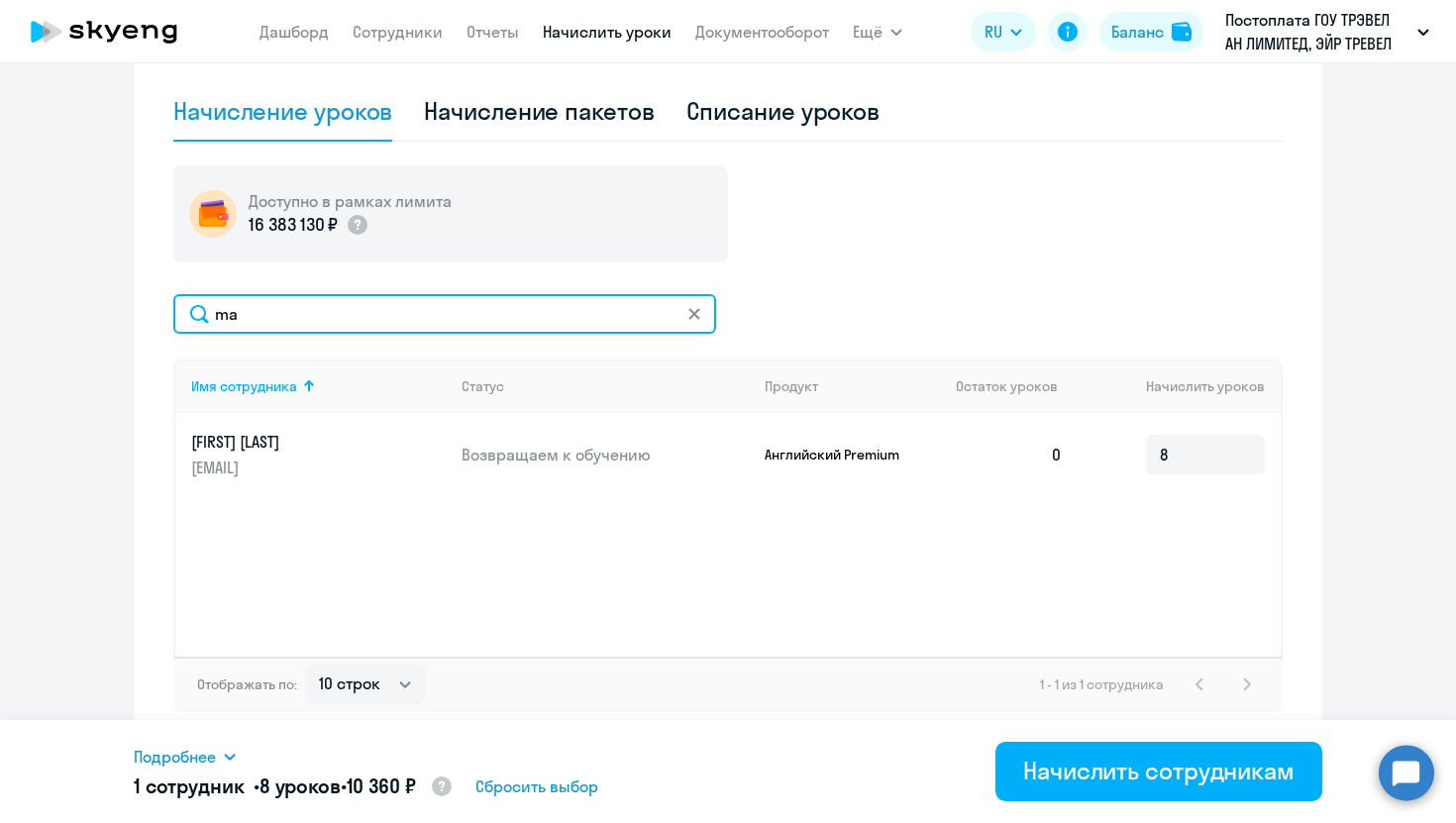 type on "m" 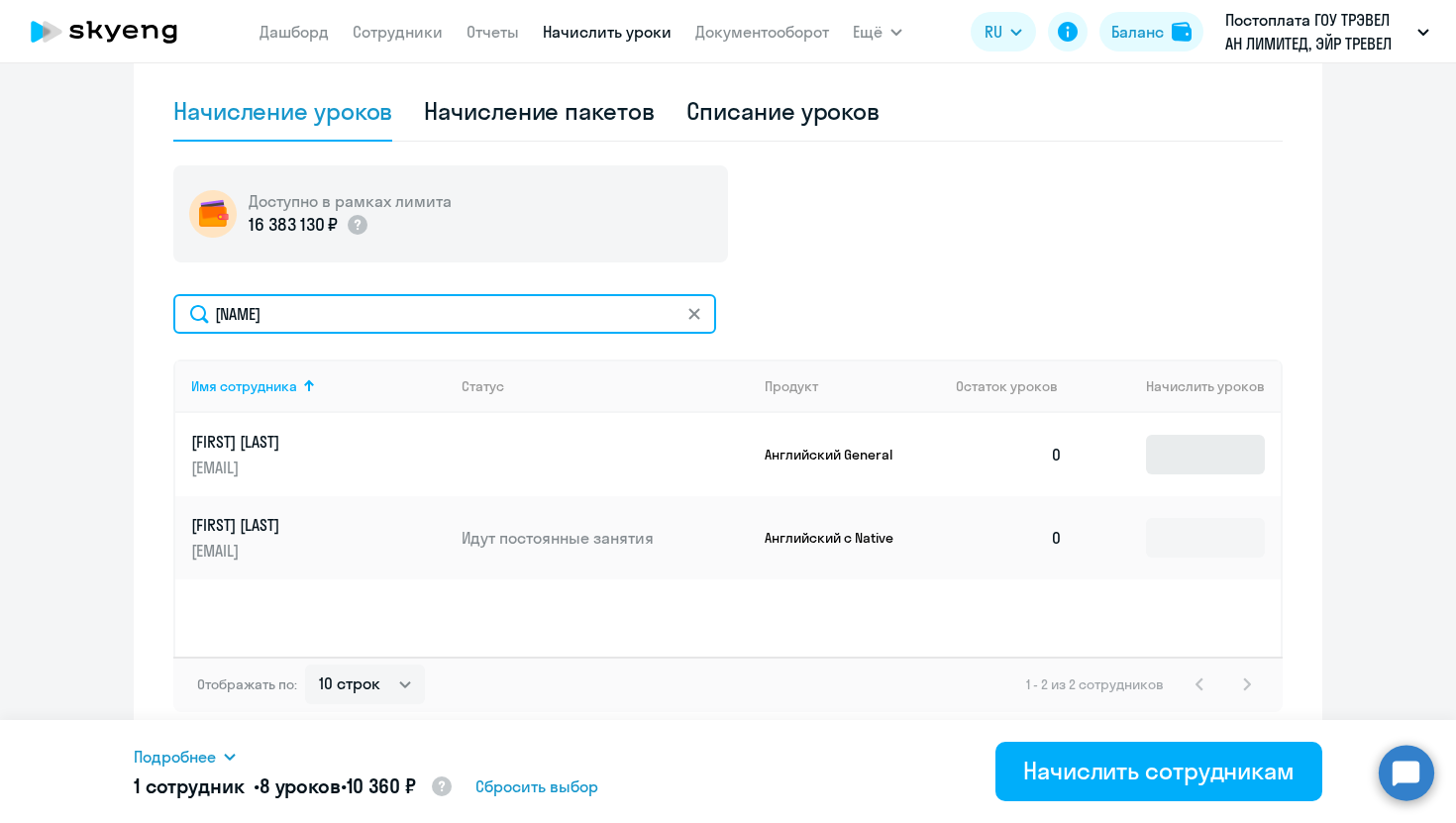 type on "[NAME]" 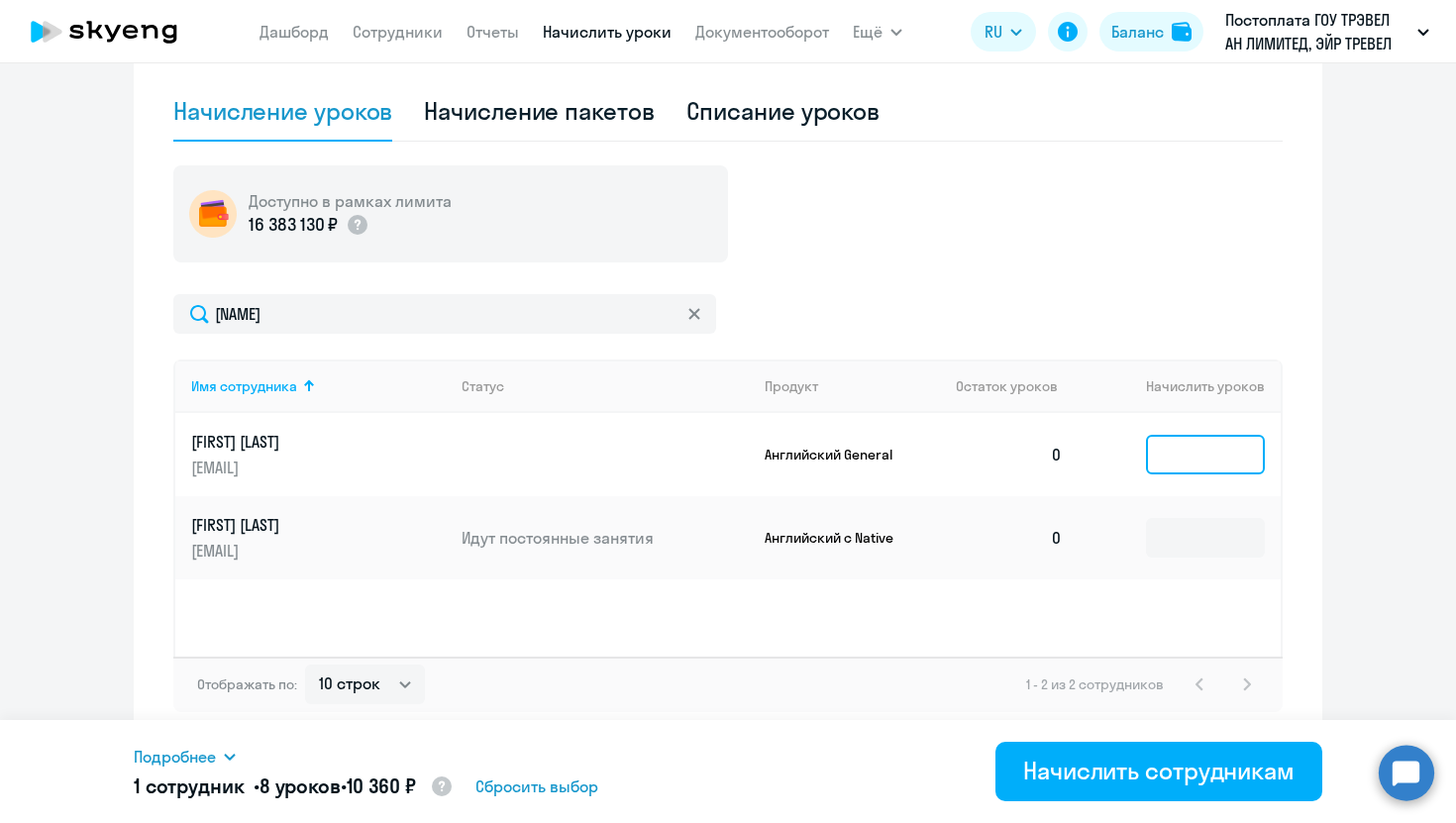 click 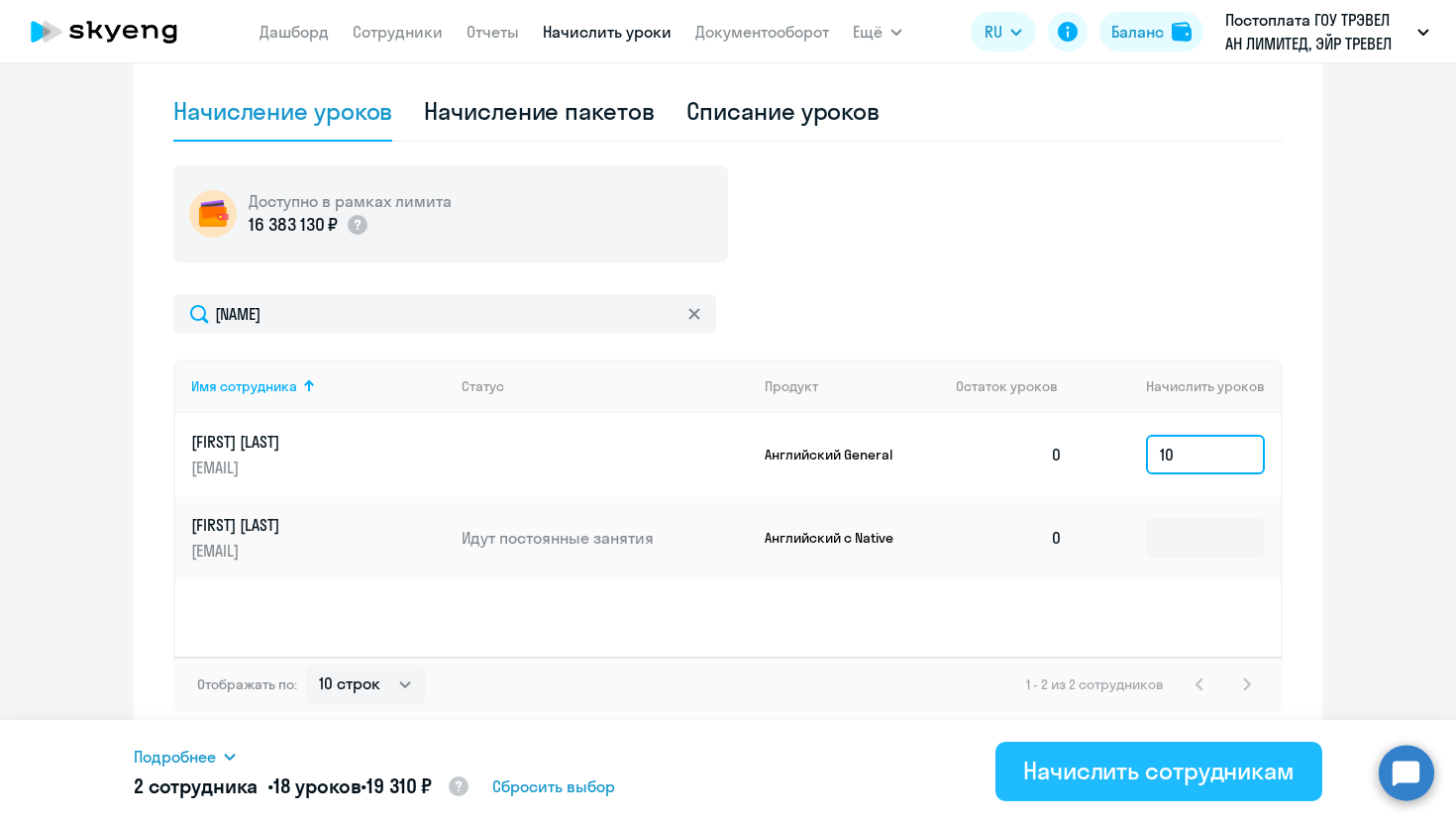 type on "10" 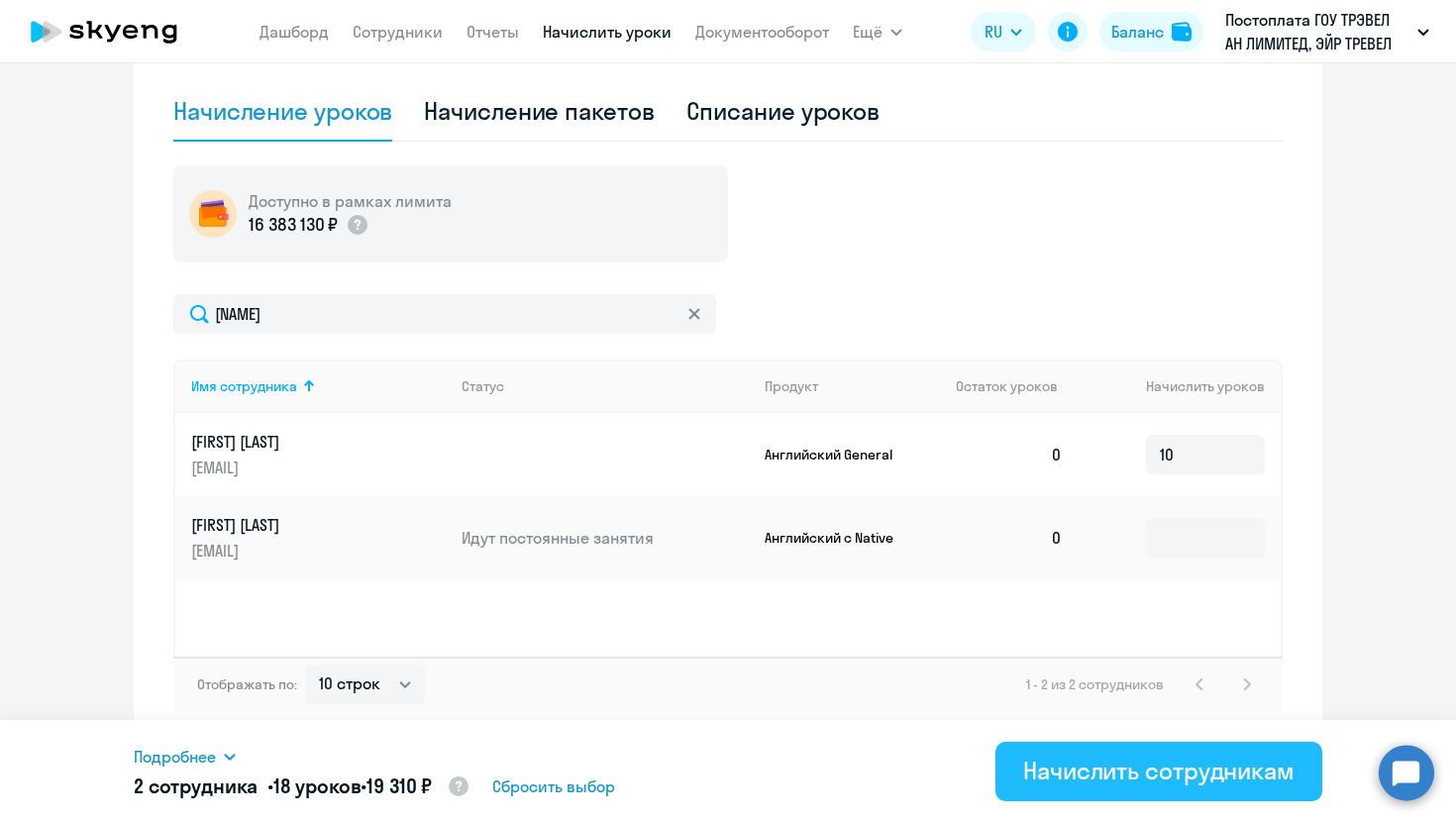 click on "Начислить сотрудникам" at bounding box center [1159, 771] 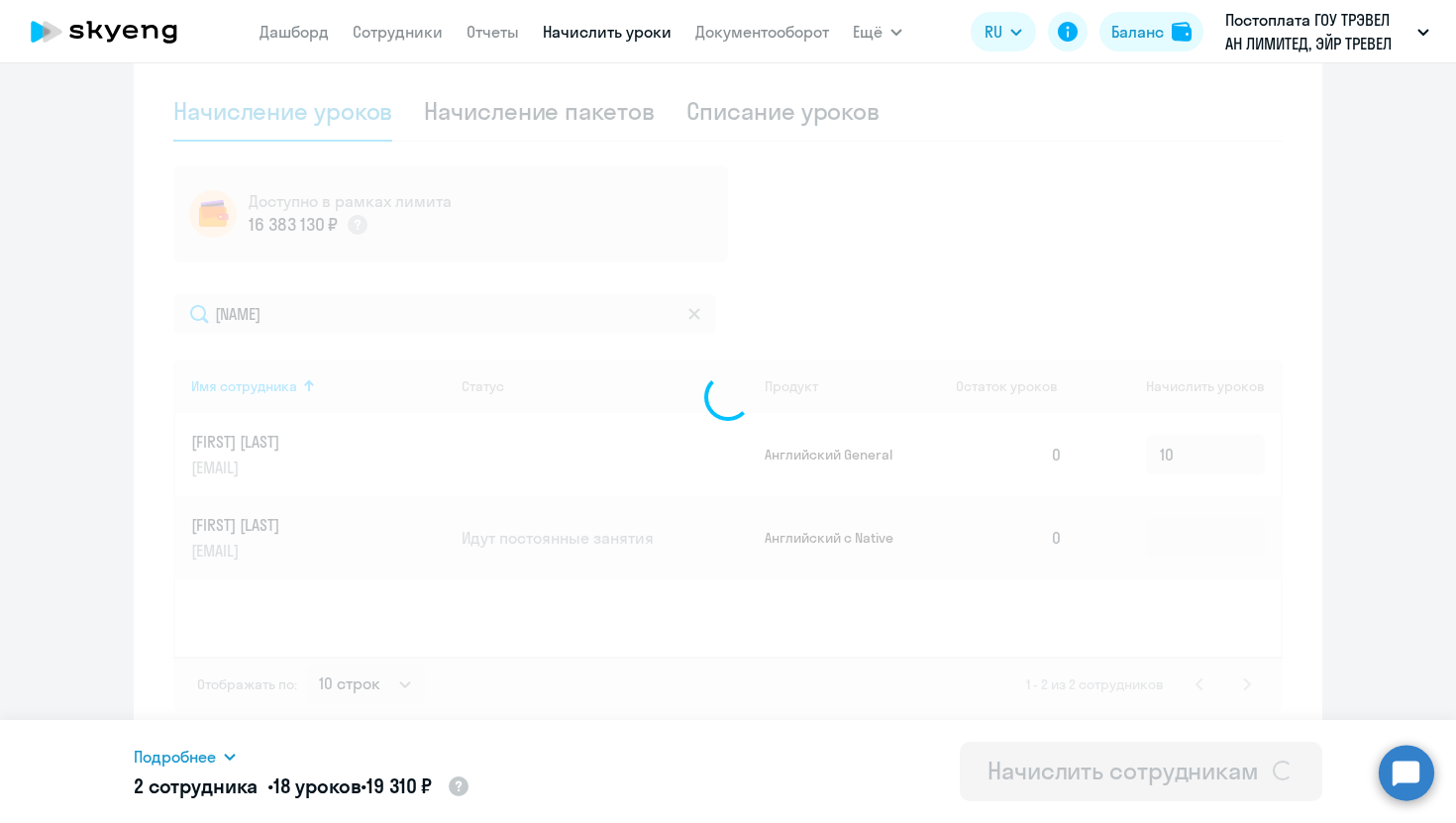 type 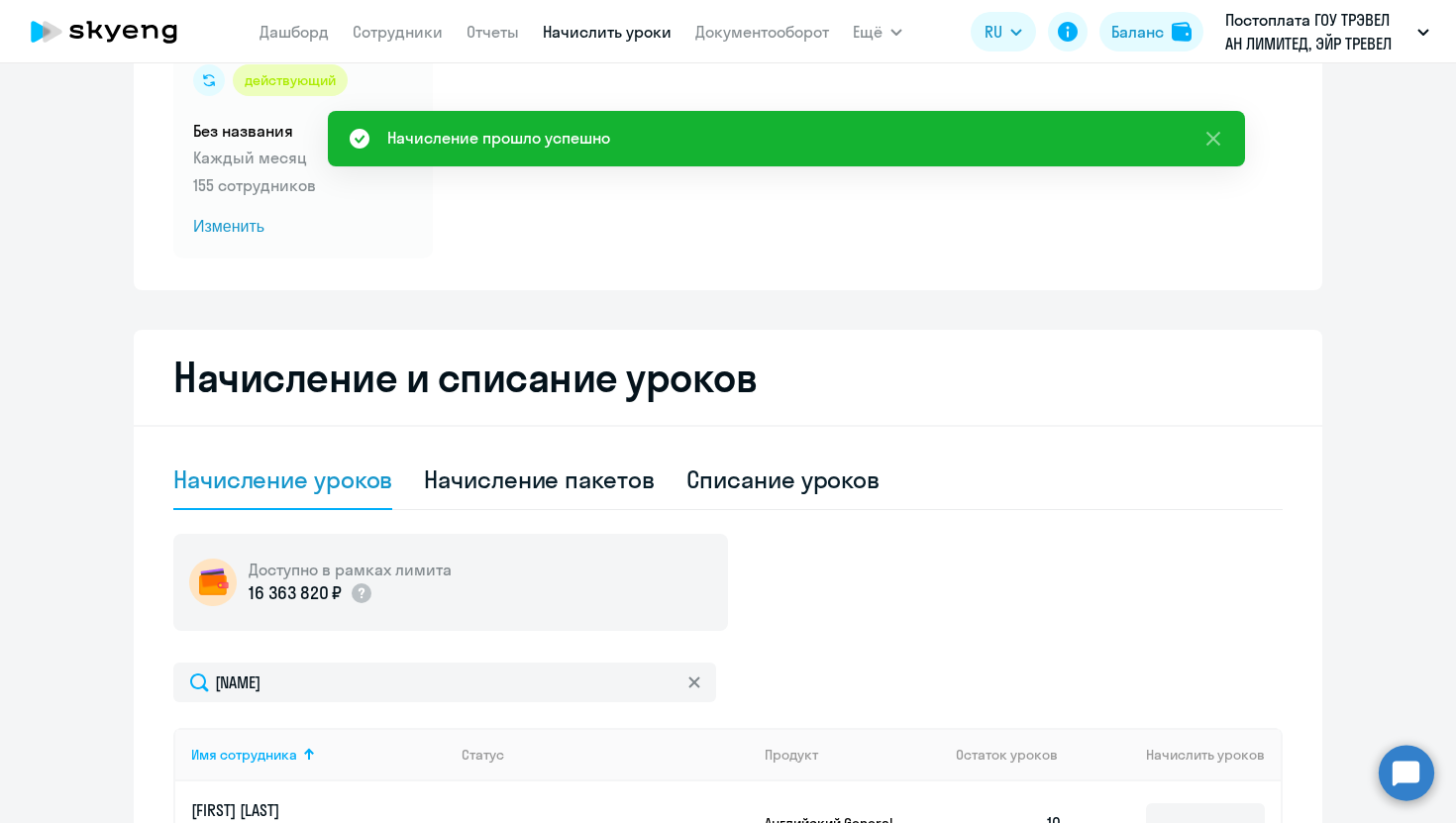scroll, scrollTop: 0, scrollLeft: 0, axis: both 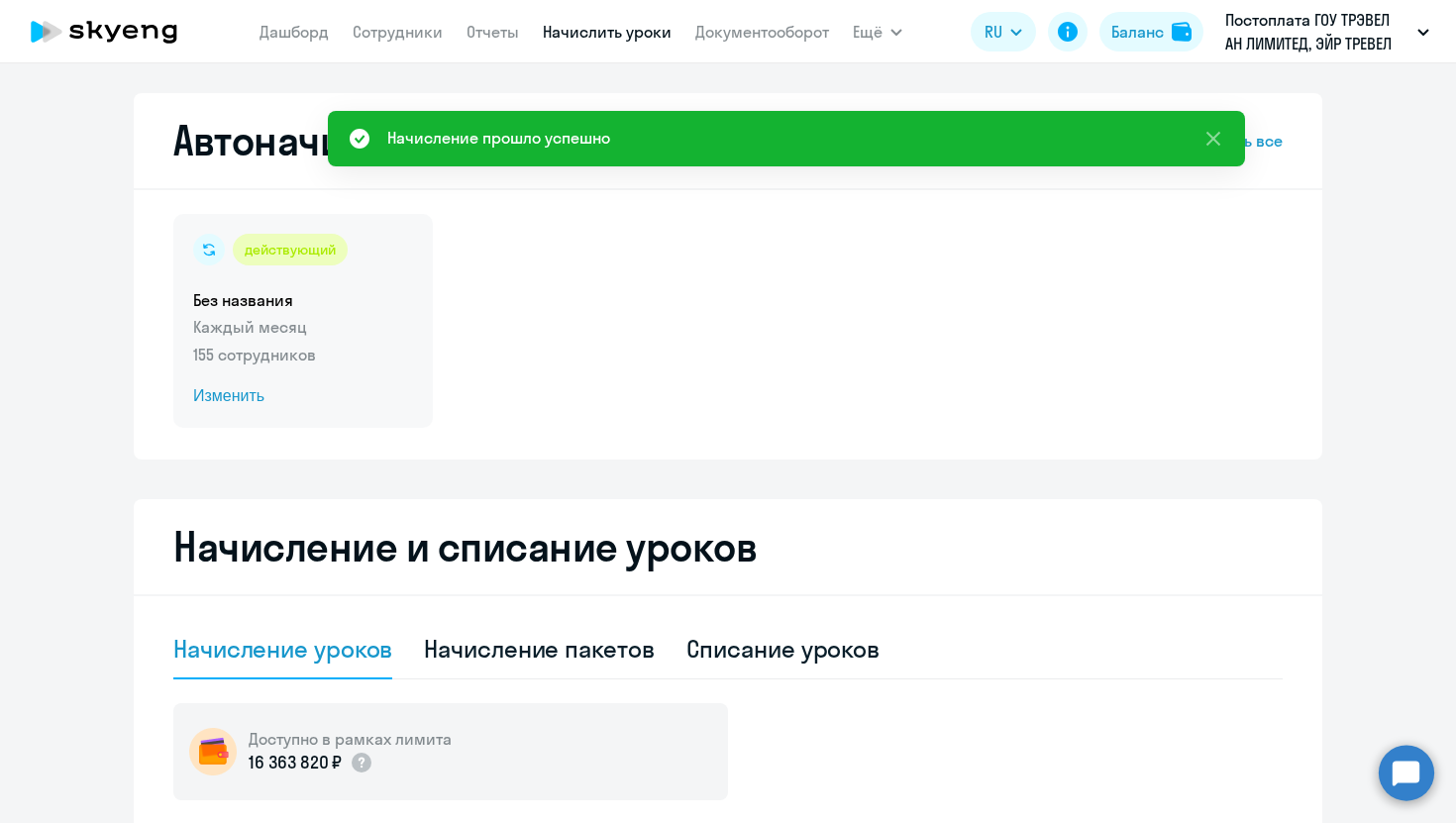 click on "Изменить" 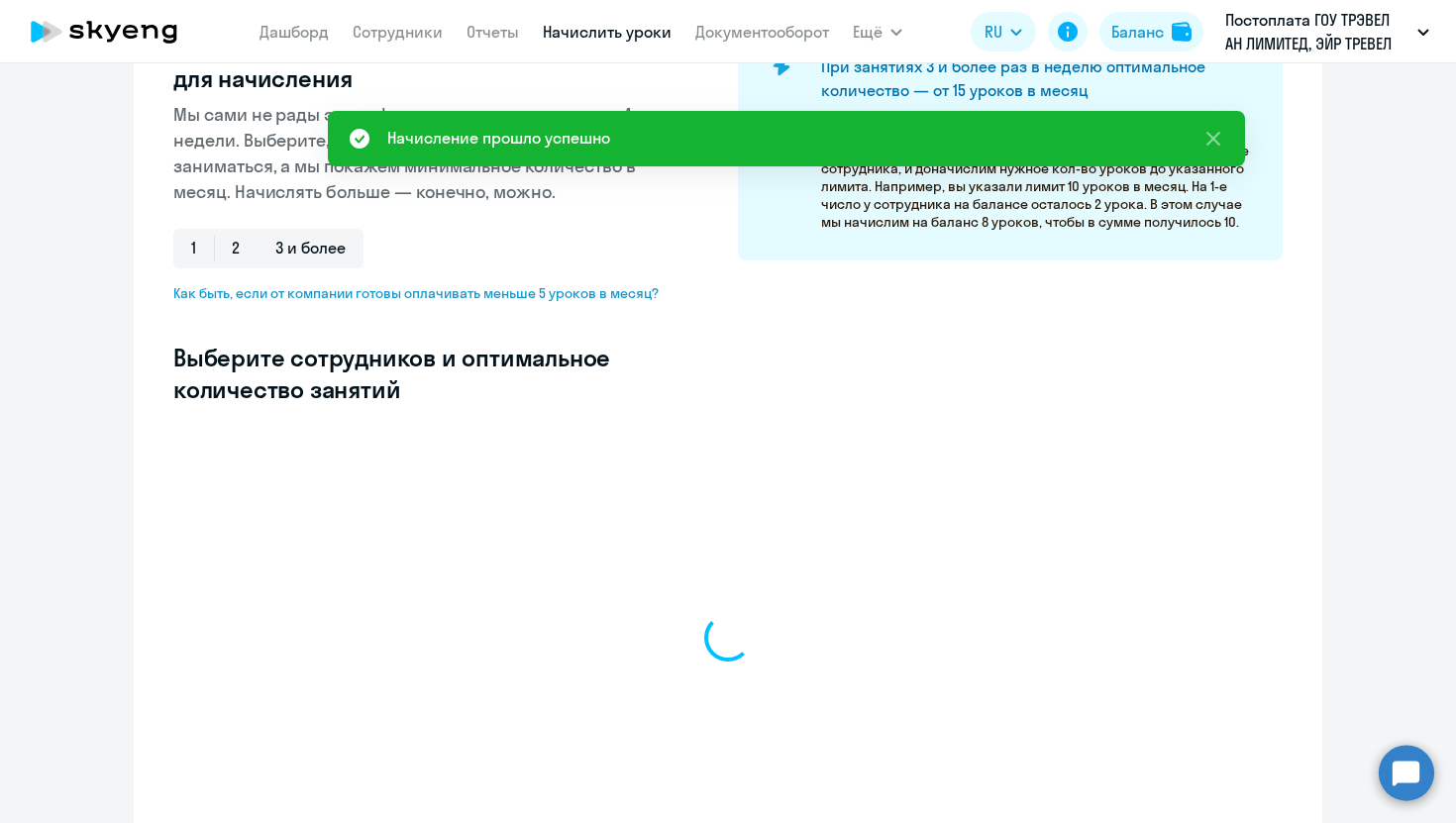 select on "10" 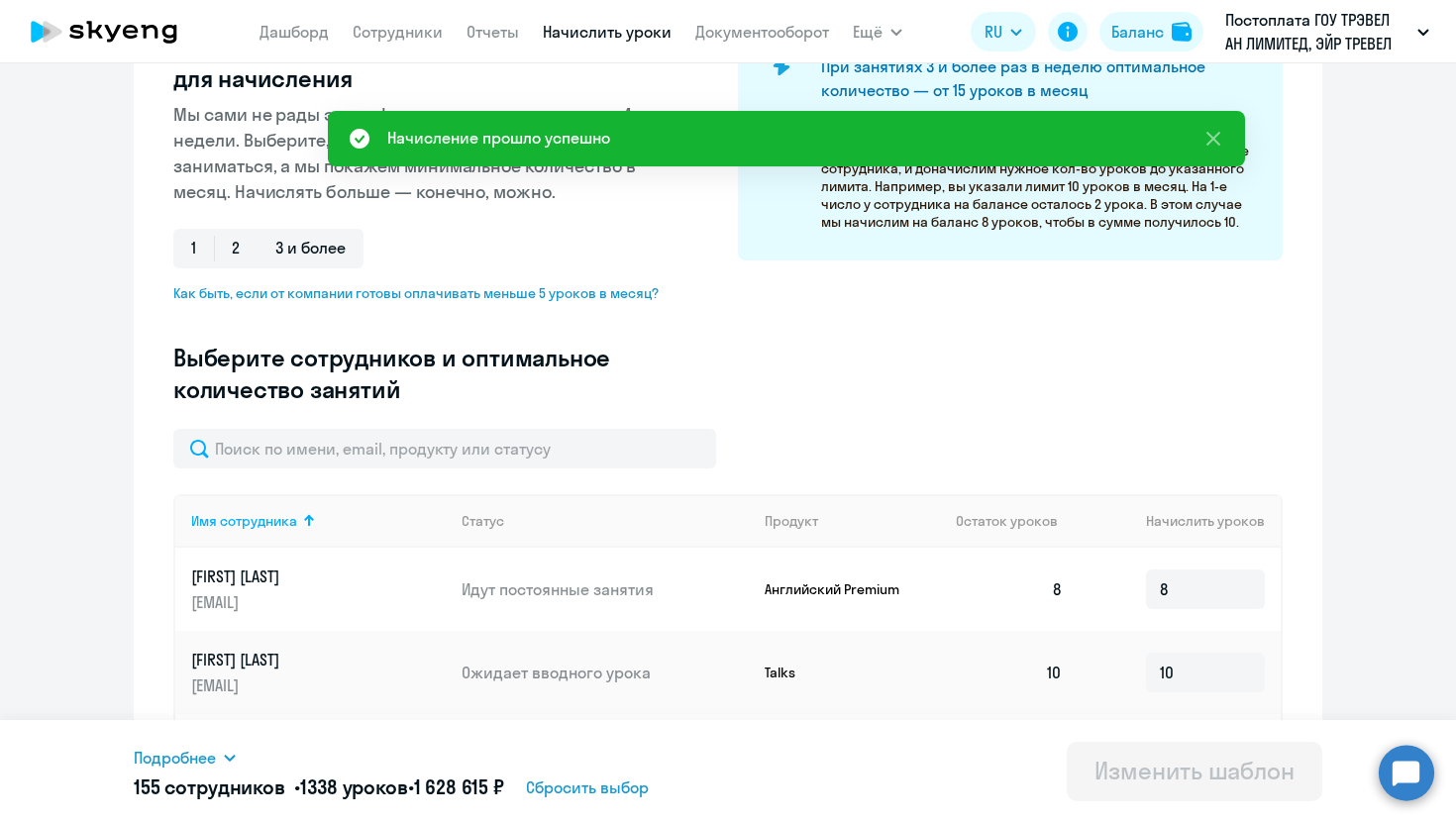 scroll, scrollTop: 370, scrollLeft: 0, axis: vertical 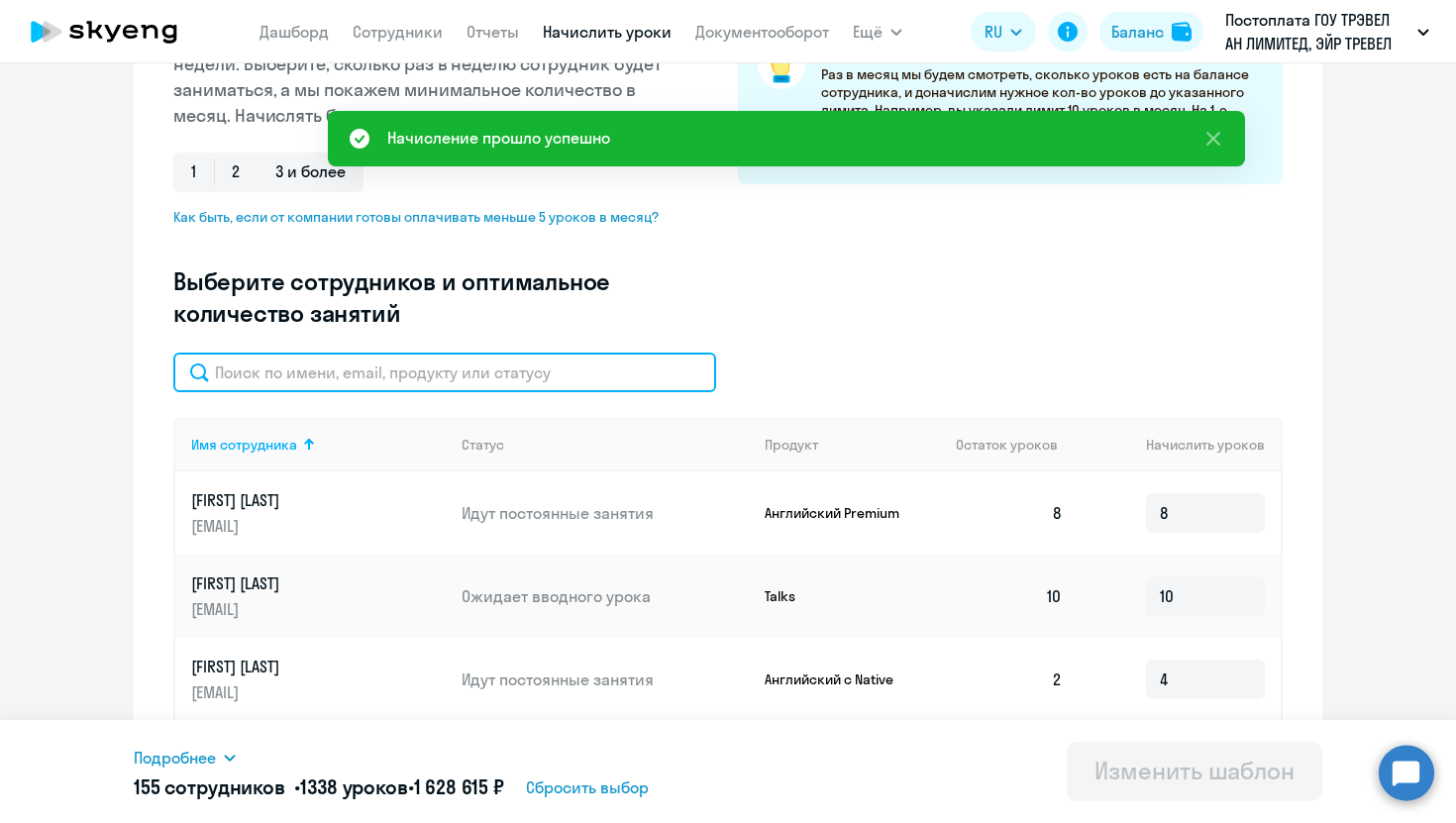 click 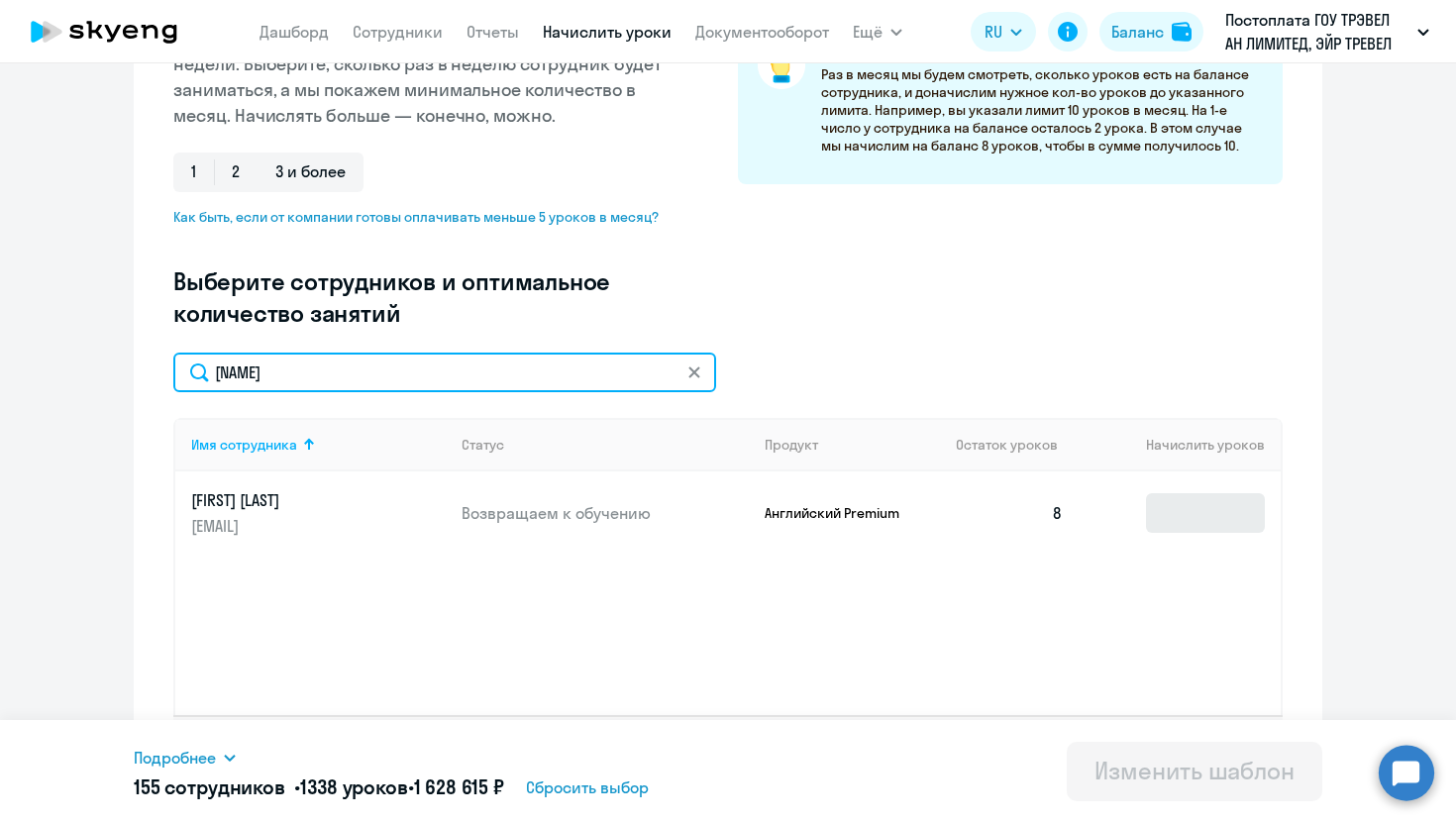 type on "[NAME]" 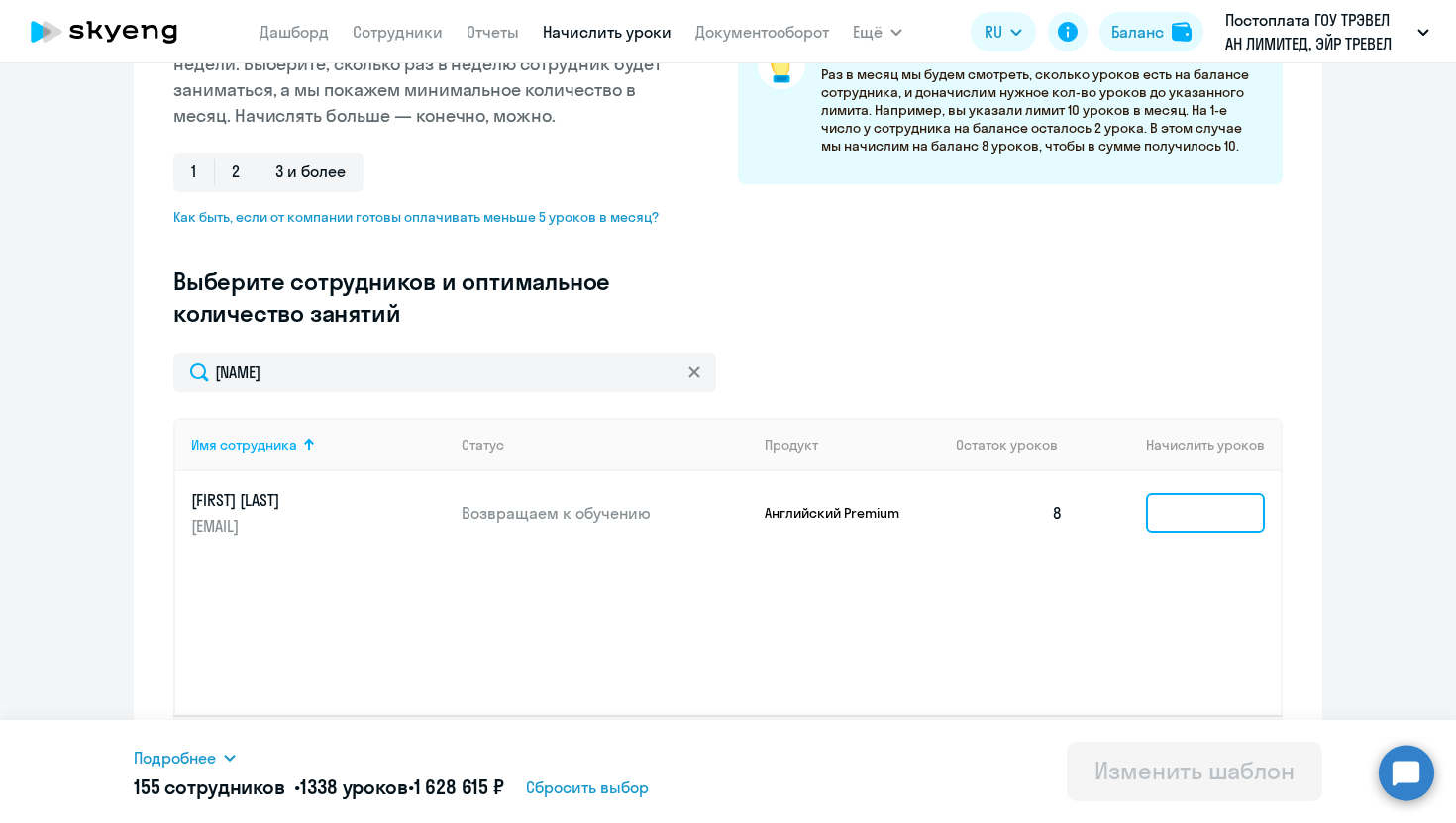 click 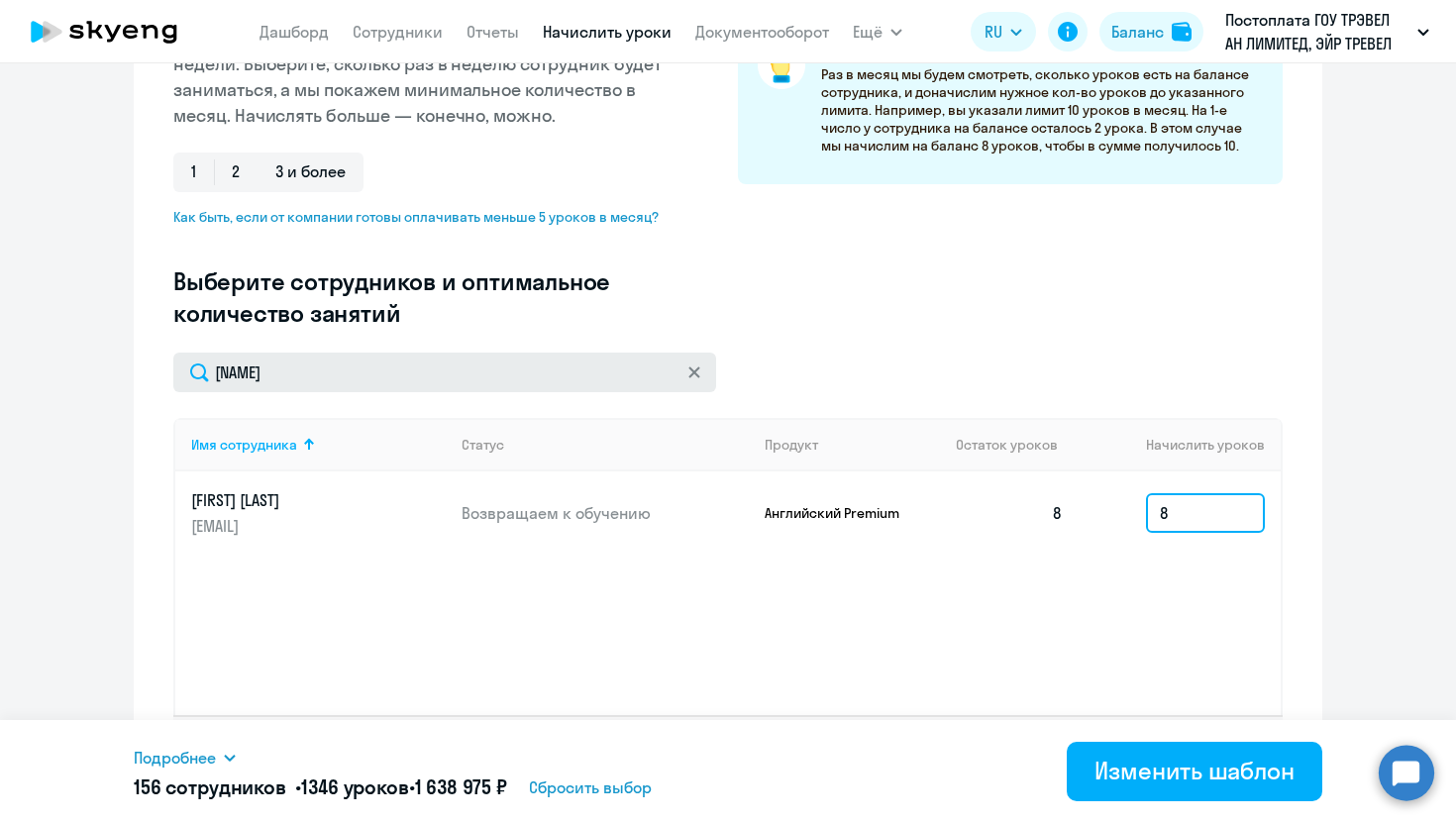 type on "8" 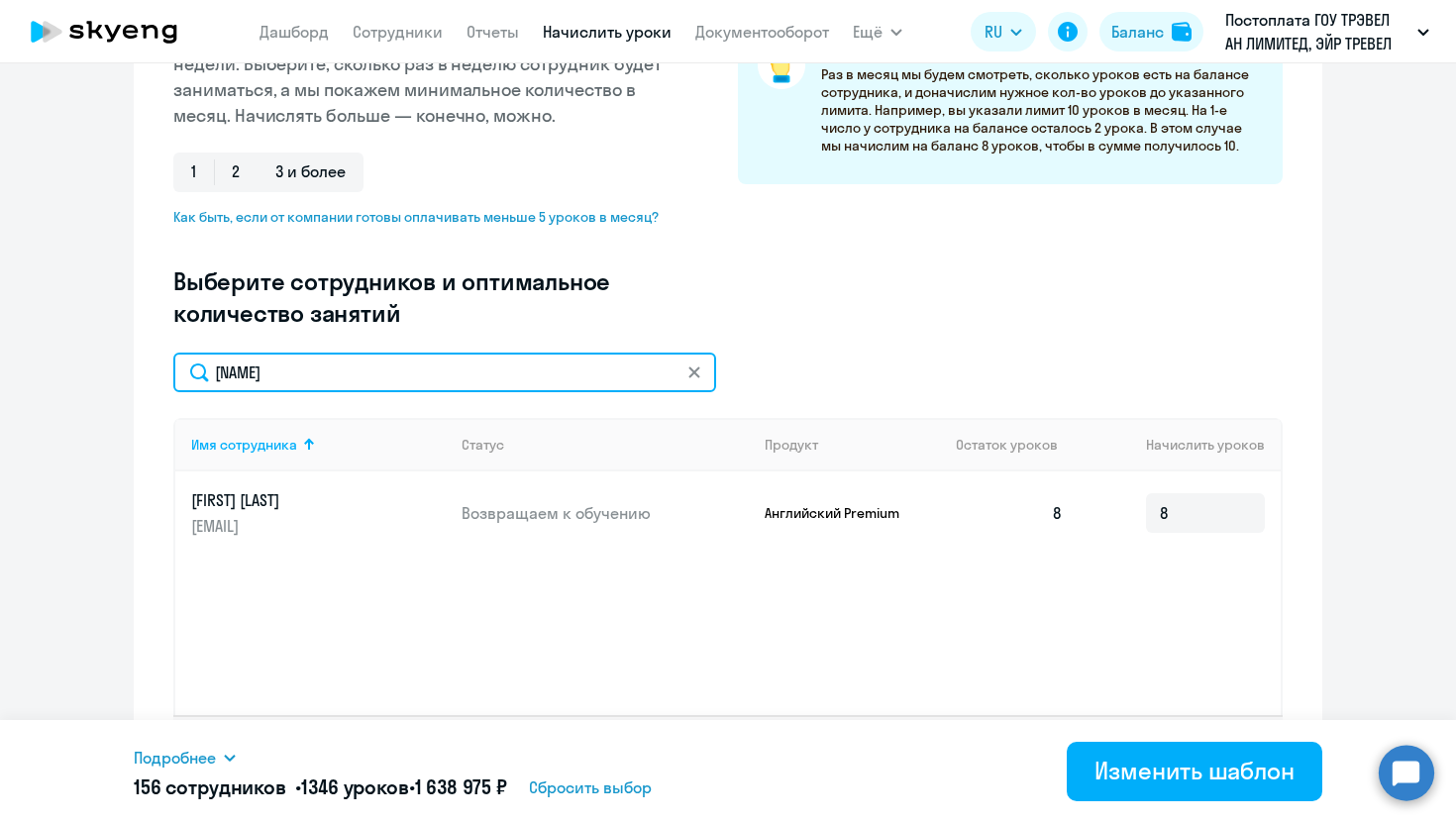click on "[NAME]" 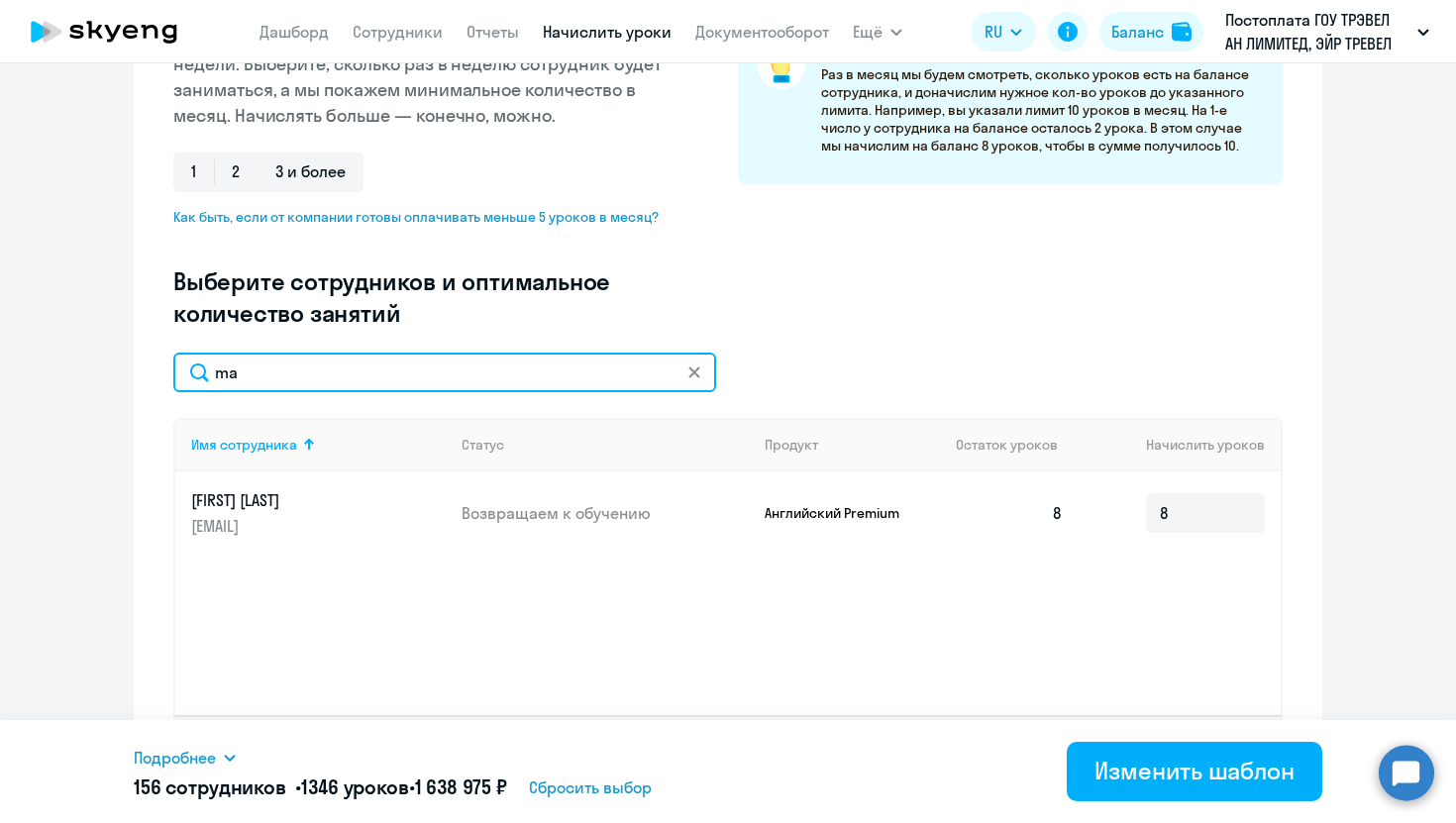 type on "m" 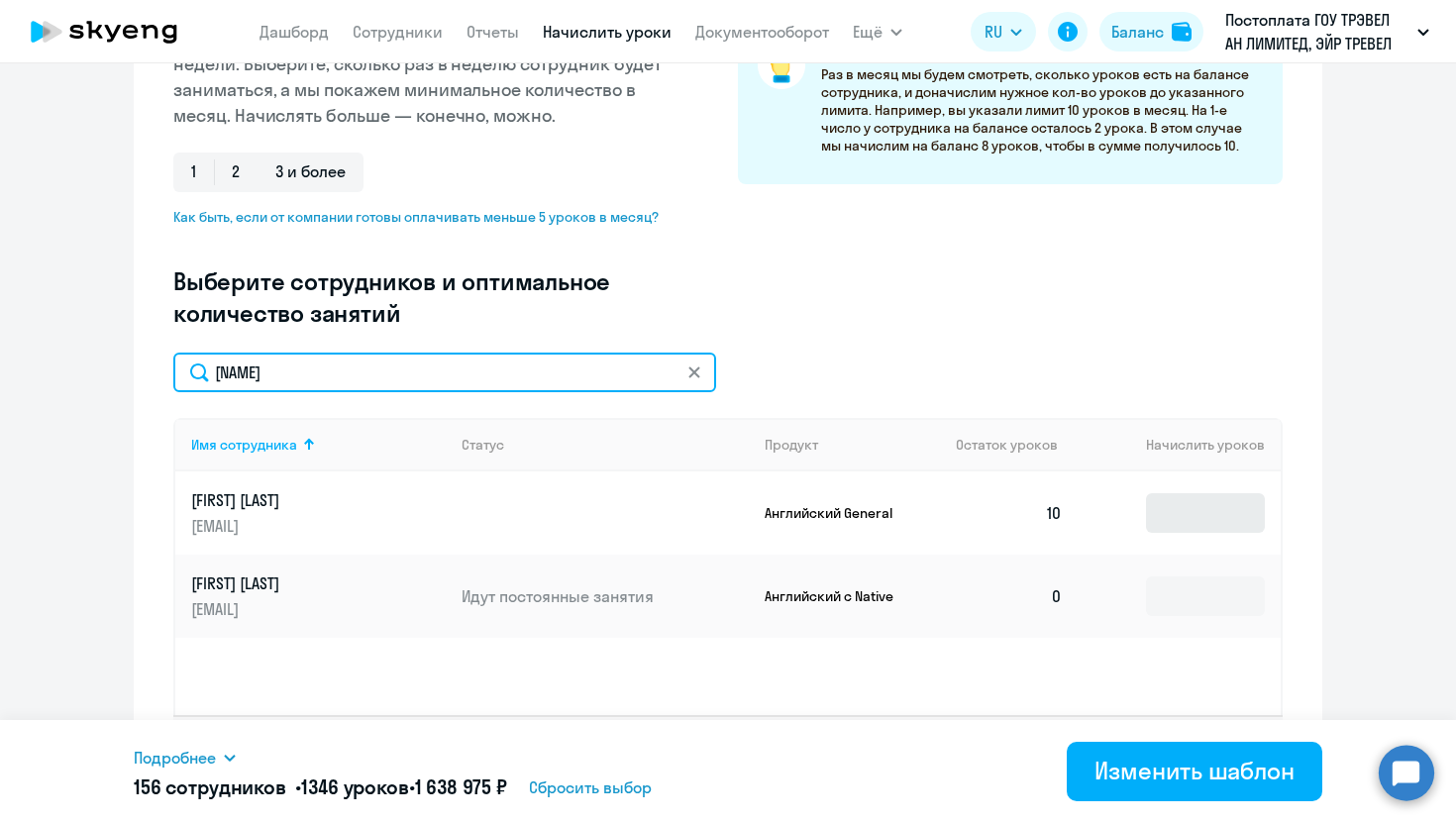 type on "[NAME]" 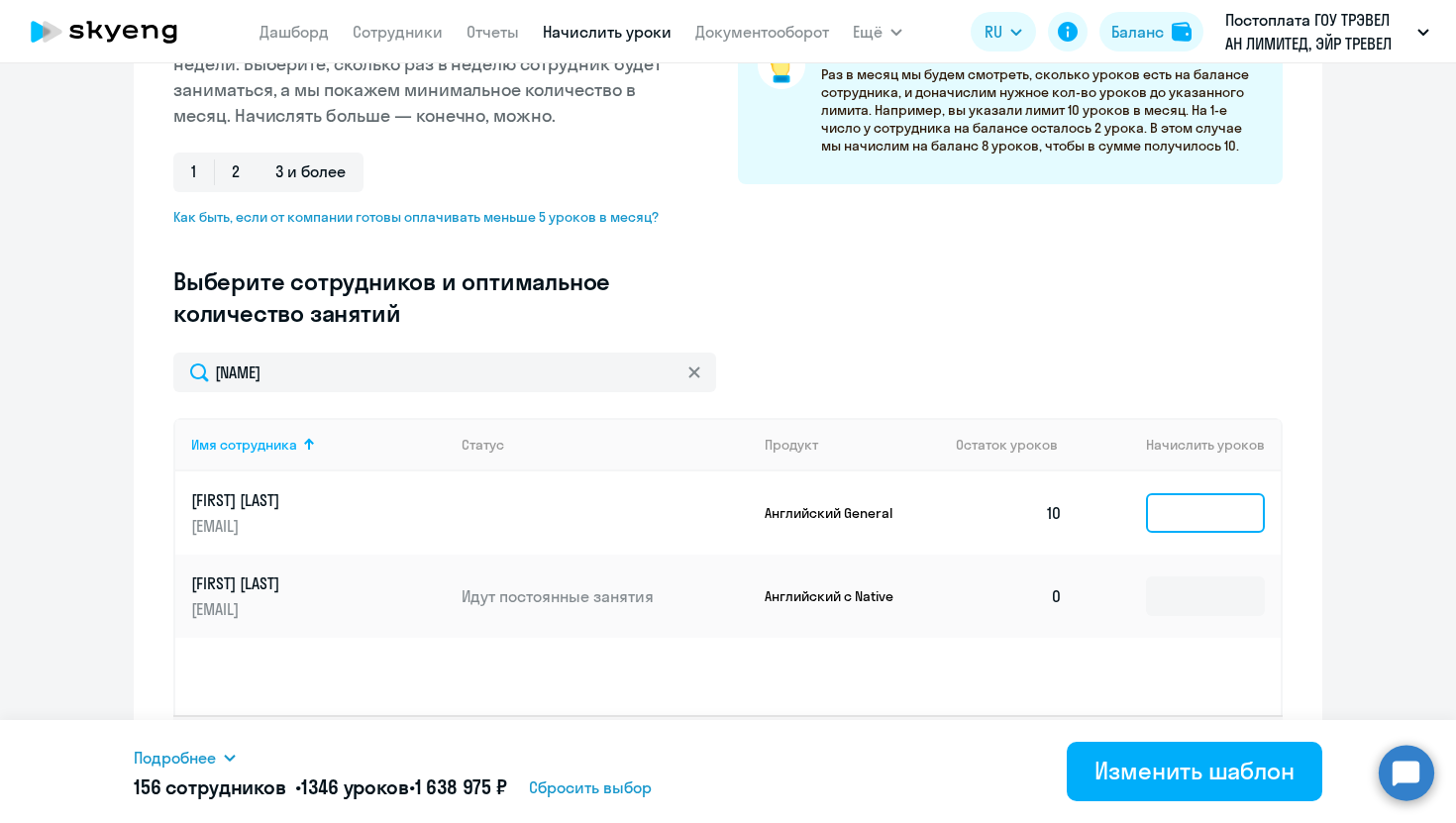 click 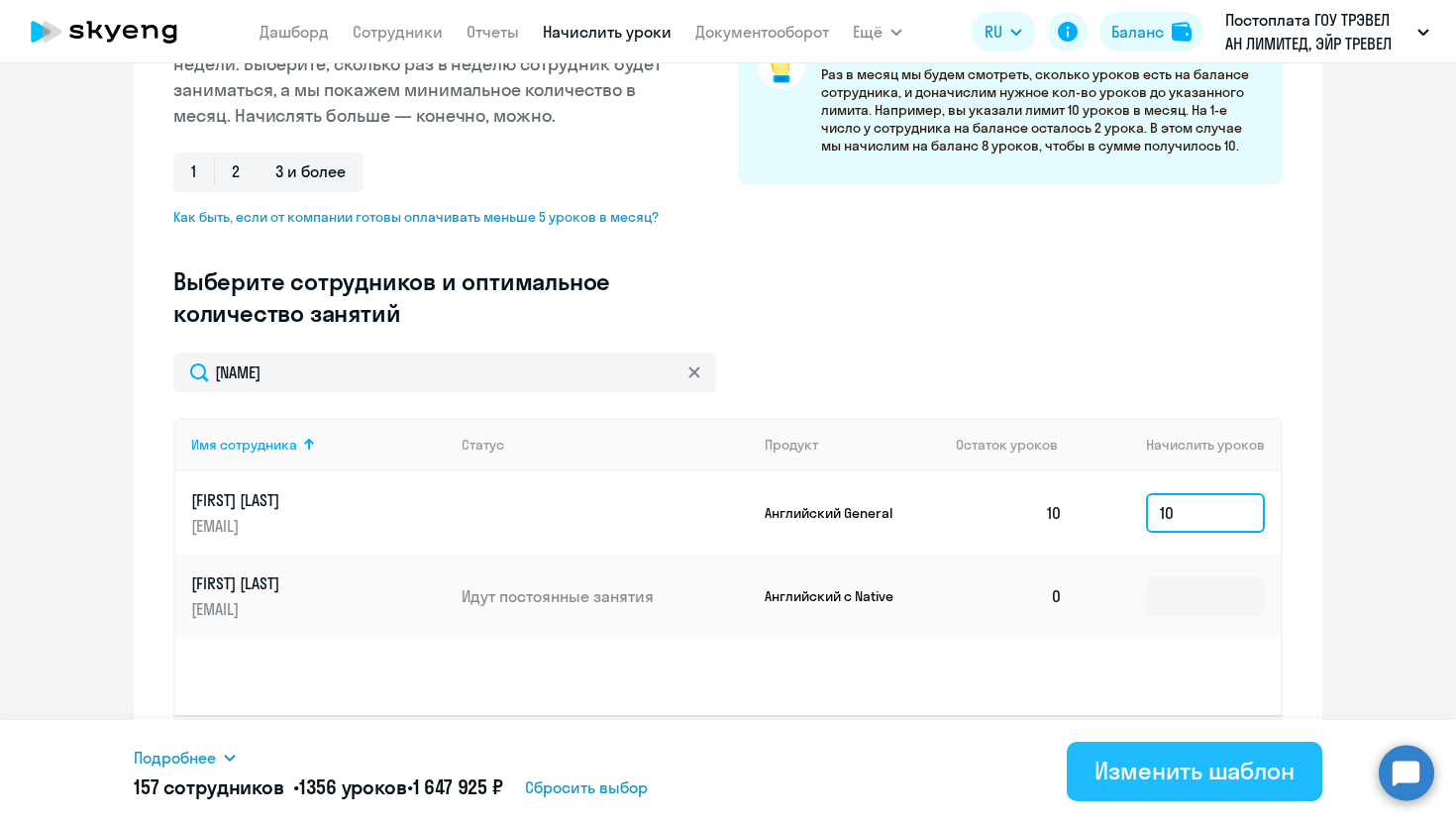 type on "10" 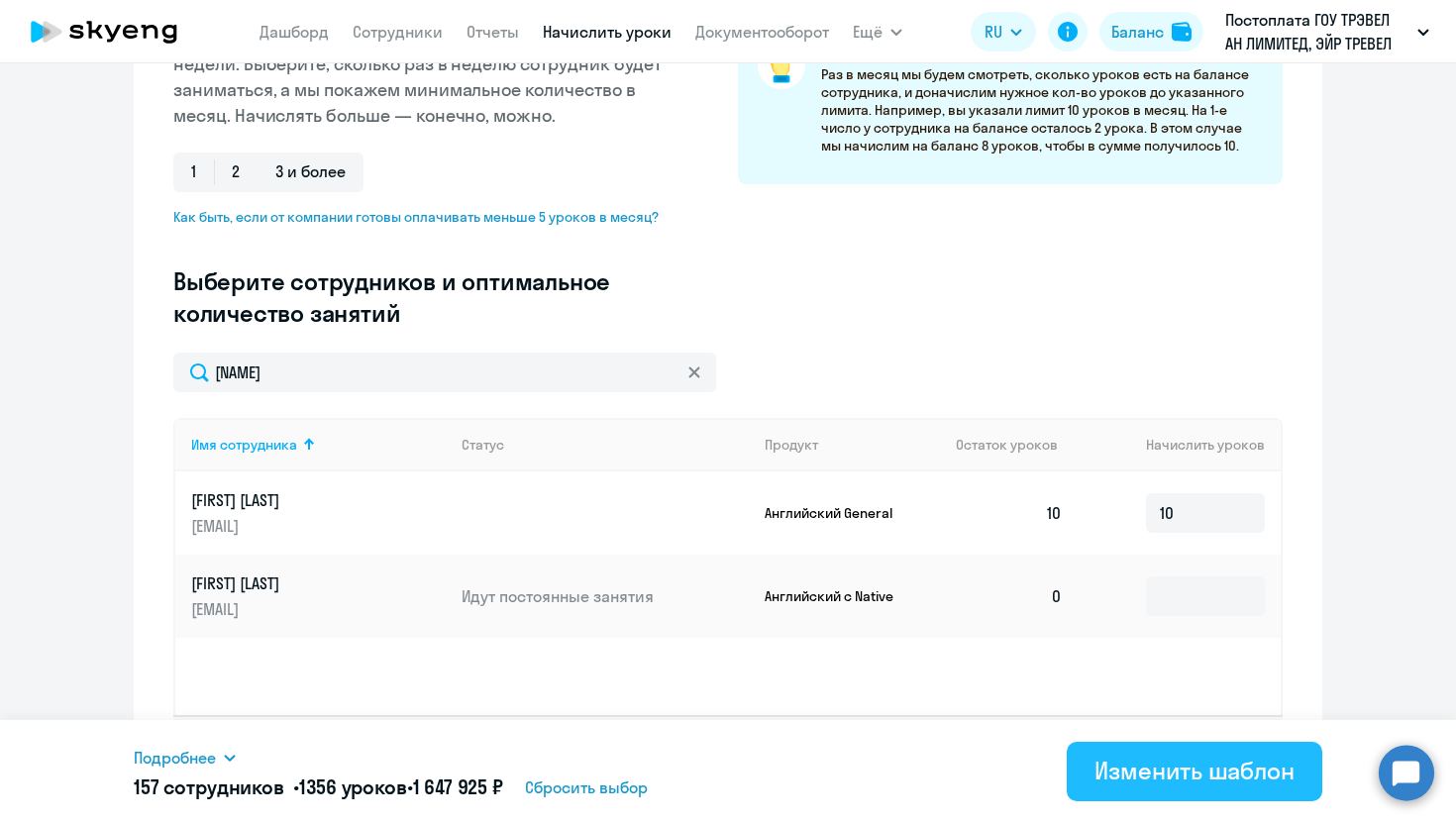 click on "Изменить шаблон" at bounding box center (1195, 771) 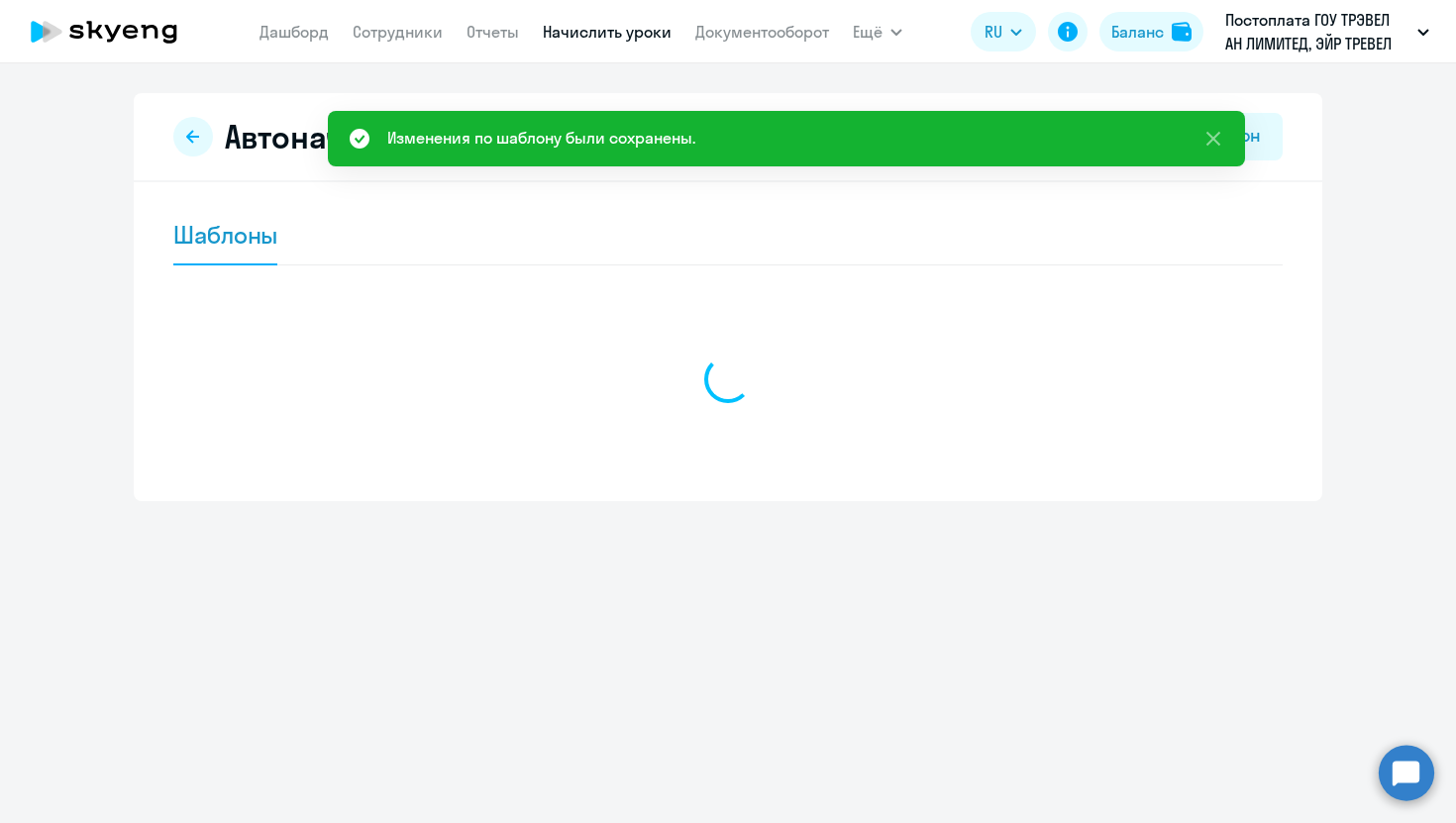 scroll, scrollTop: 0, scrollLeft: 0, axis: both 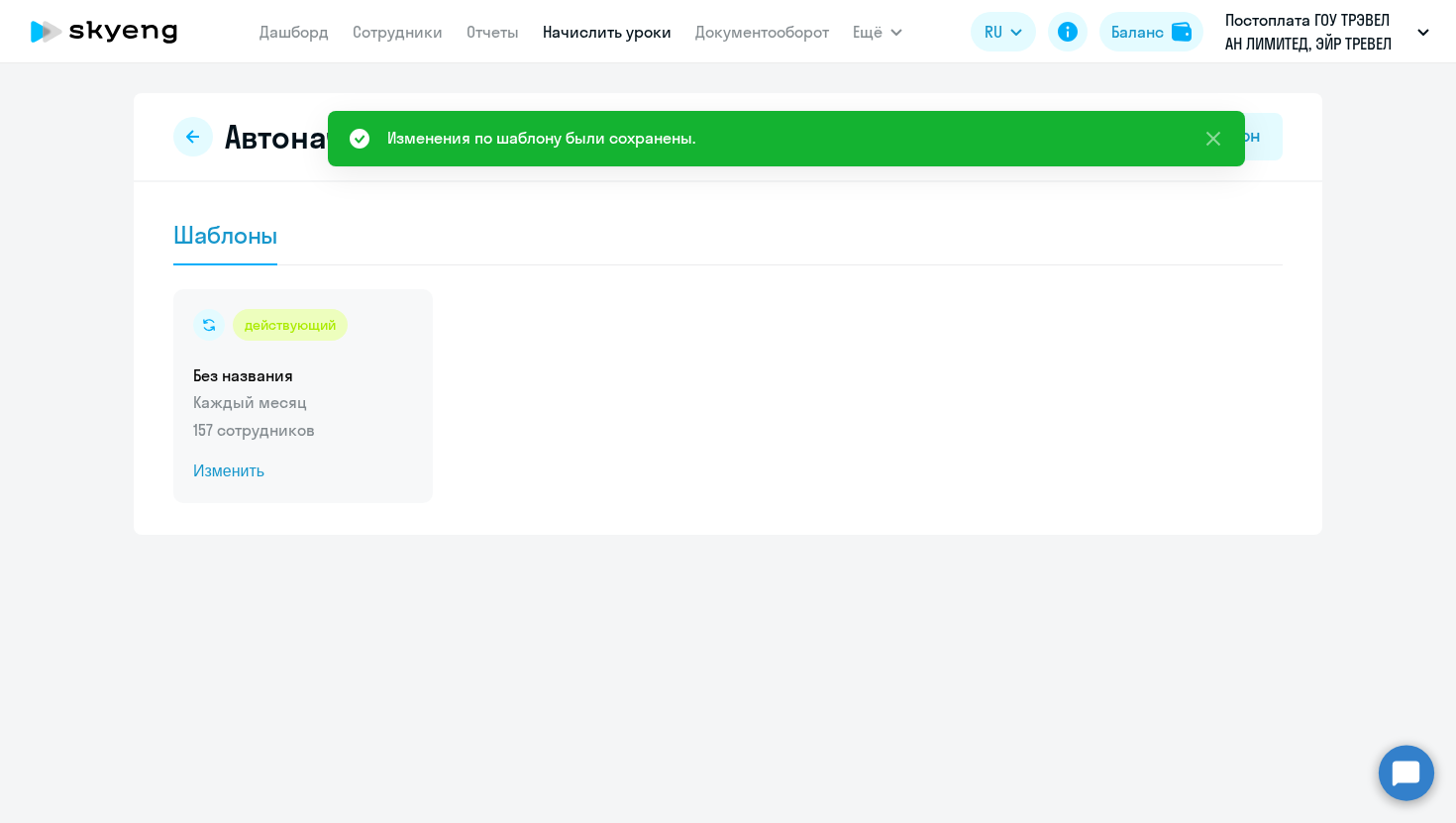 click on "Изменить" 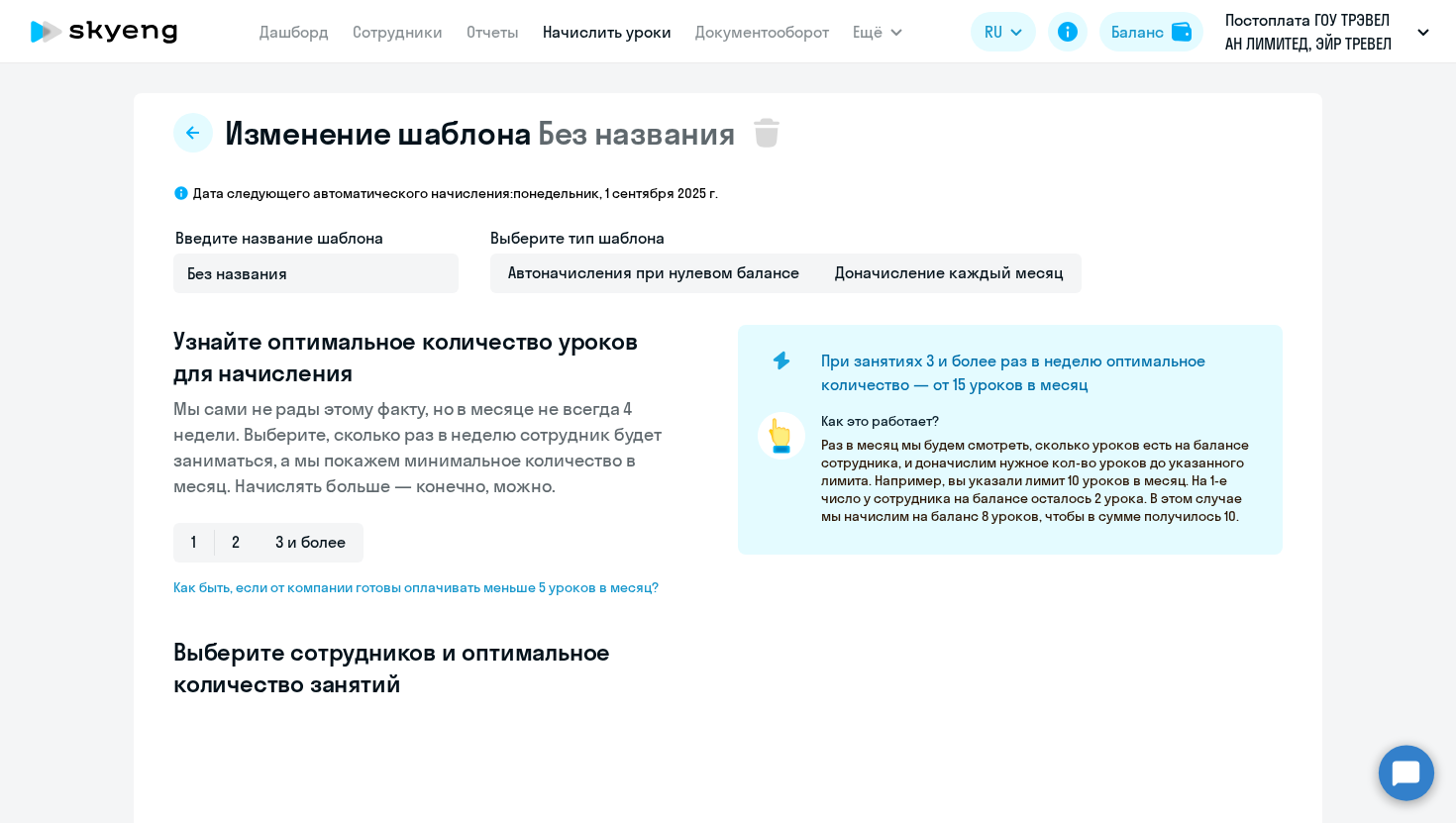 scroll, scrollTop: 429, scrollLeft: 0, axis: vertical 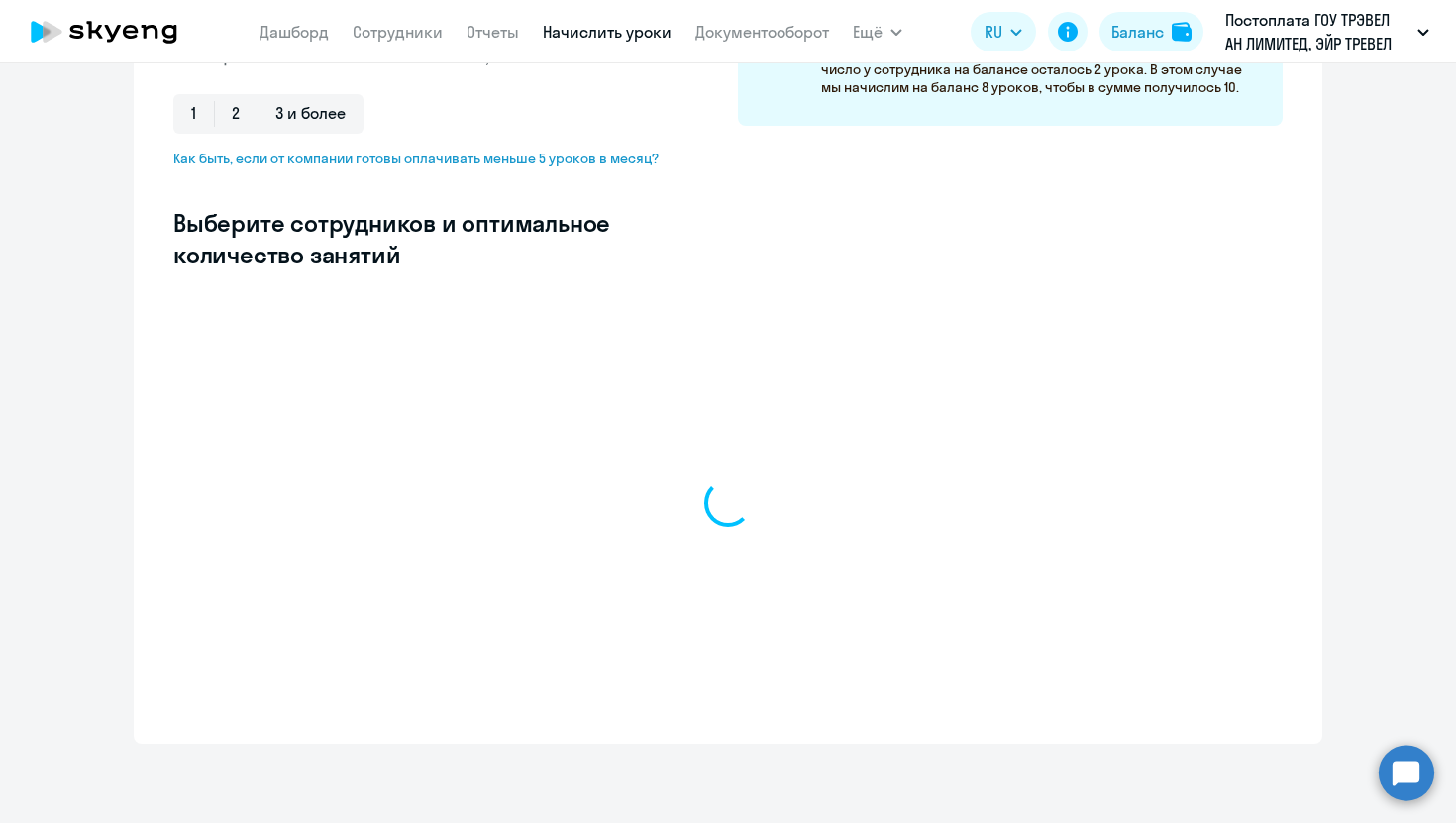 select on "10" 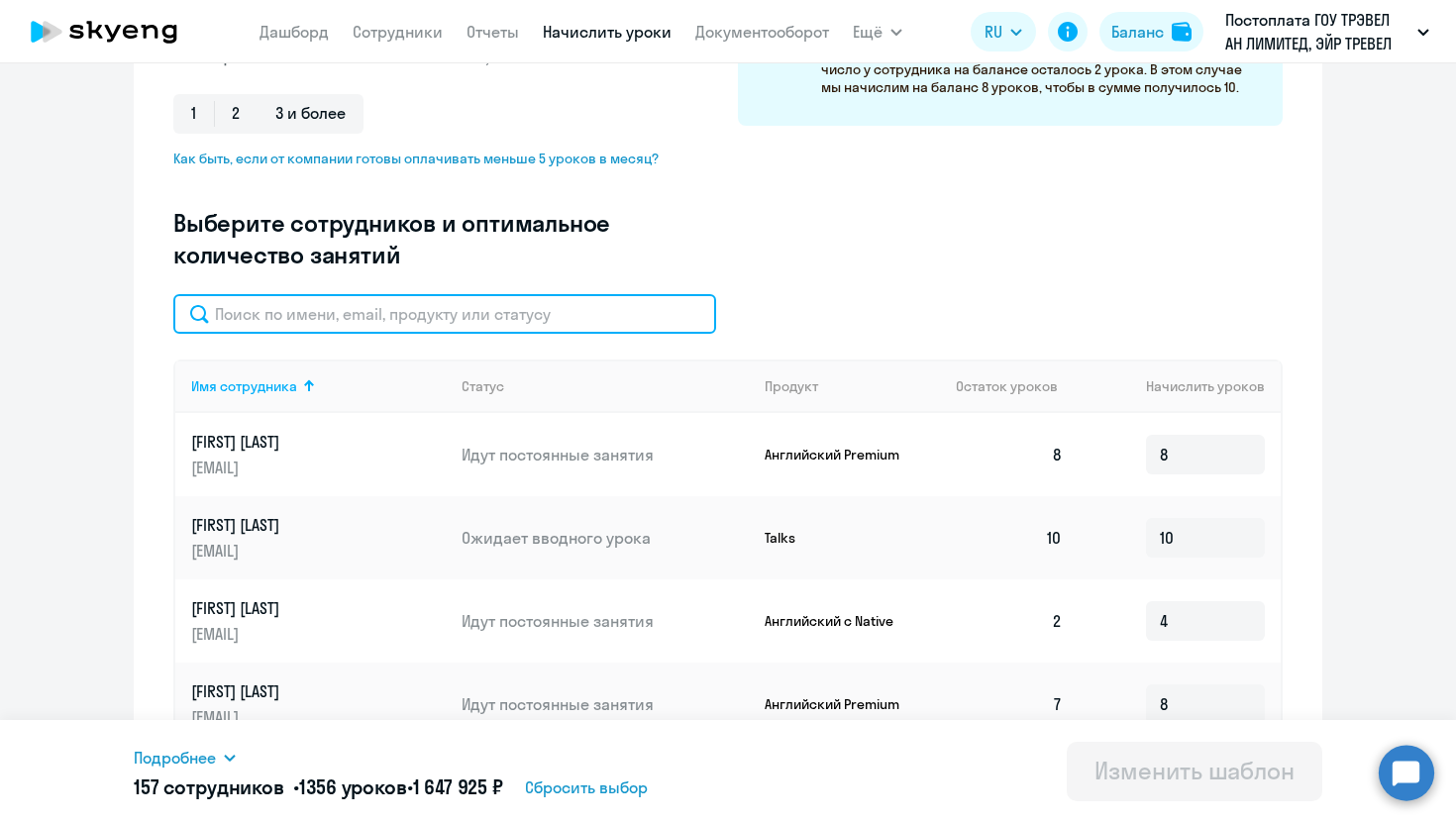 click 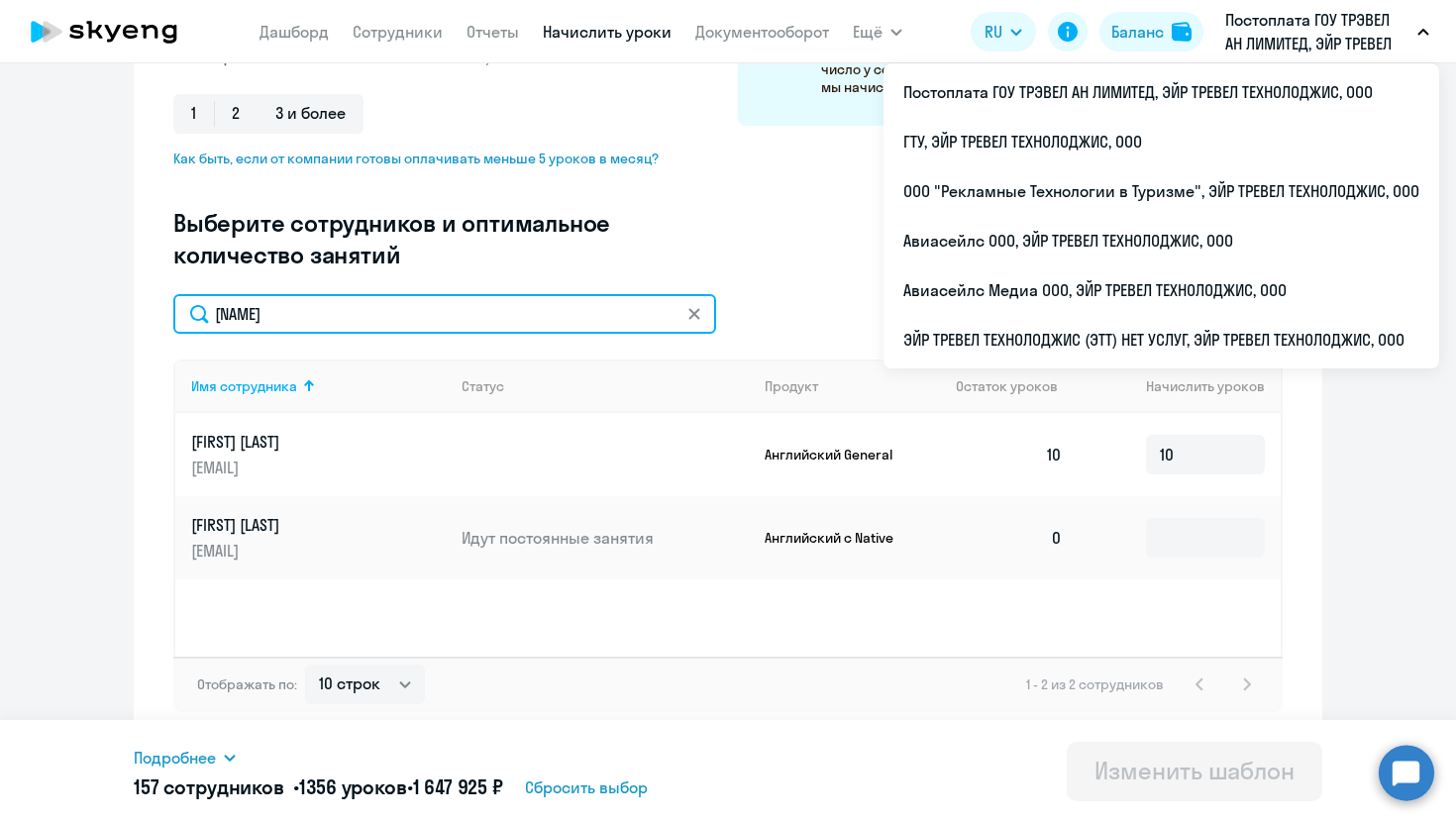 type on "[NAME]" 